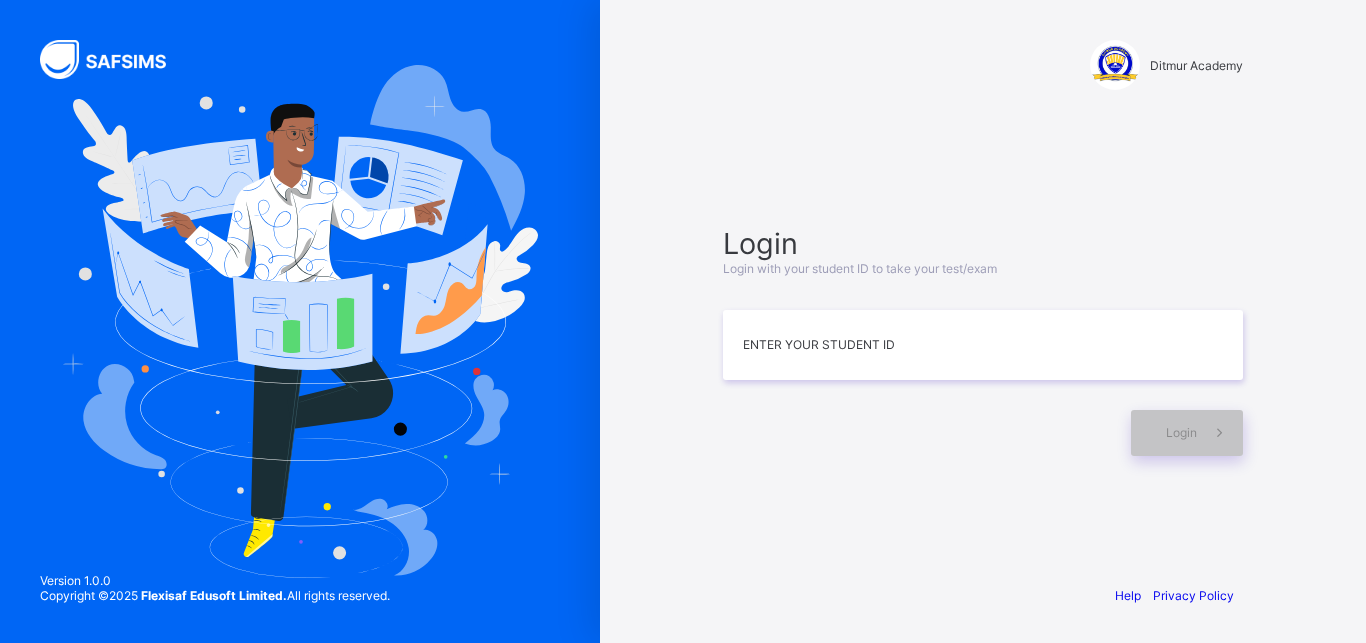 scroll, scrollTop: 0, scrollLeft: 0, axis: both 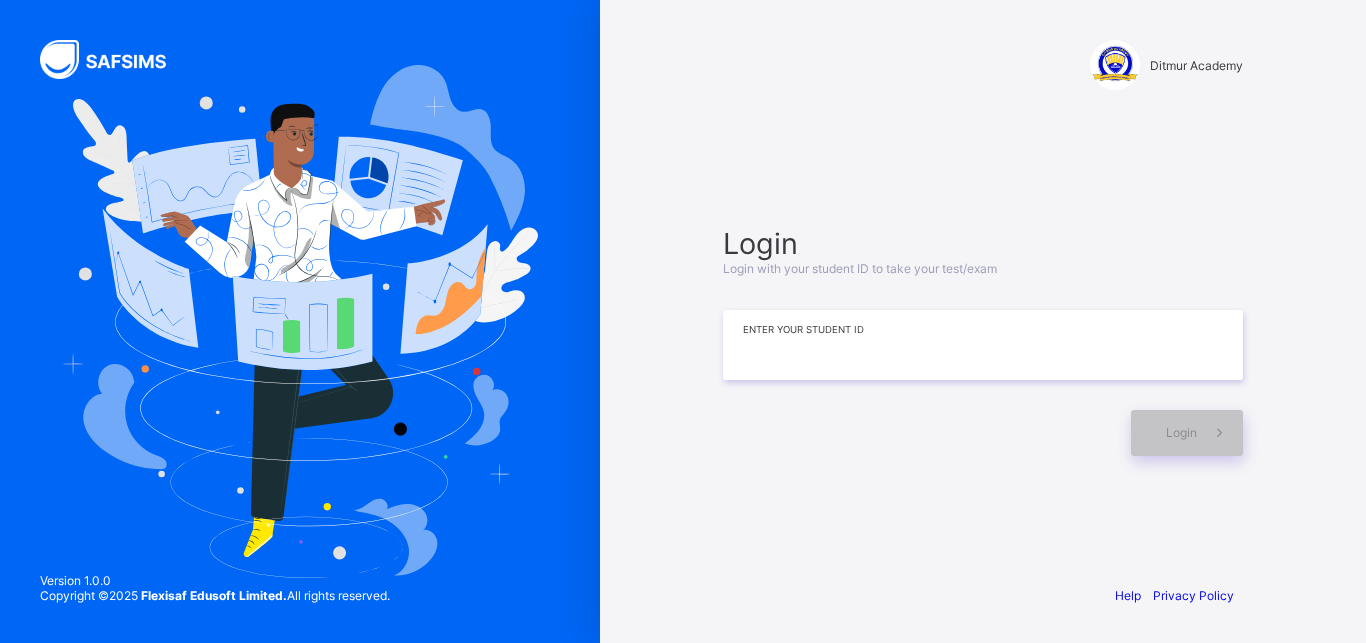 click at bounding box center (983, 345) 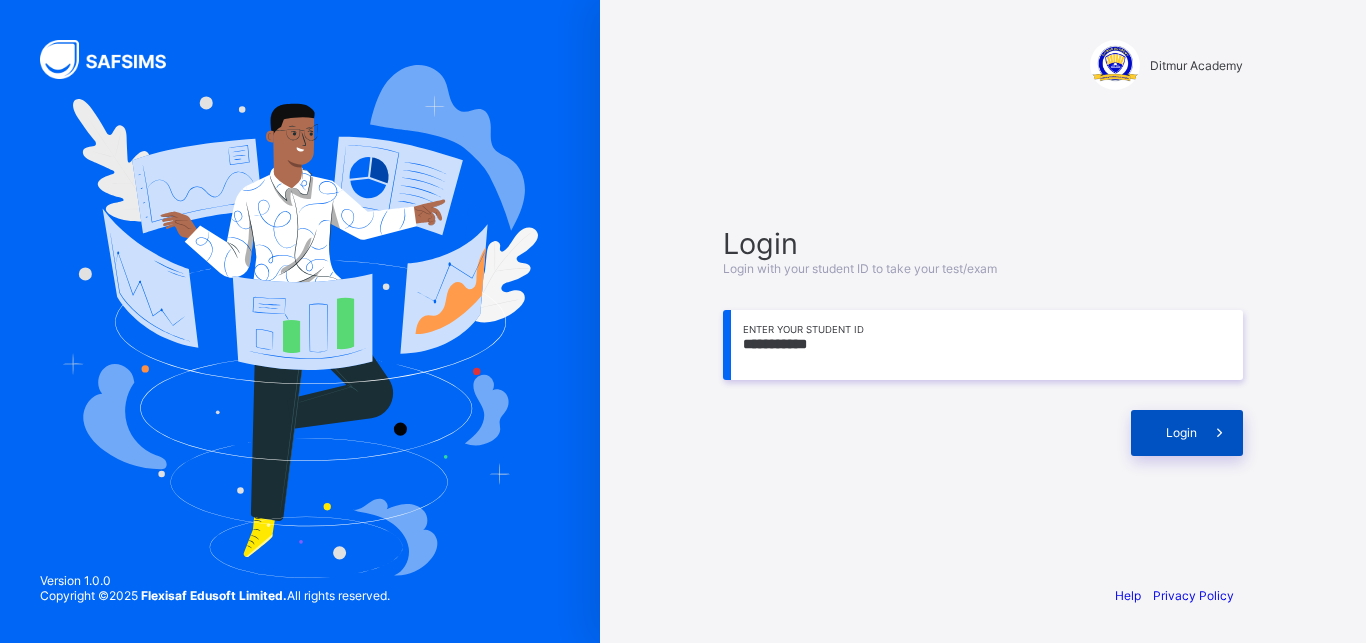 type on "**********" 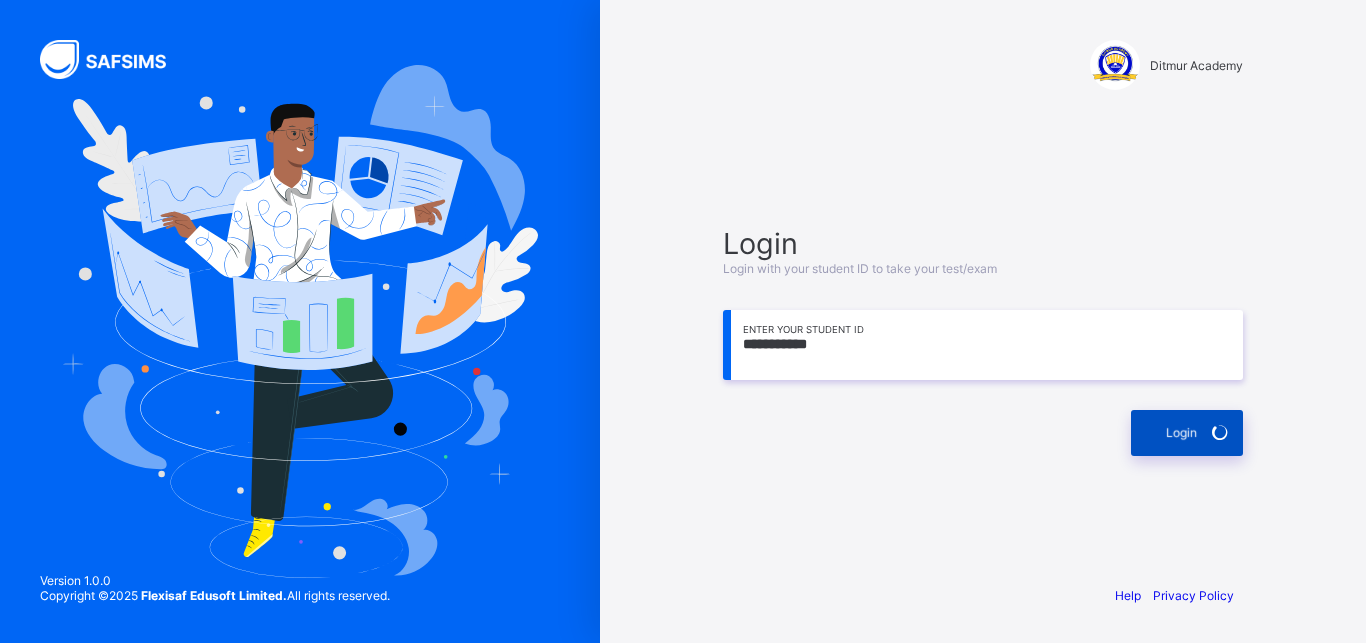 click on "Login" at bounding box center [1187, 433] 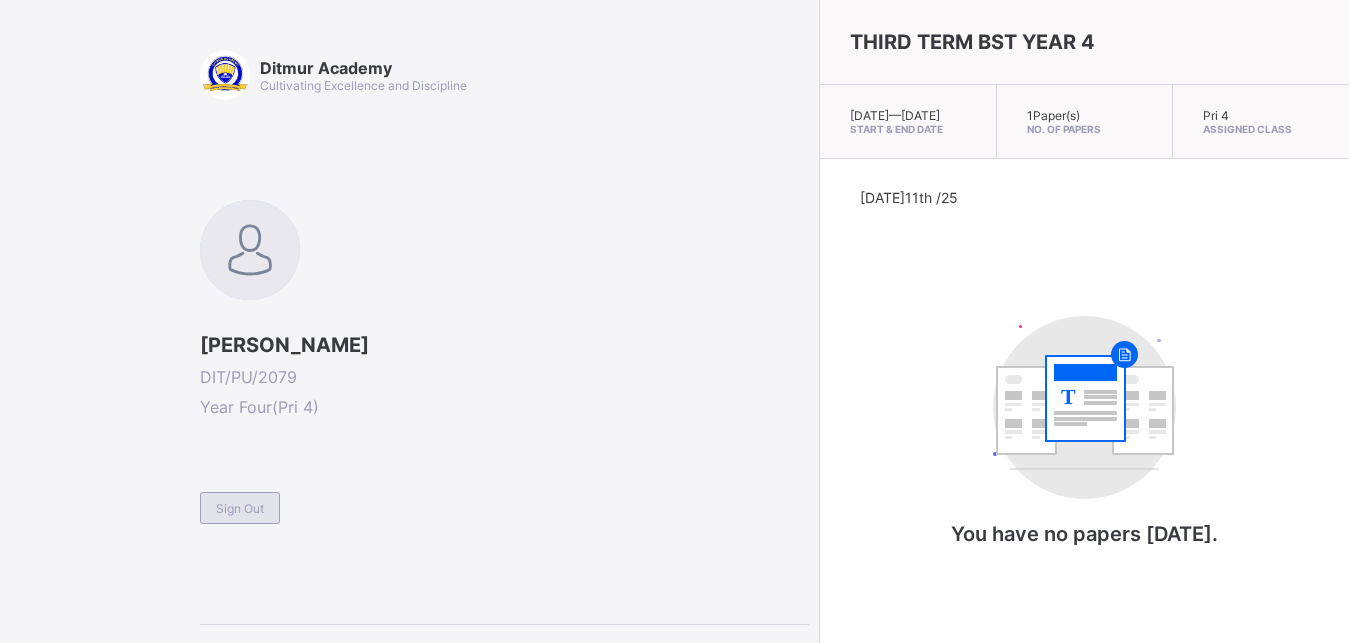 click on "Sign Out" at bounding box center [240, 508] 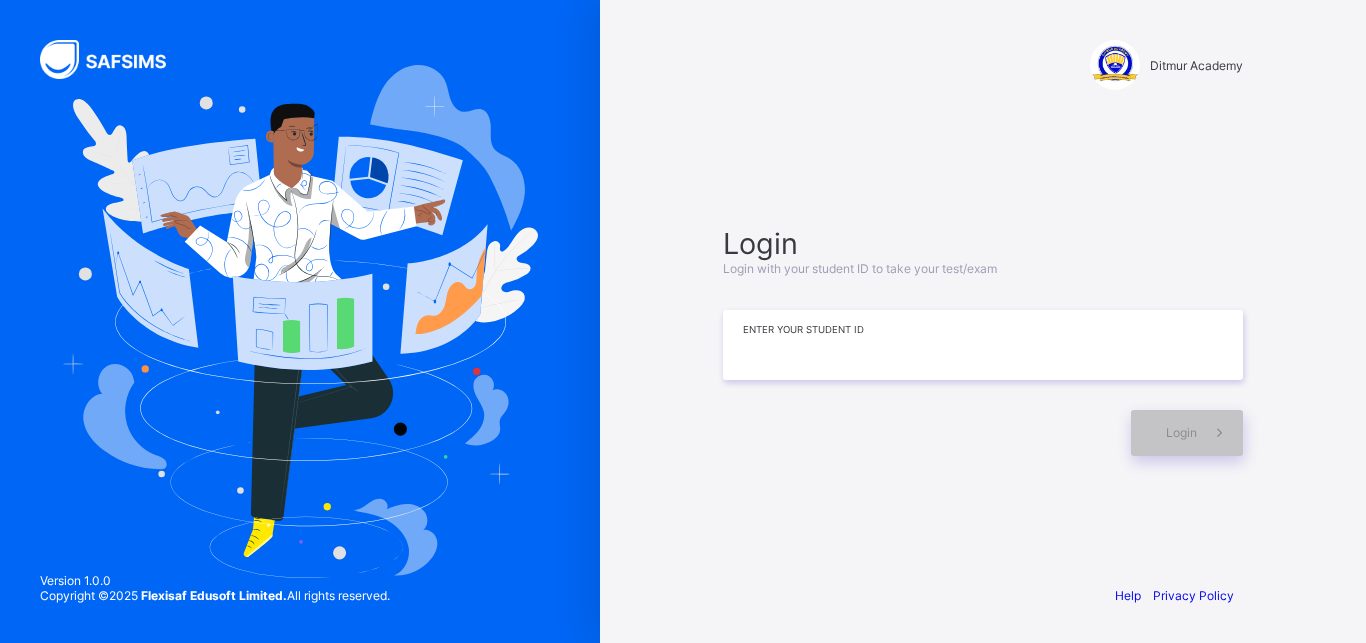 click at bounding box center [983, 345] 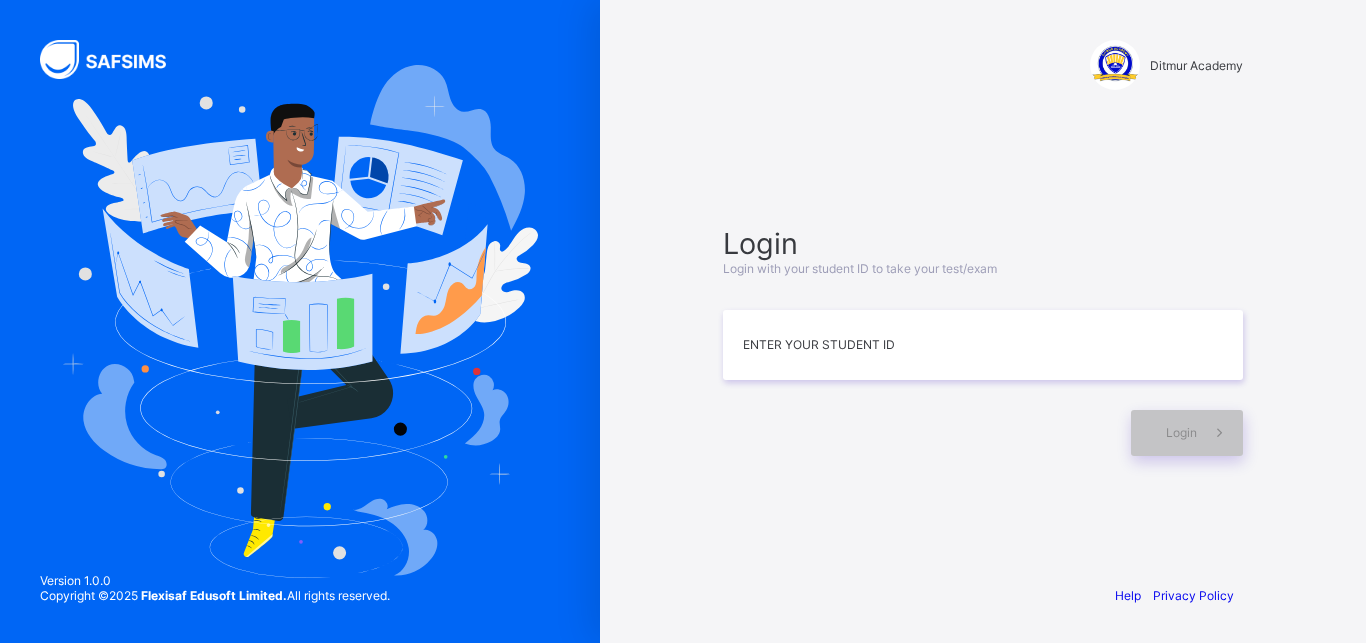 click at bounding box center (300, 321) 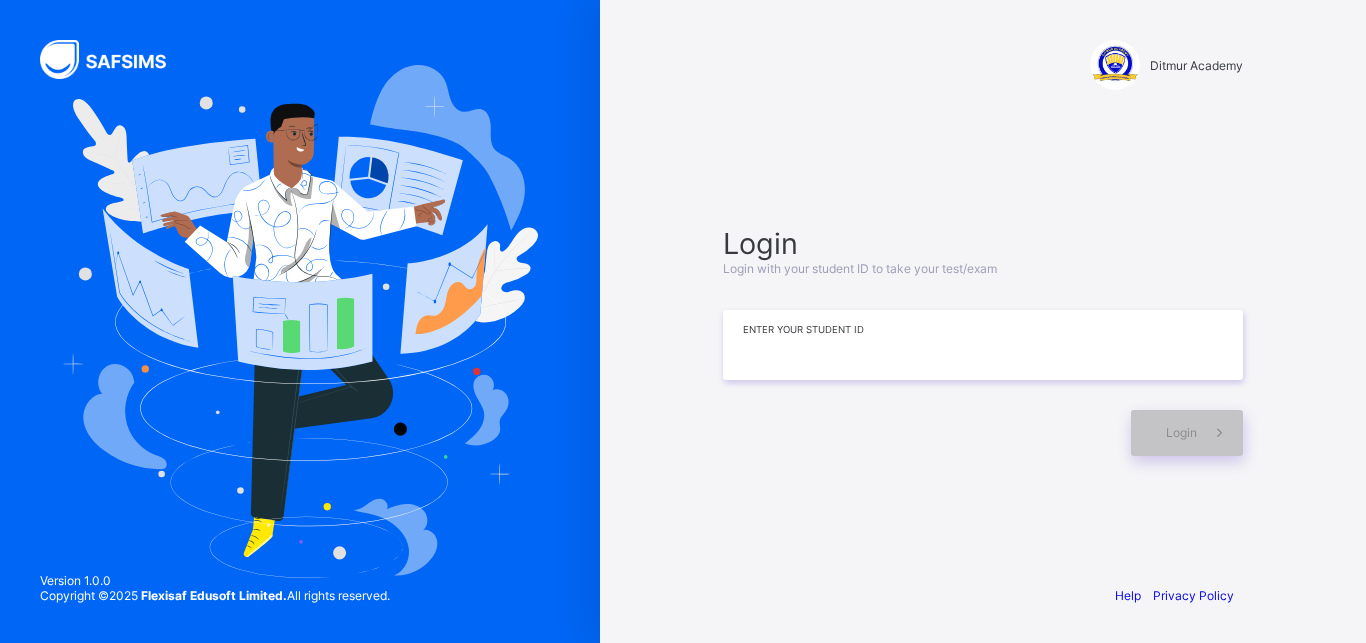 click at bounding box center [983, 345] 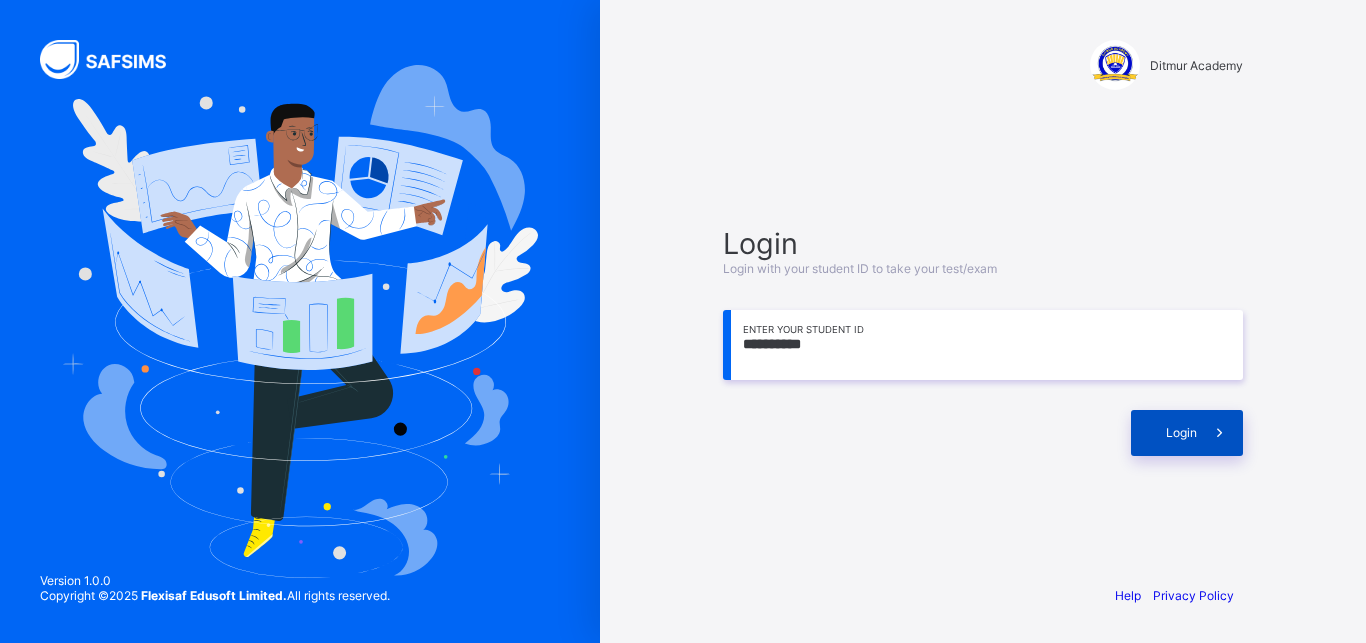 click at bounding box center [1219, 432] 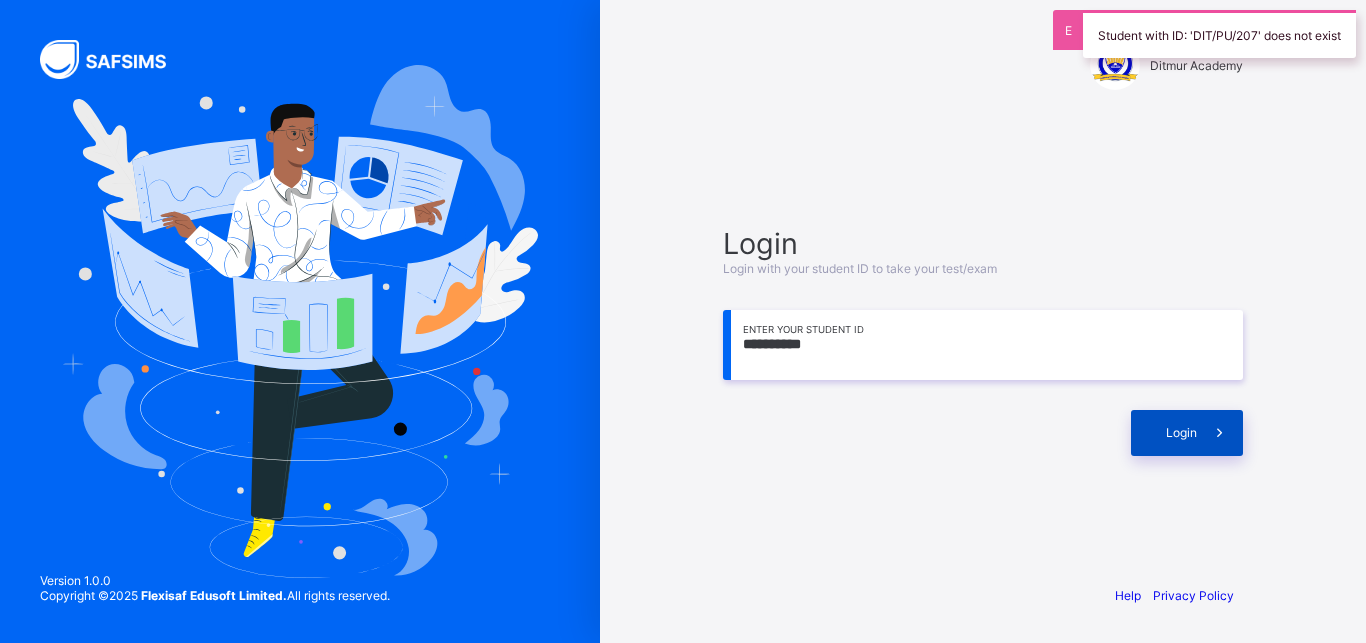 click at bounding box center (1219, 432) 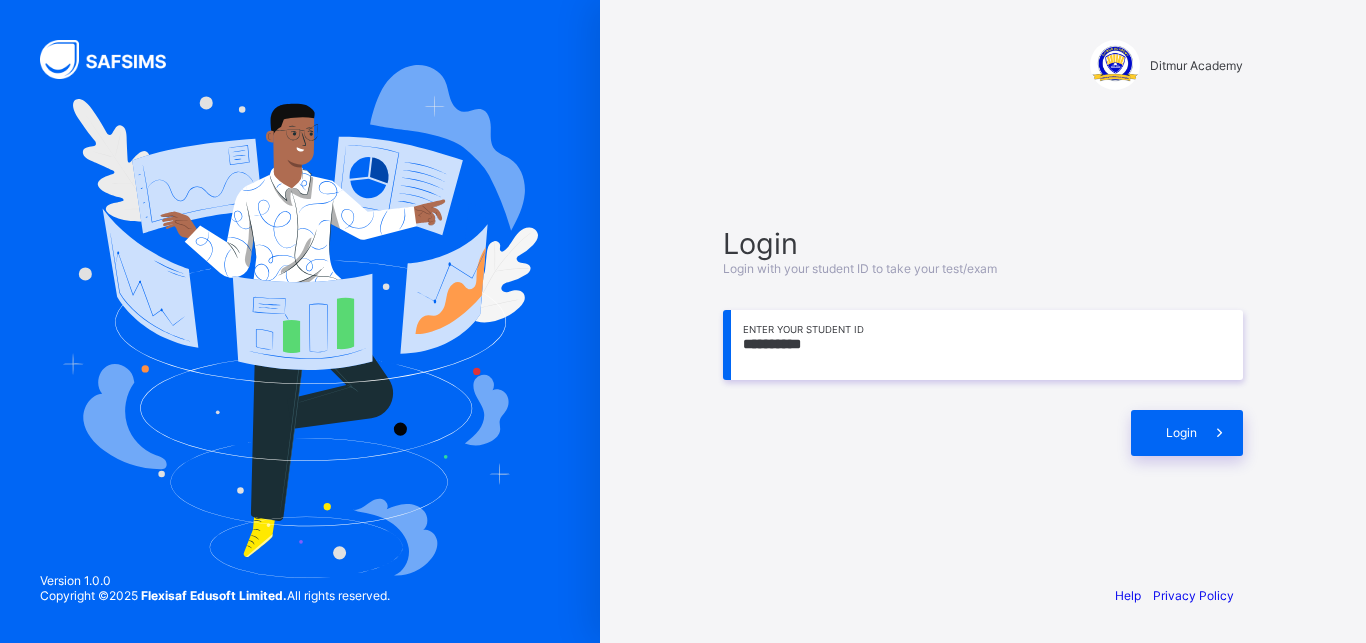 click on "**********" at bounding box center (983, 341) 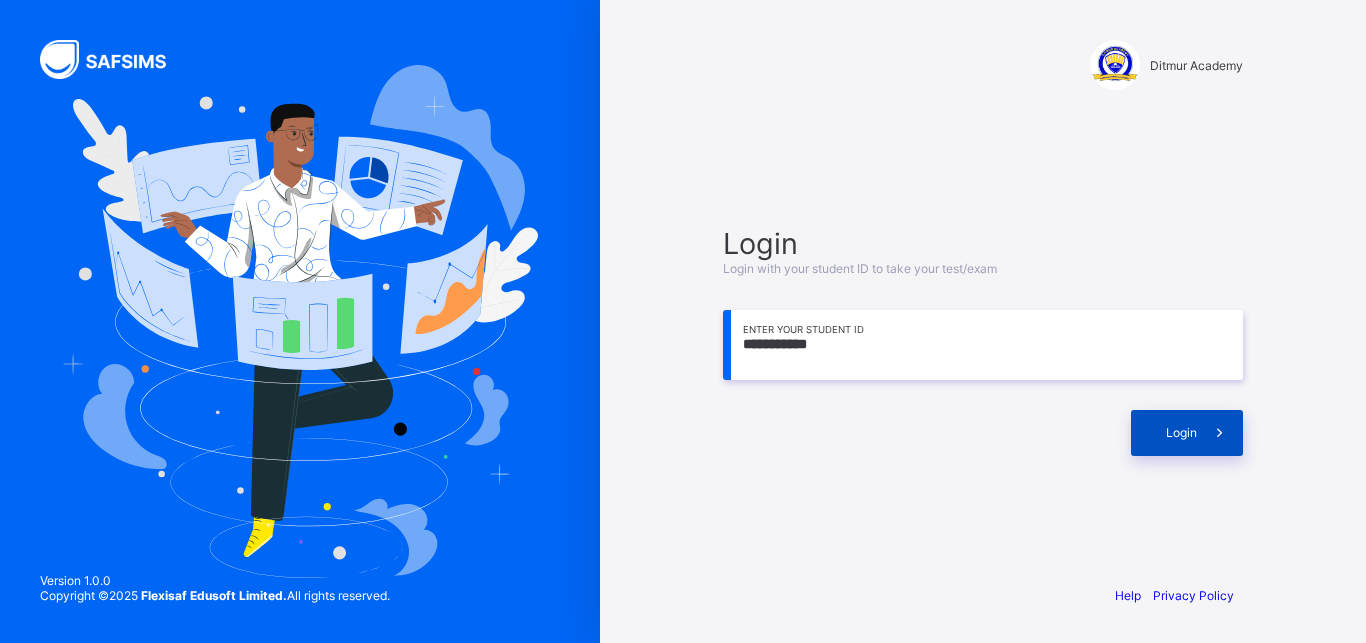 type on "**********" 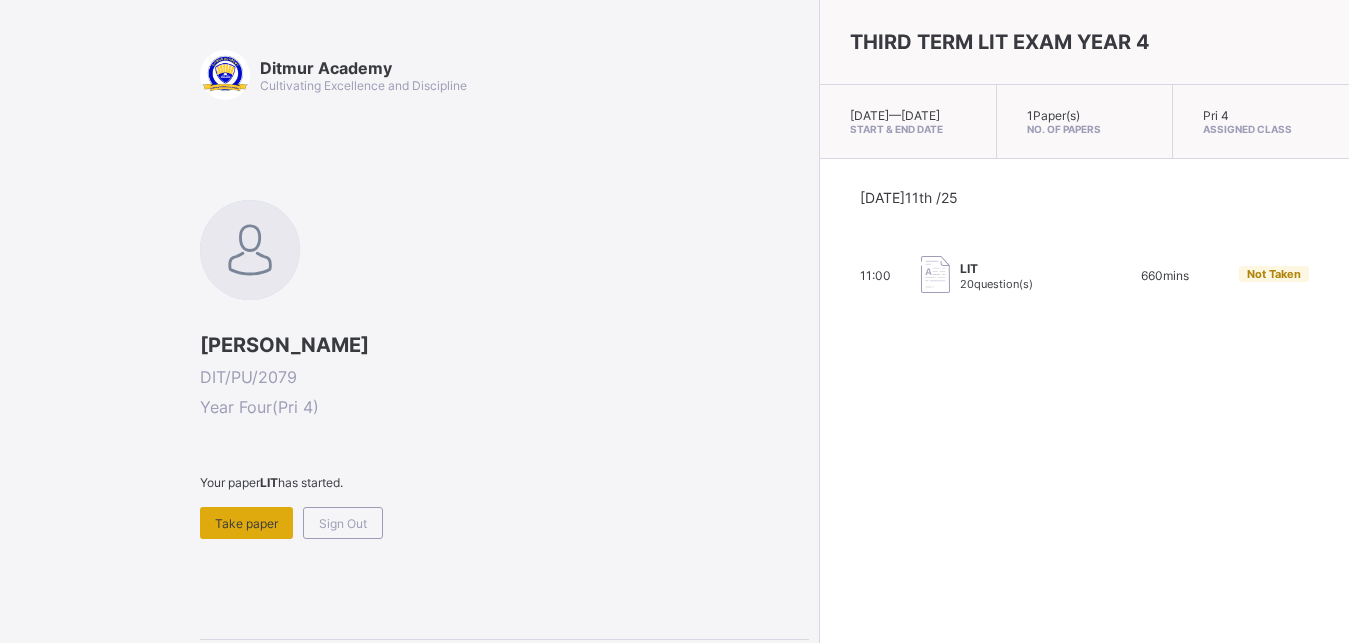 click on "Take paper" at bounding box center (246, 523) 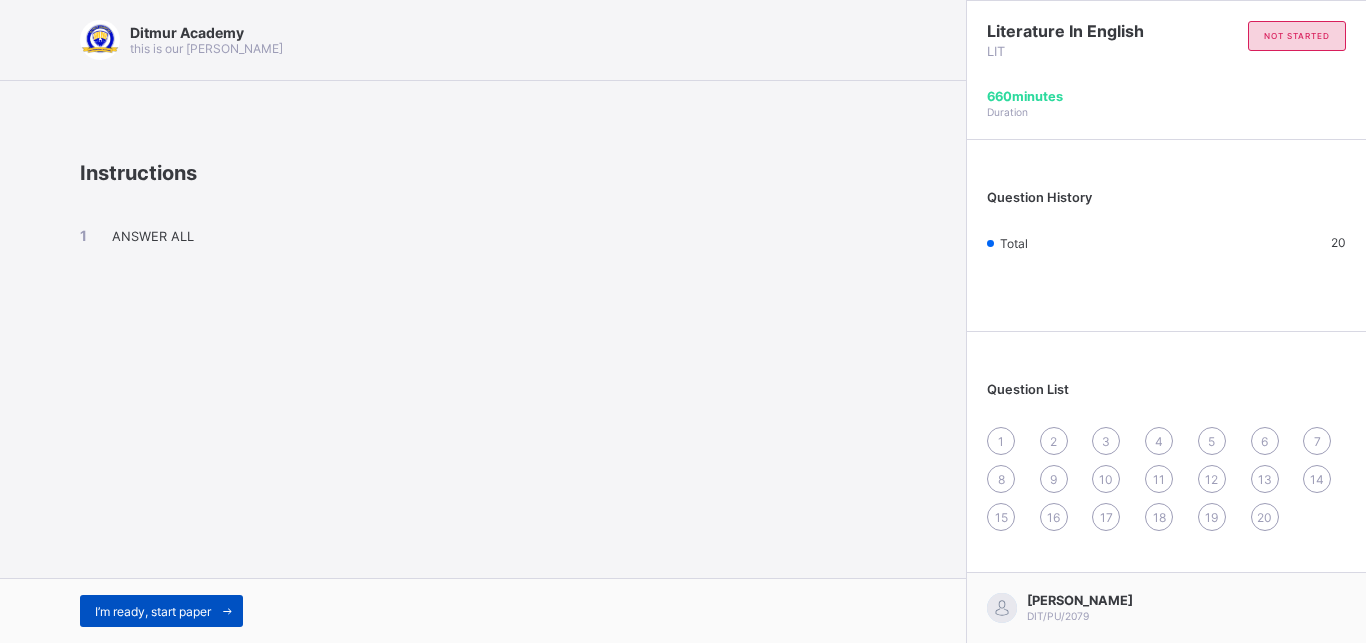click on "I’m ready, start paper" at bounding box center [161, 611] 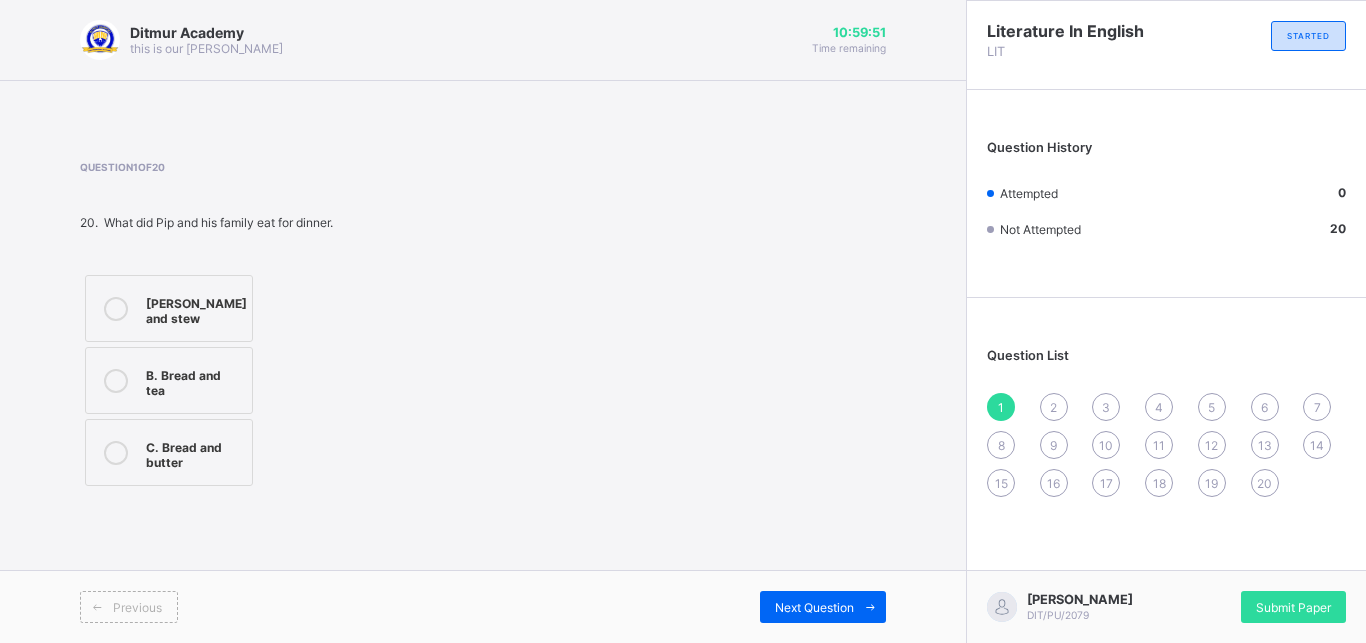 click on "C.  Bread and butter" at bounding box center [194, 452] 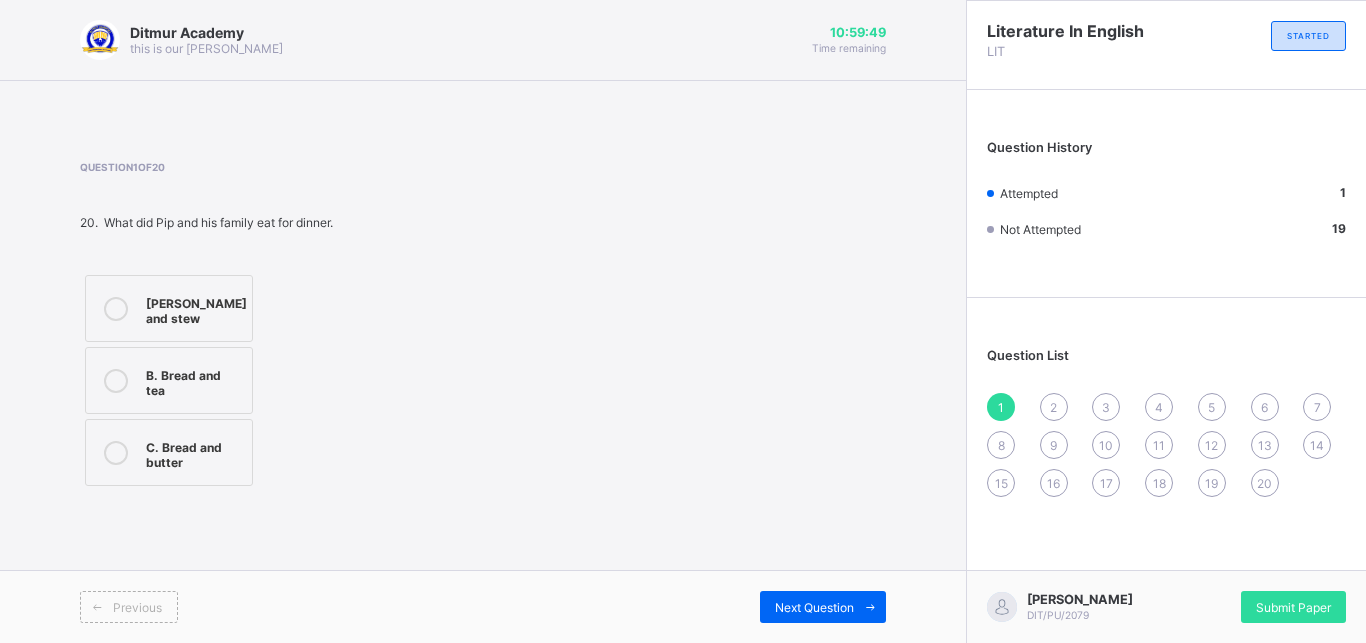 click on "Previous Next Question" at bounding box center [483, 606] 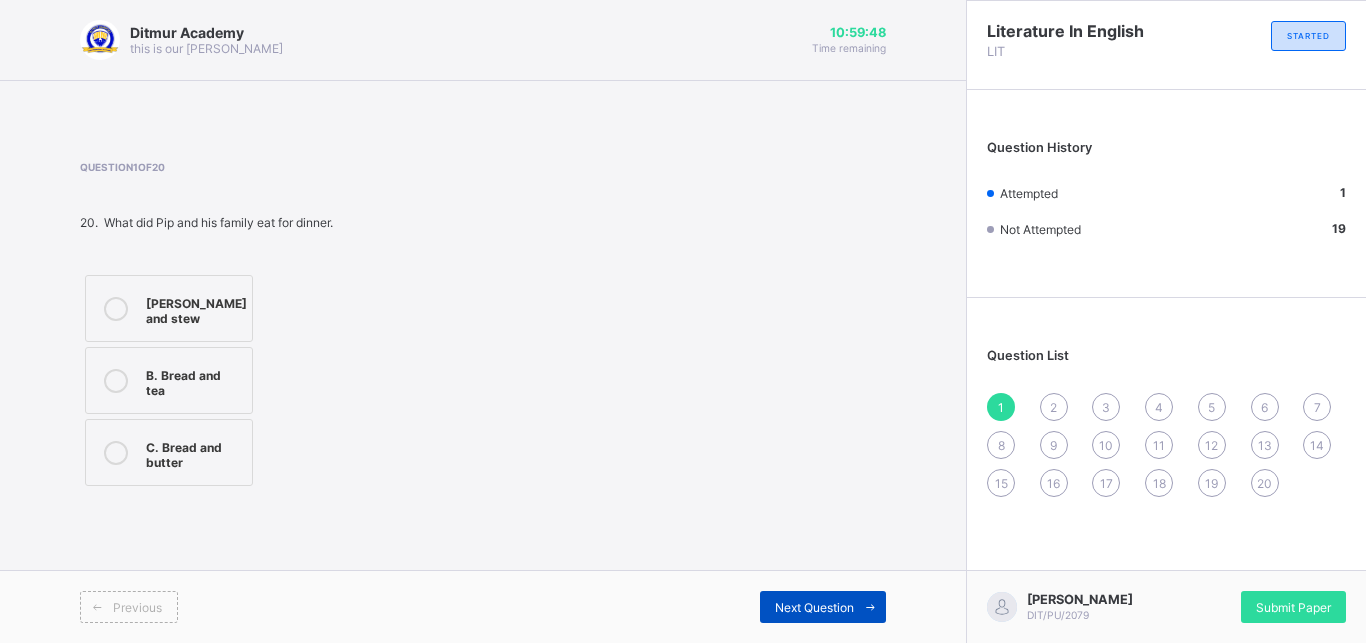 click on "Next Question" at bounding box center (814, 607) 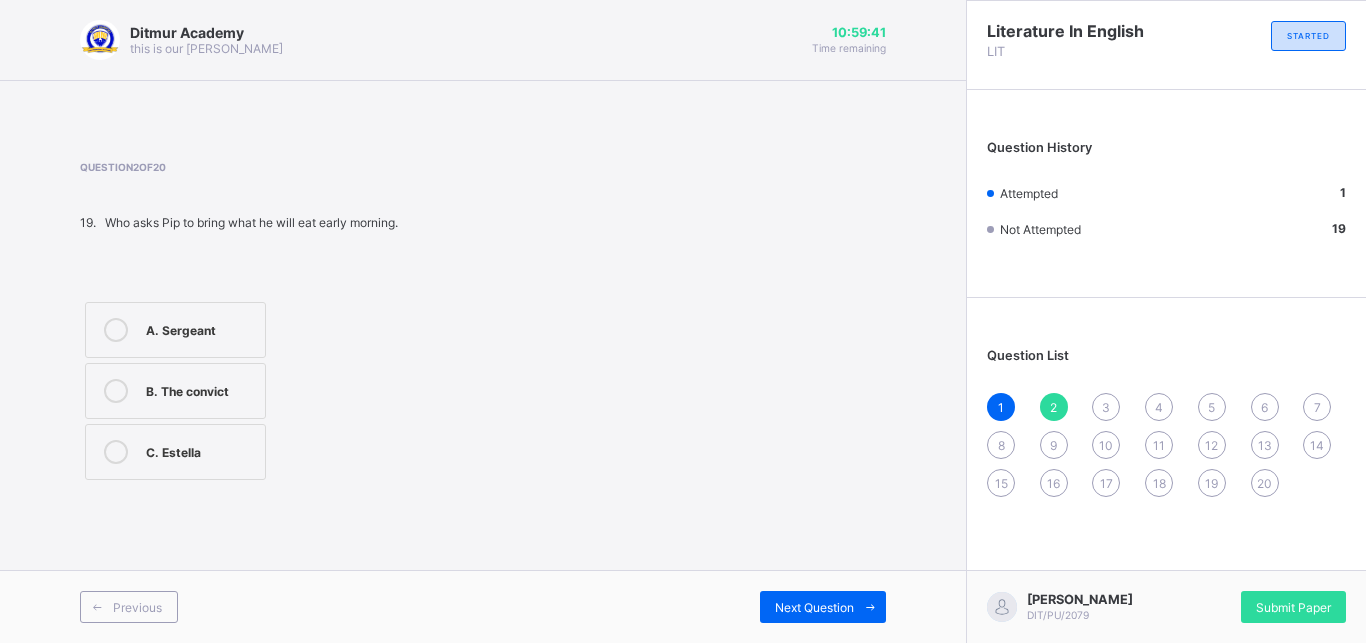 click on "B.  The convict" at bounding box center (175, 391) 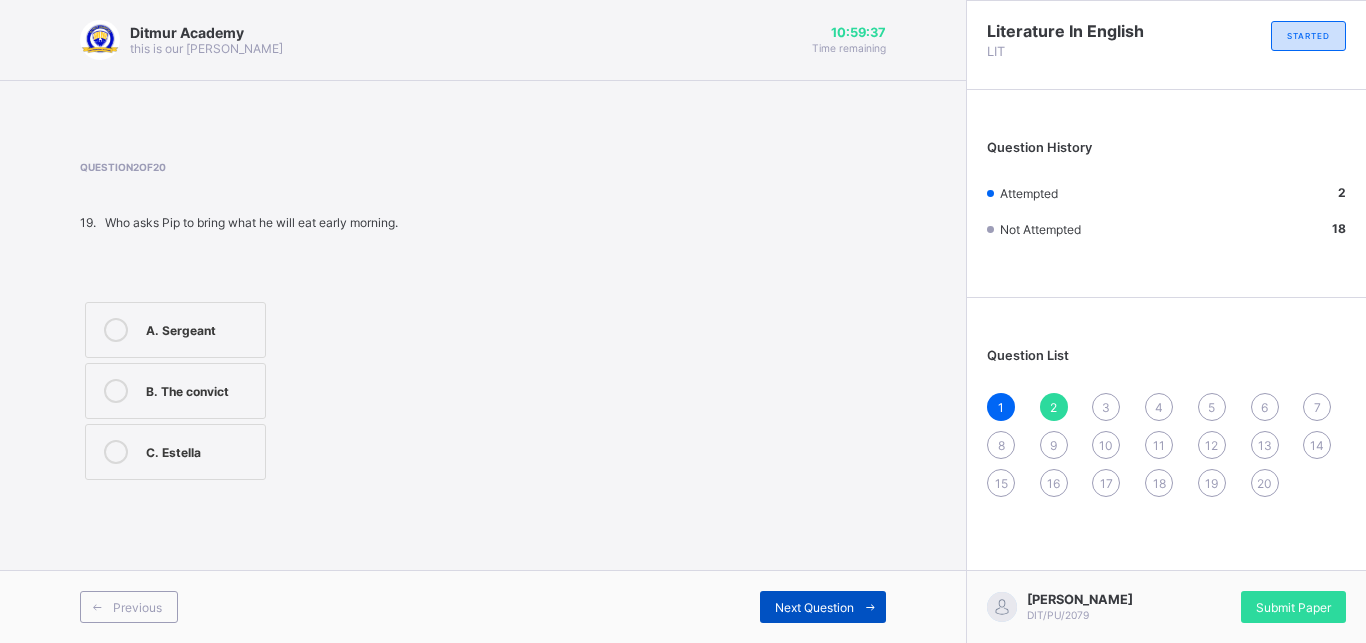 click on "Next Question" at bounding box center [814, 607] 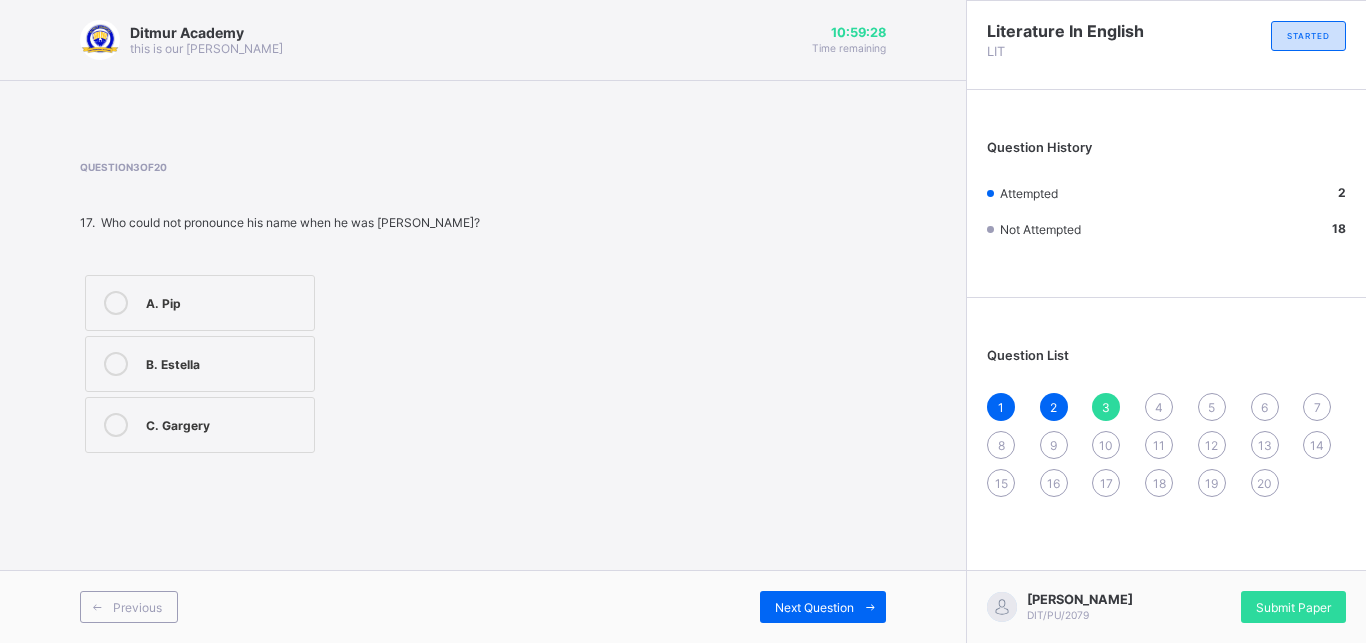 click on "A.  Pip" at bounding box center (200, 303) 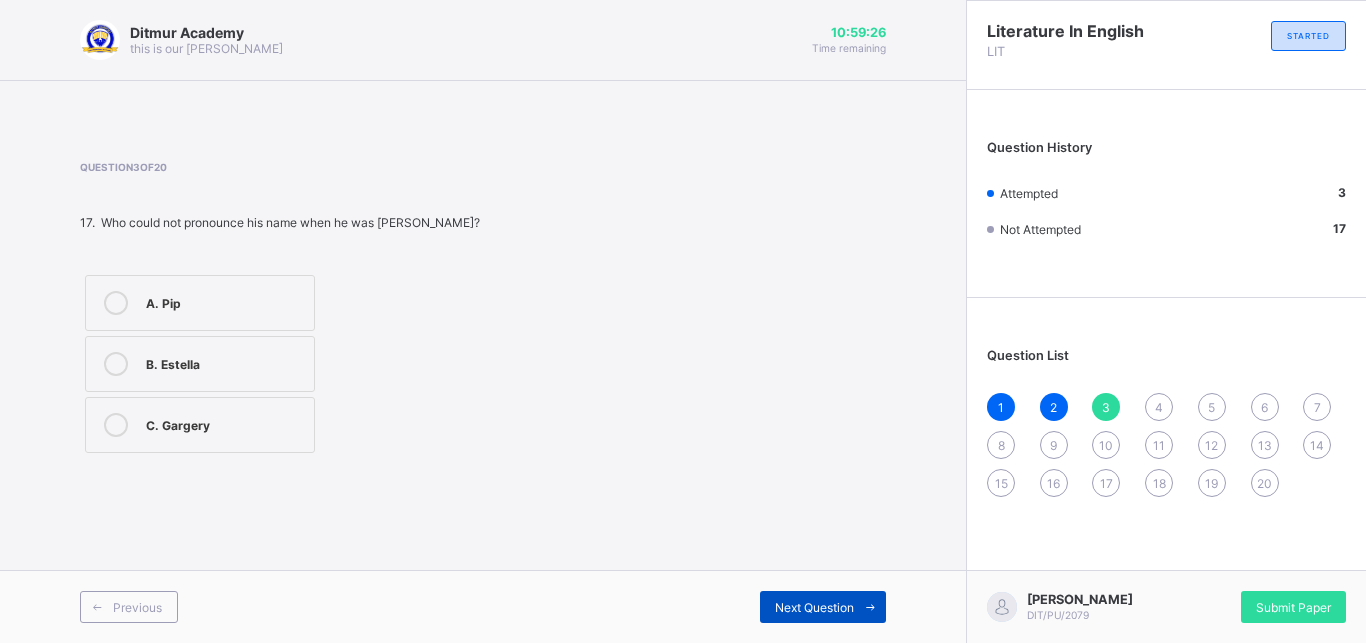 click on "Next Question" at bounding box center [814, 607] 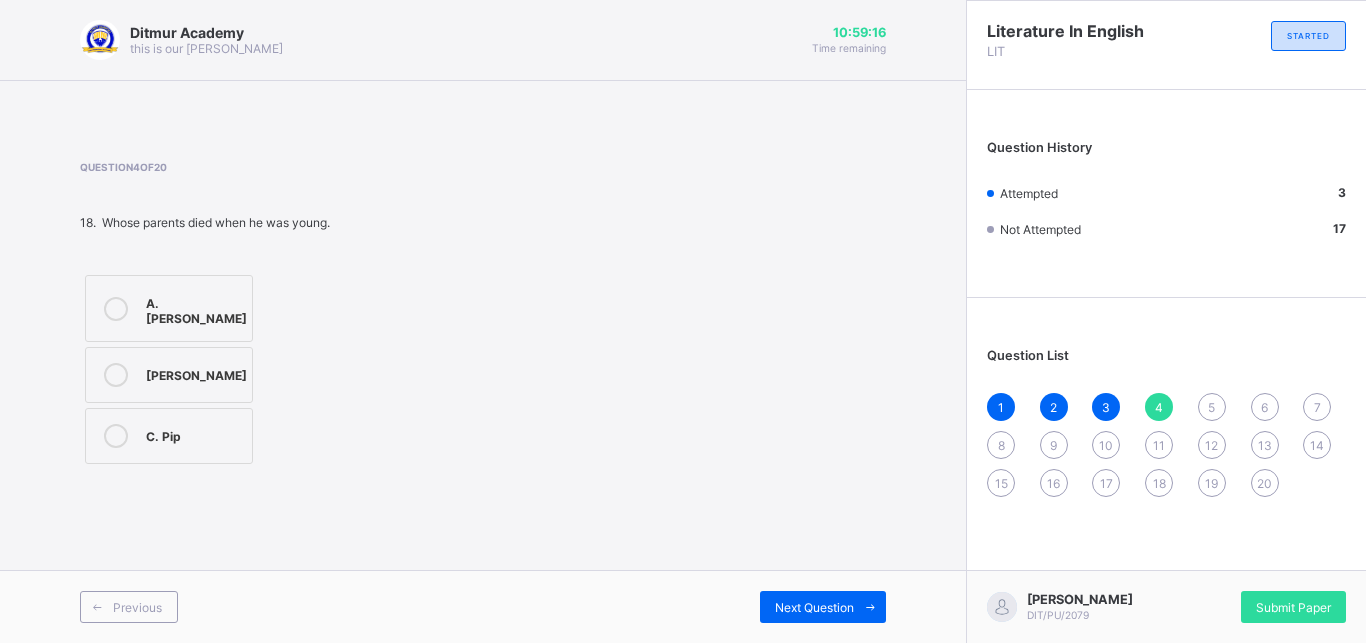 click on "C.  Pip" at bounding box center [194, 434] 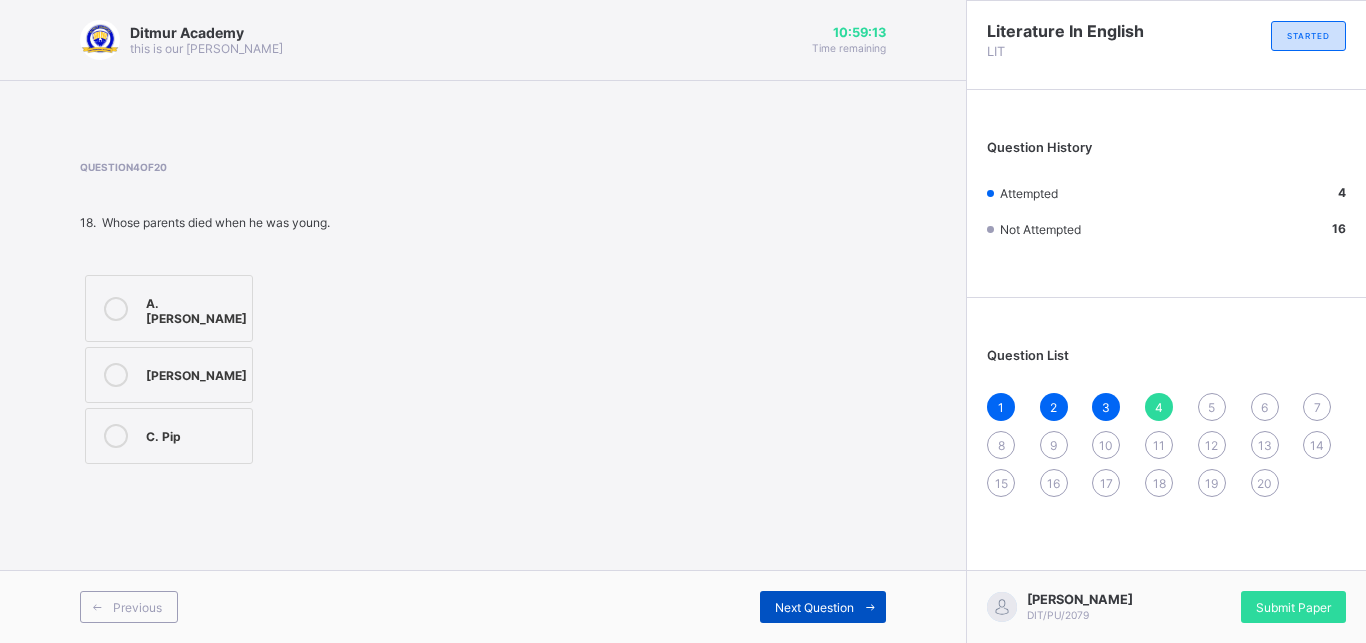 click on "Next Question" at bounding box center (814, 607) 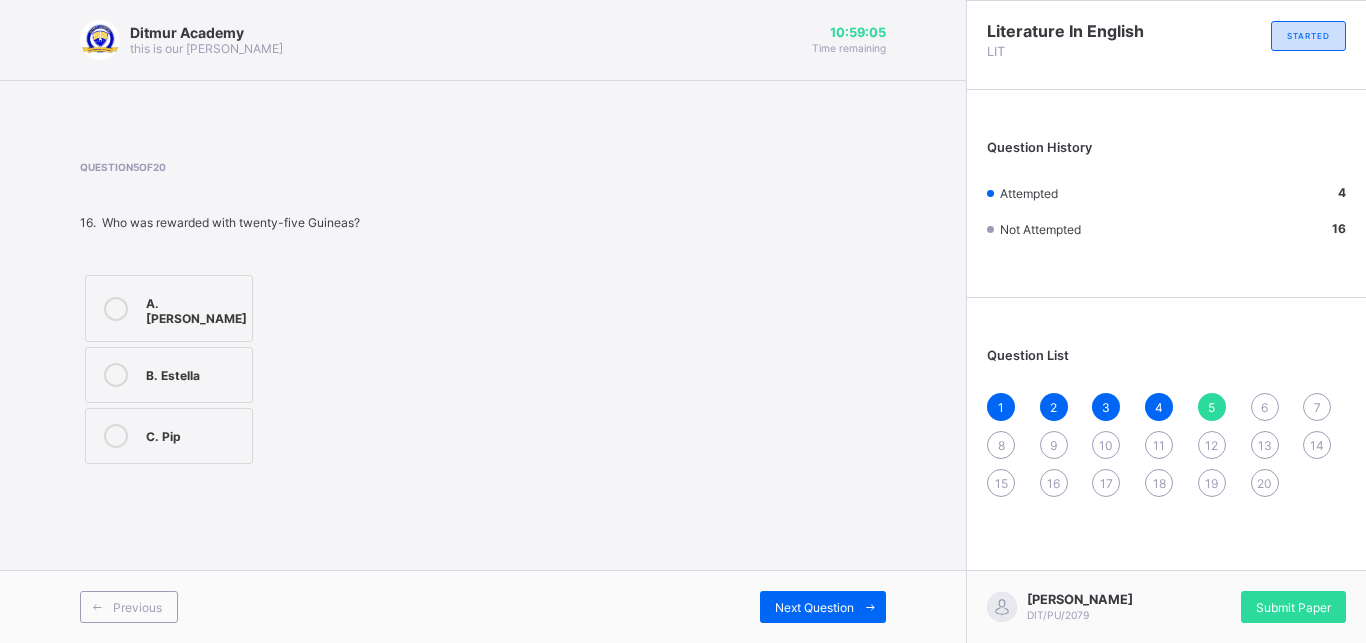 click on "C.  Pip" at bounding box center (194, 434) 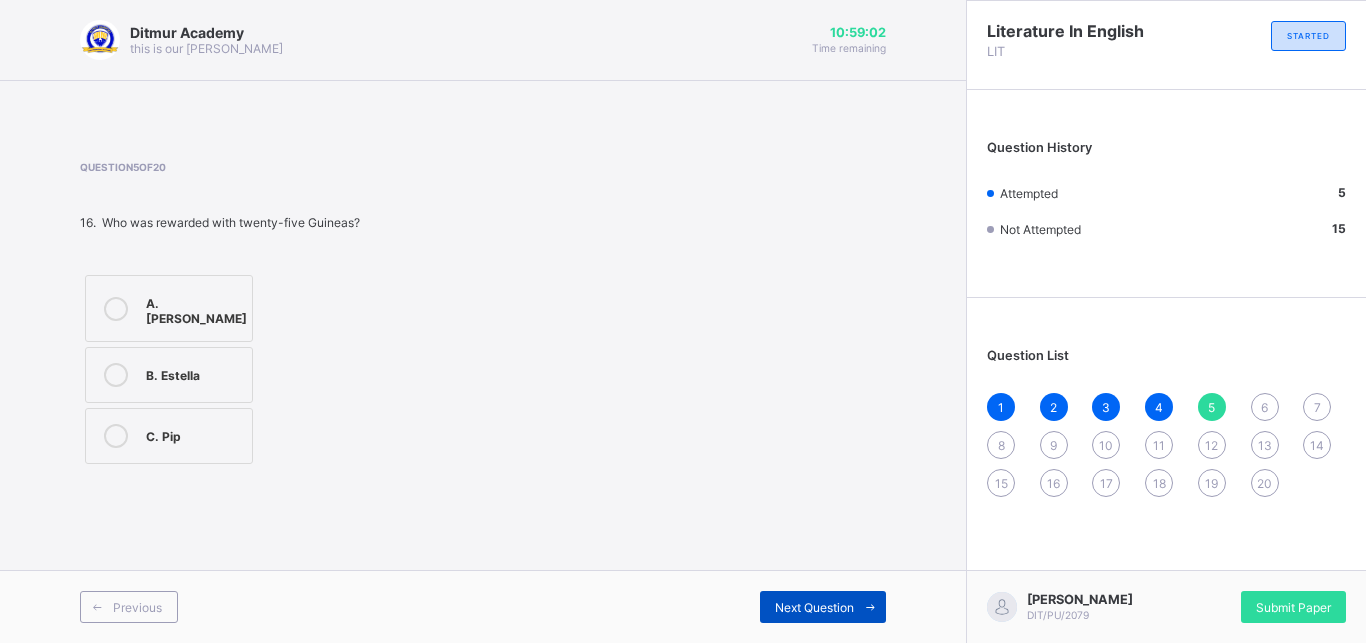 click on "Next Question" at bounding box center (814, 607) 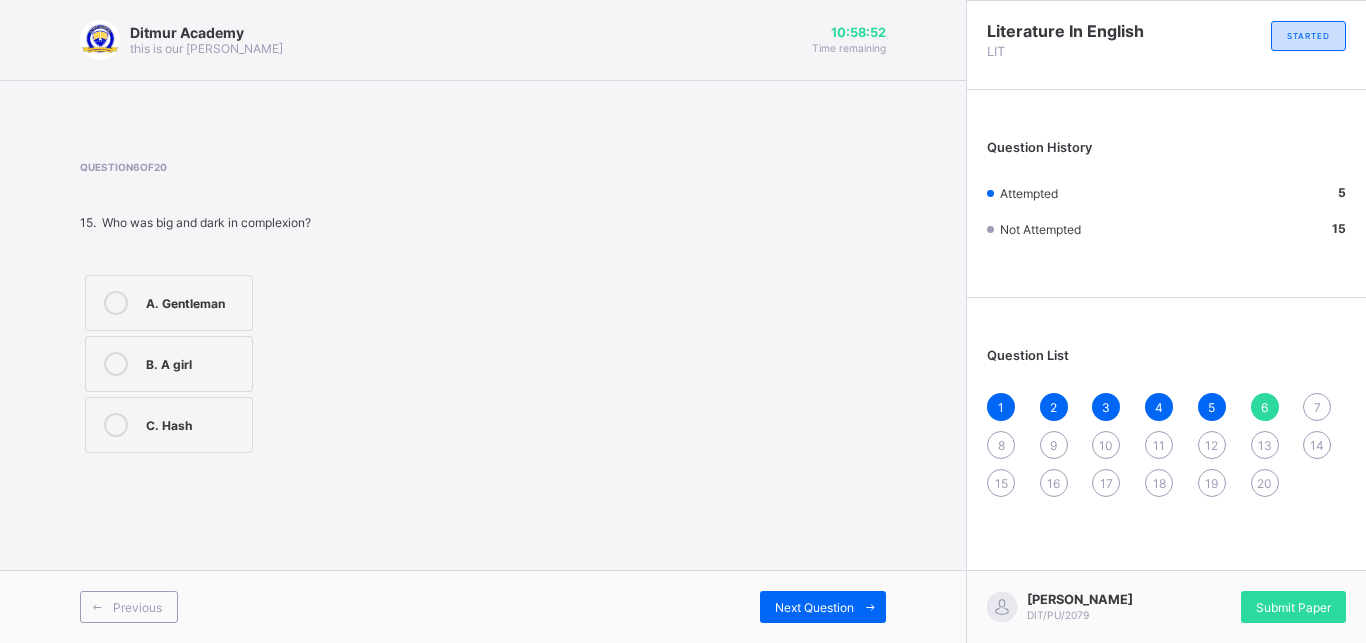 click on "A.  Gentleman" at bounding box center (194, 303) 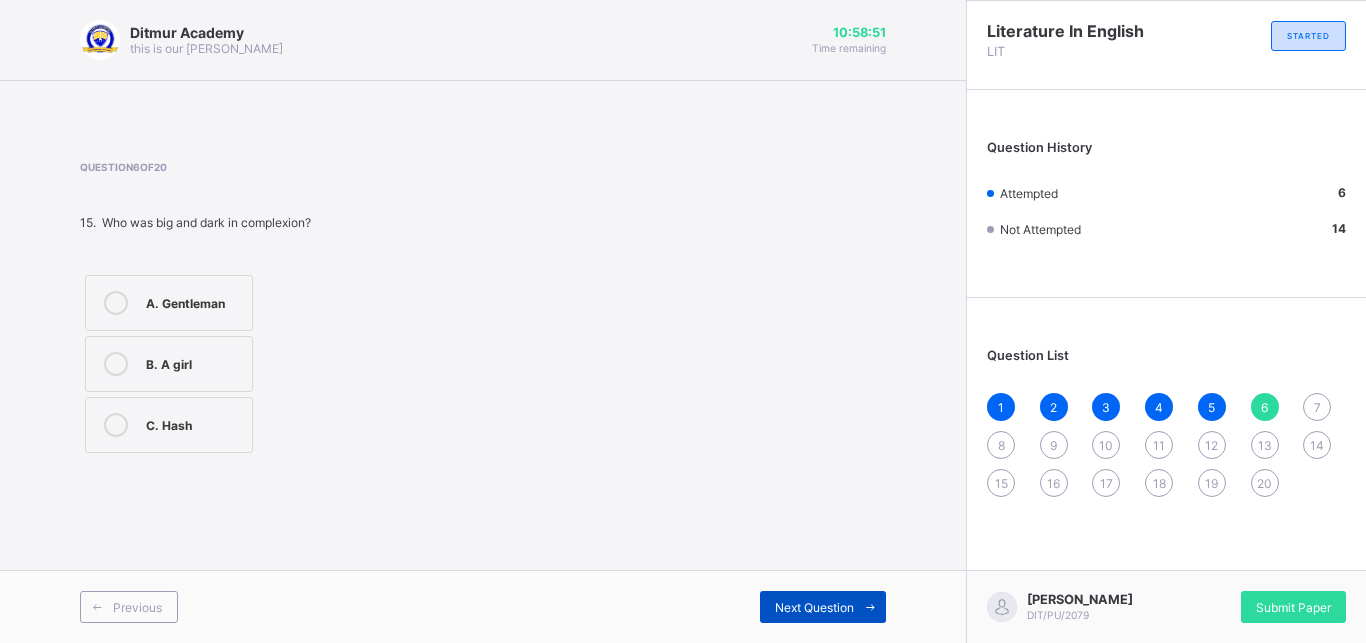 click on "Next Question" at bounding box center (814, 607) 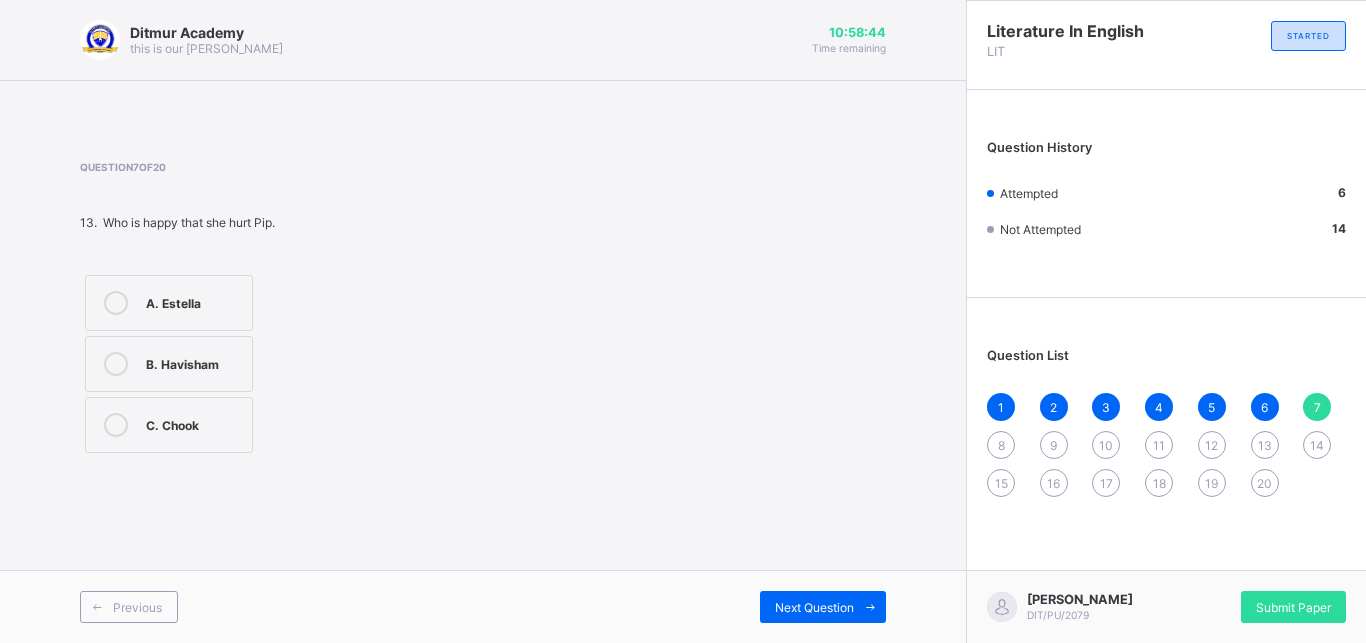 click on "A.  Estella" at bounding box center [194, 301] 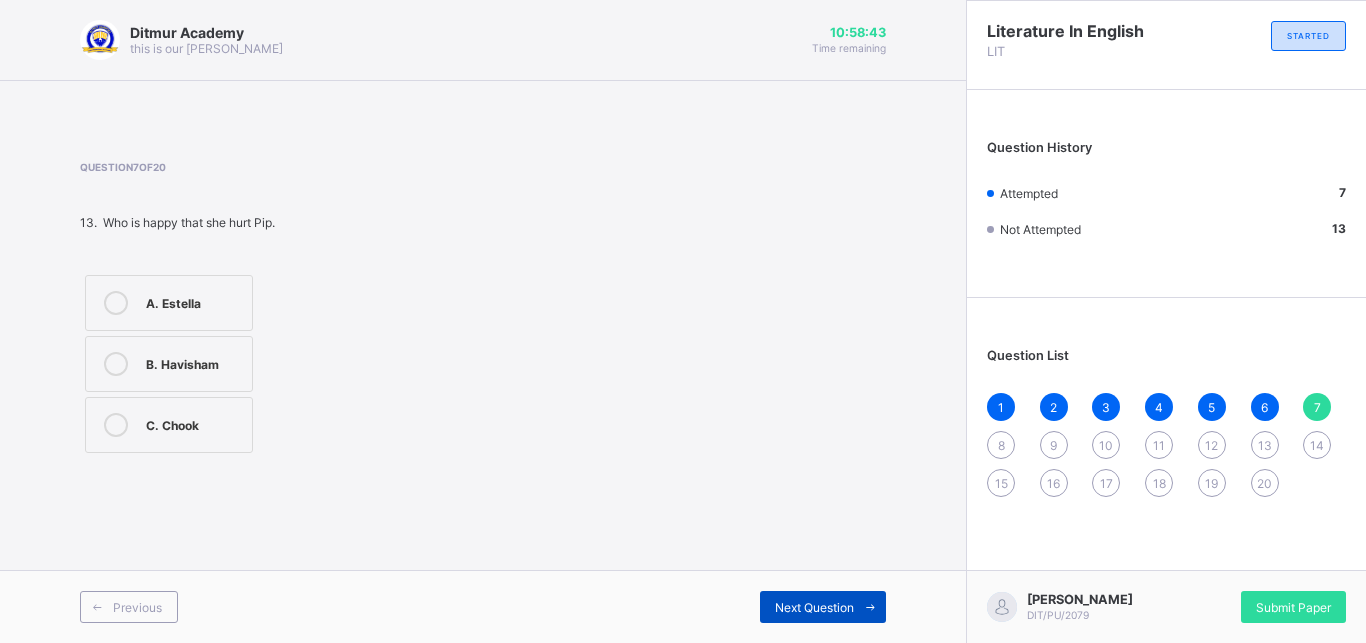 click at bounding box center [870, 607] 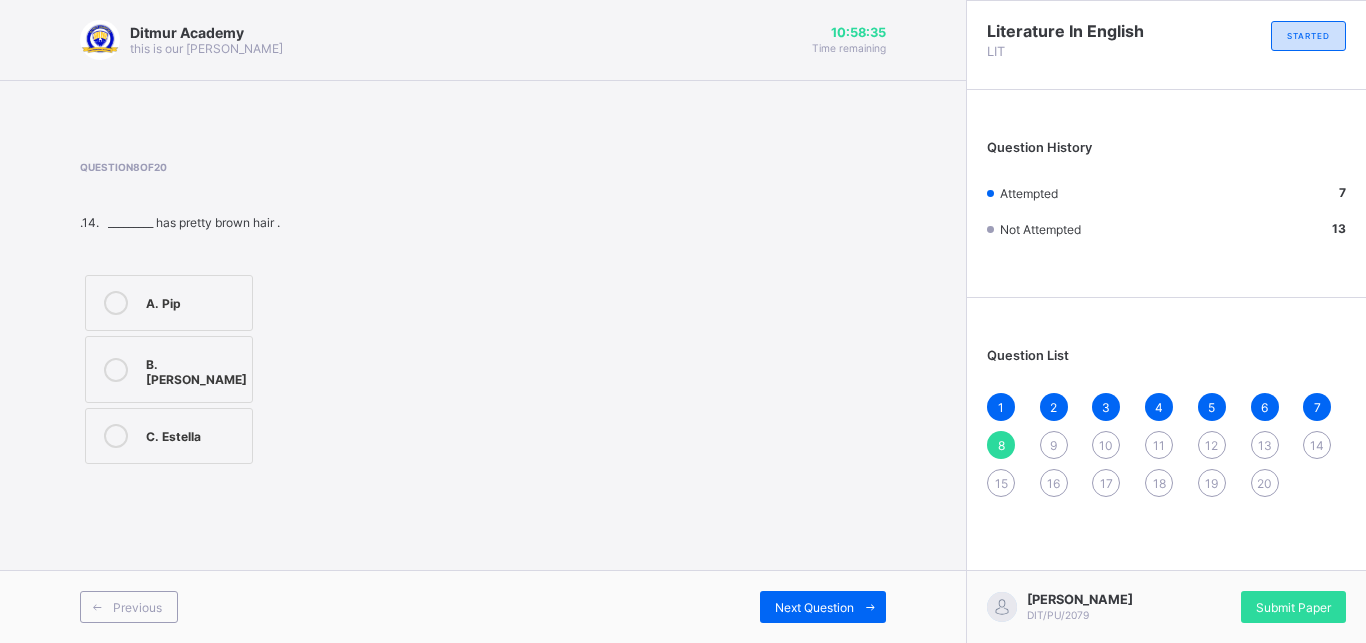 click on "C.  Estella" at bounding box center (169, 436) 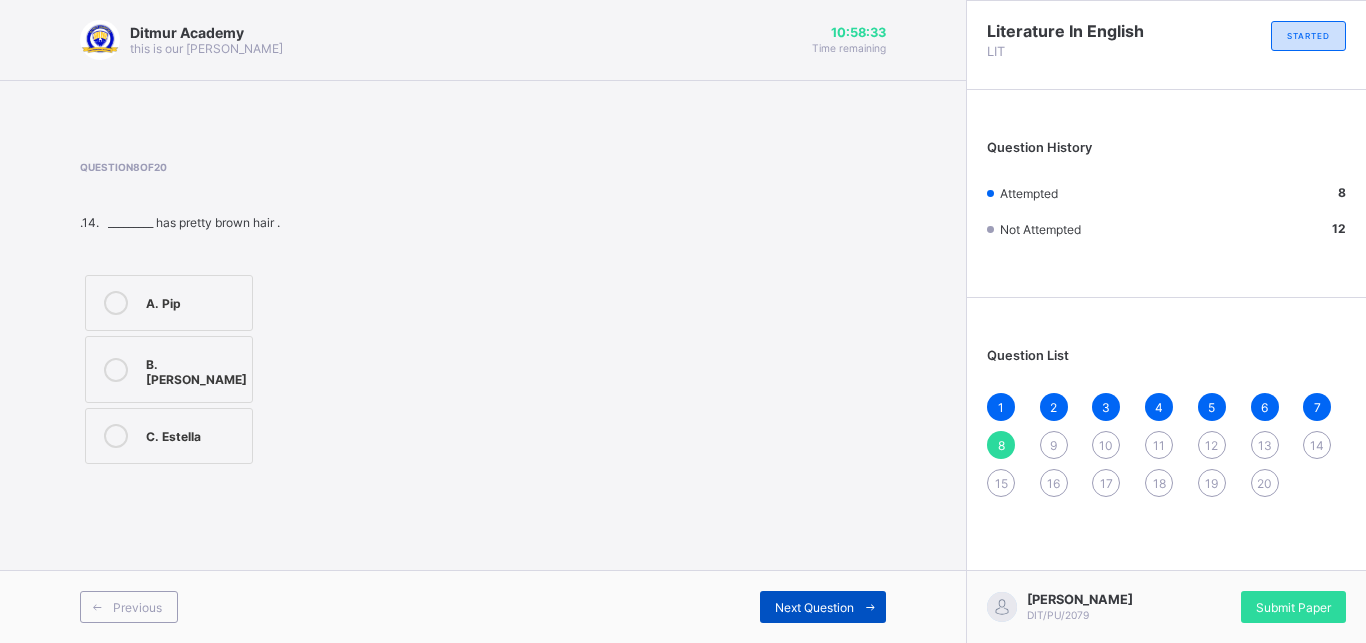 click on "Next Question" at bounding box center [823, 607] 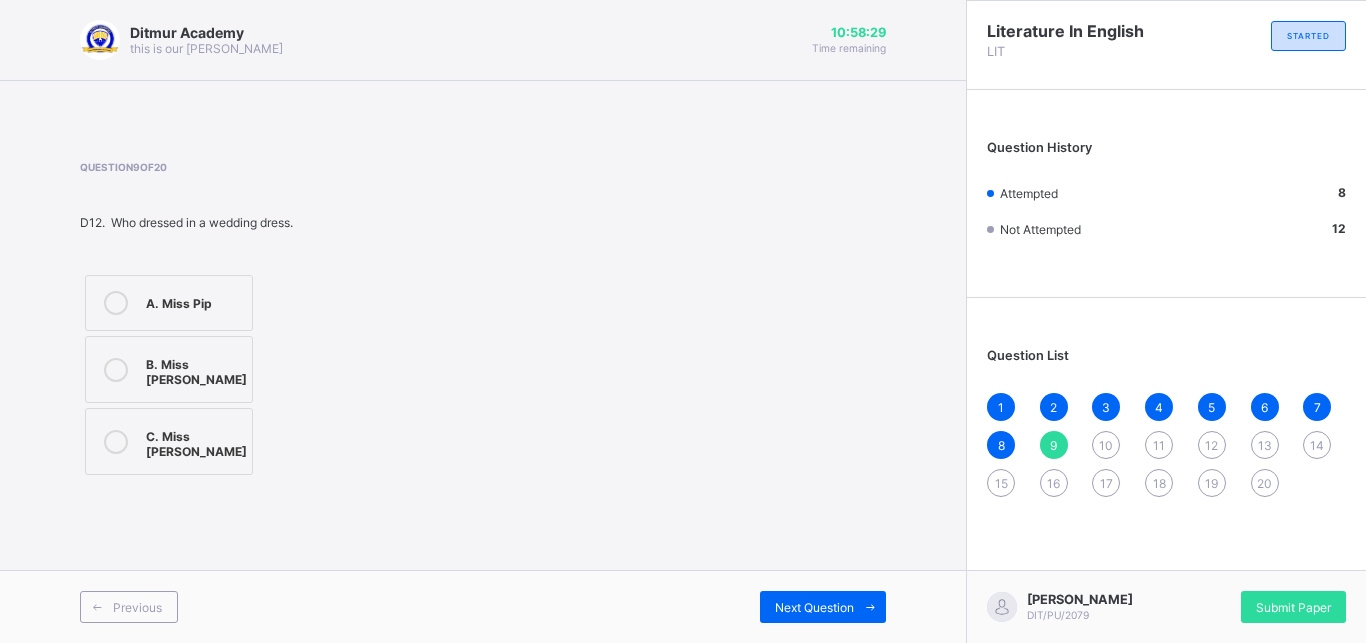 click on "Question  9  of  20 D12.  Who dressed in a wedding dress. A.  Miss Pip B.  [PERSON_NAME]   Miss [PERSON_NAME]" at bounding box center [483, 320] 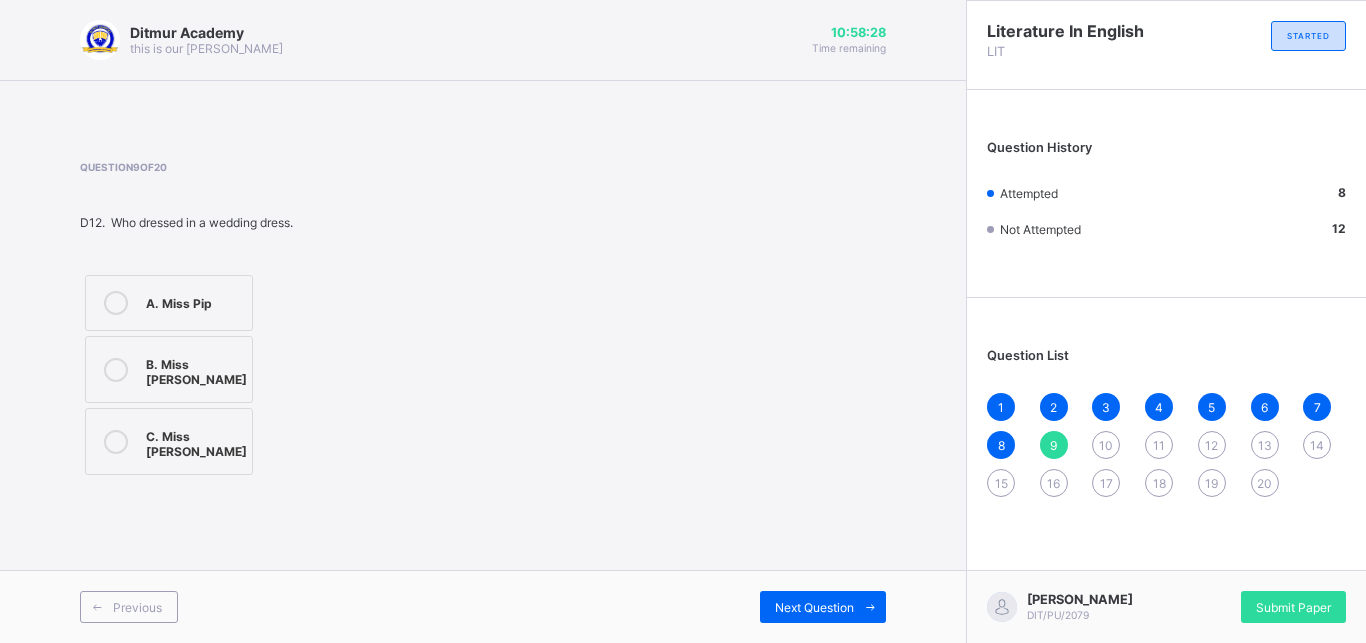 click on "C.   Miss [PERSON_NAME]" at bounding box center [169, 441] 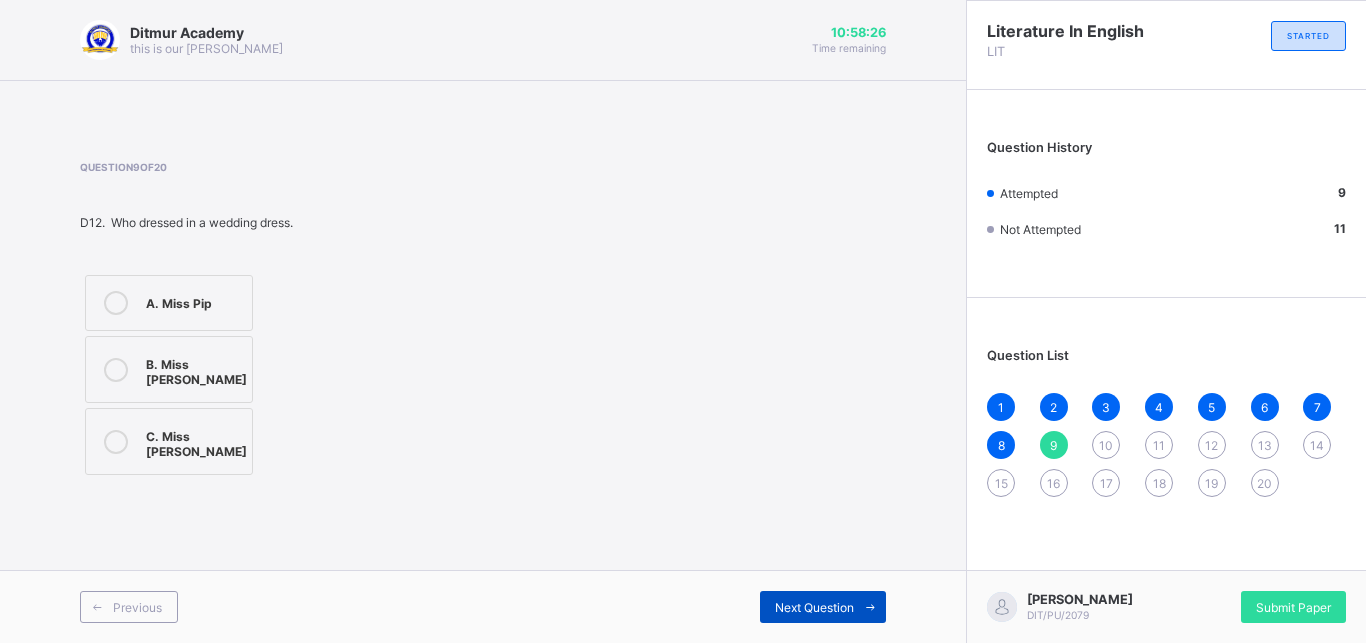 click on "Next Question" at bounding box center [814, 607] 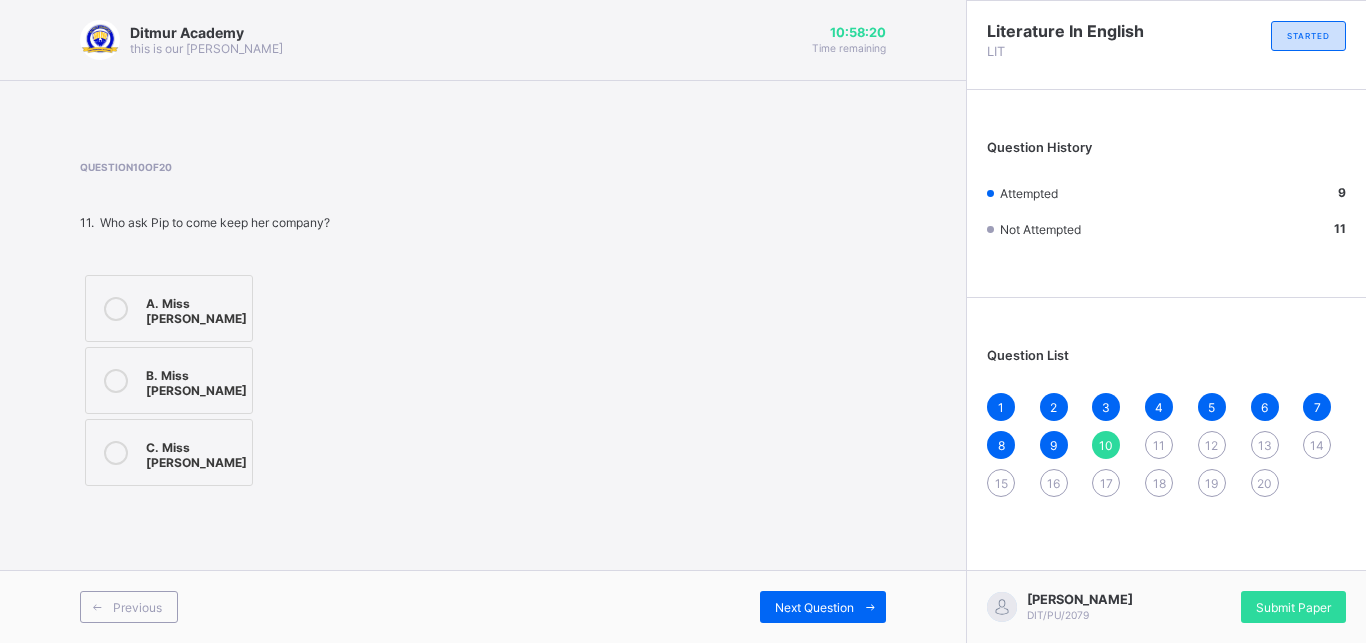 click on "B.  Miss [PERSON_NAME]" at bounding box center (196, 380) 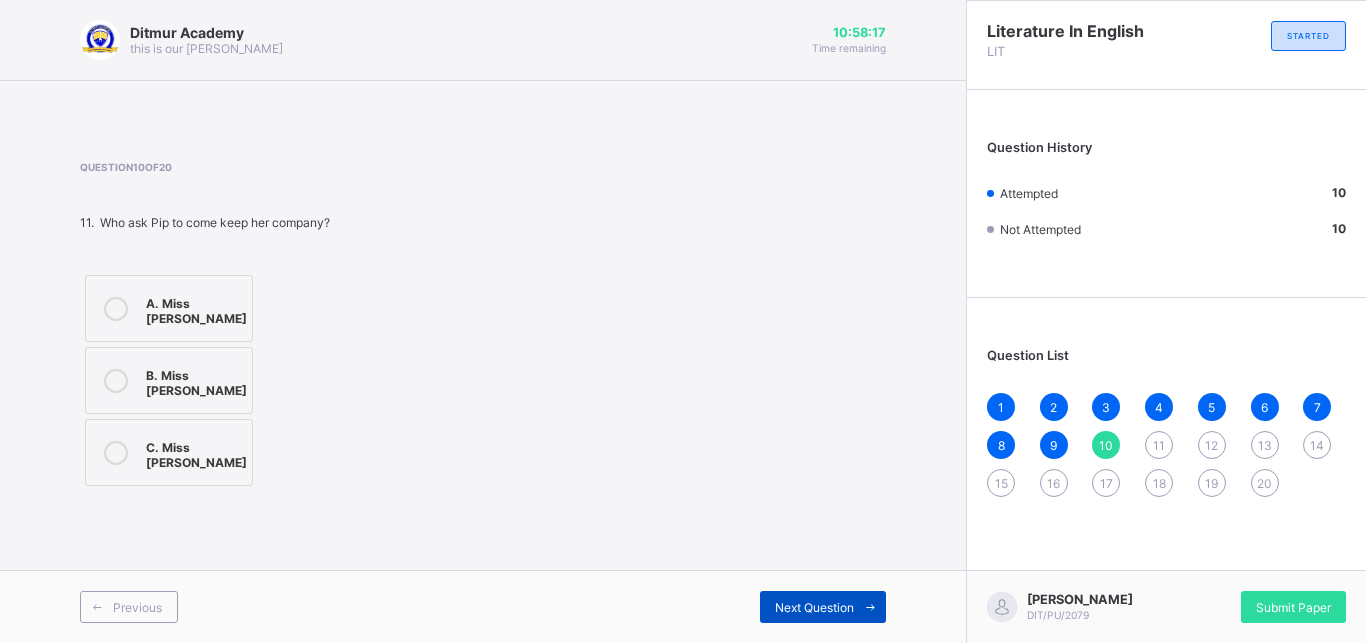 click on "Next Question" at bounding box center [823, 607] 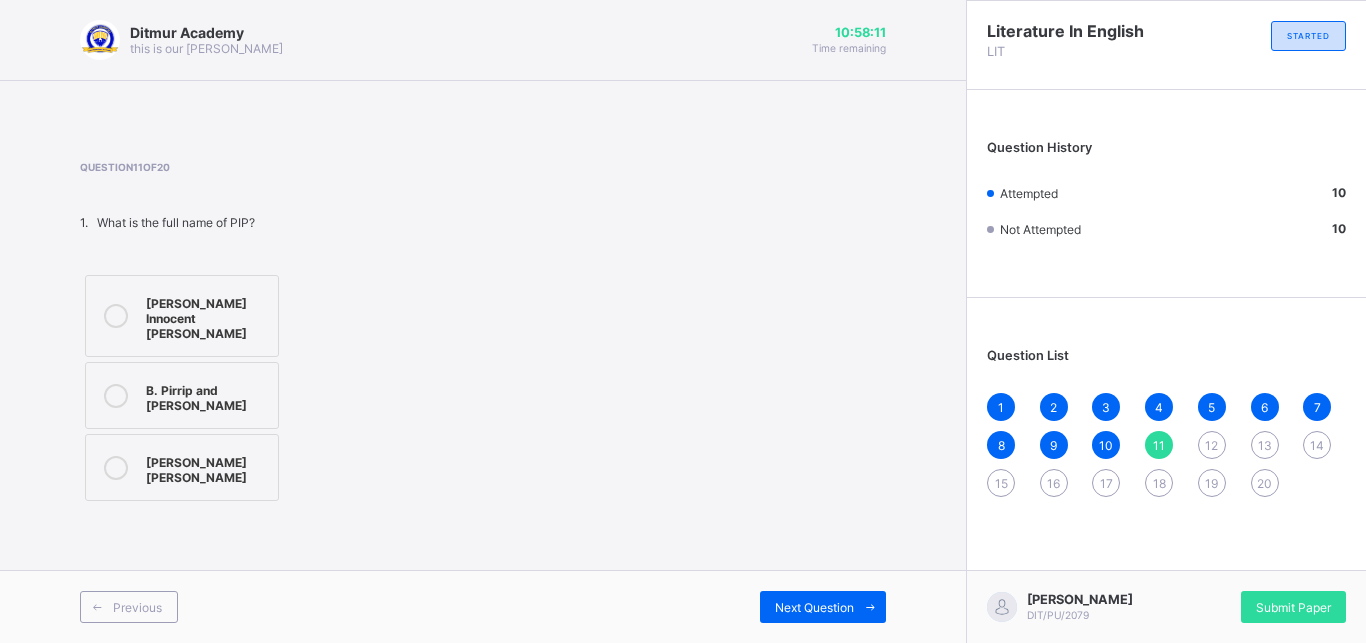click on "B.   Pirrip and [PERSON_NAME]" at bounding box center (207, 395) 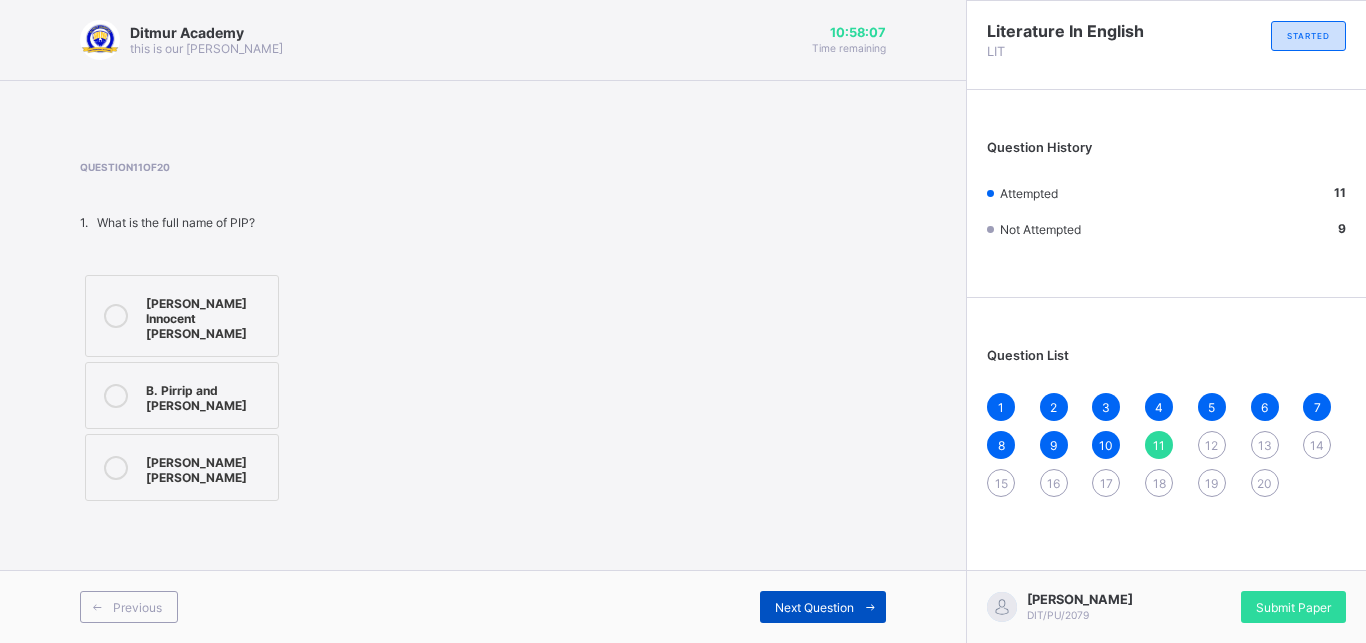 click on "Next Question" at bounding box center [823, 607] 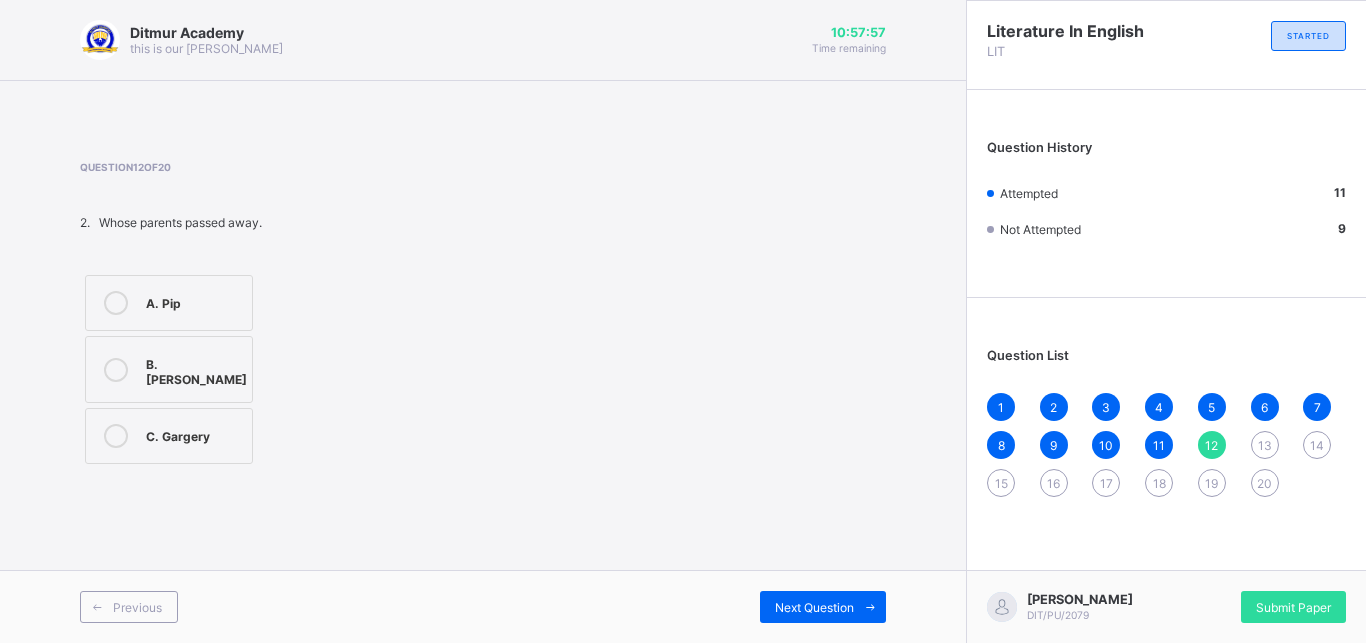 click on "A.  Pip" at bounding box center [194, 301] 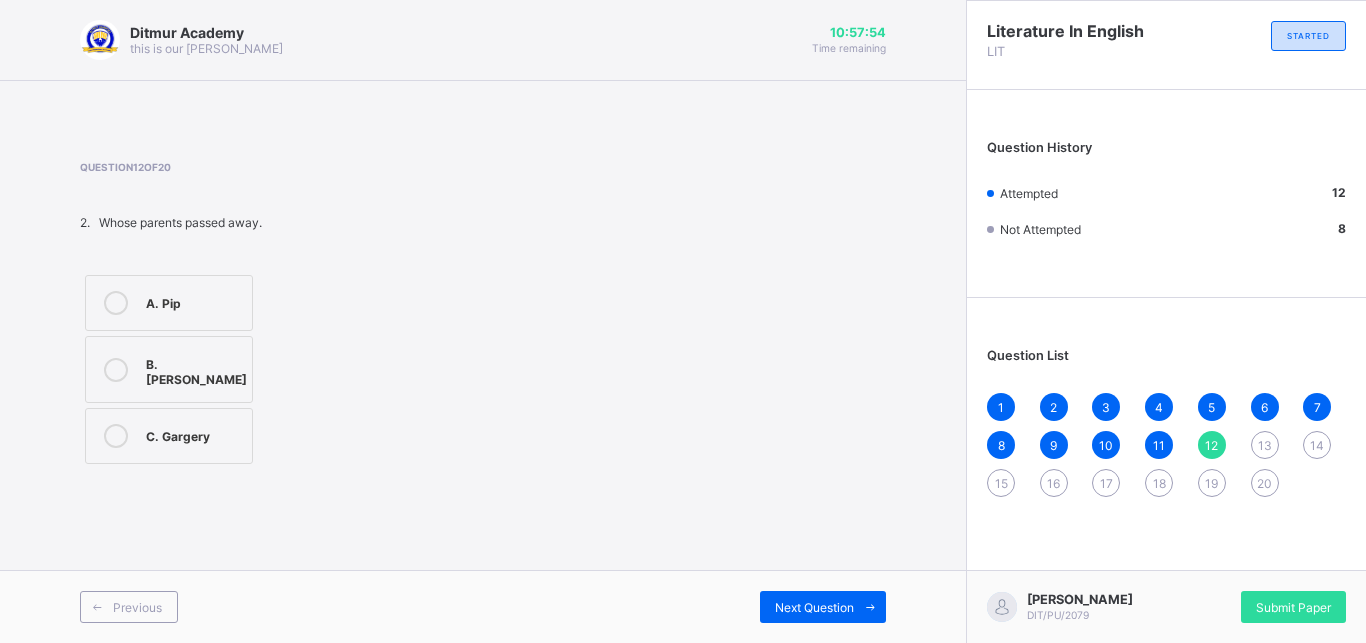 click on "Previous Next Question" at bounding box center [483, 606] 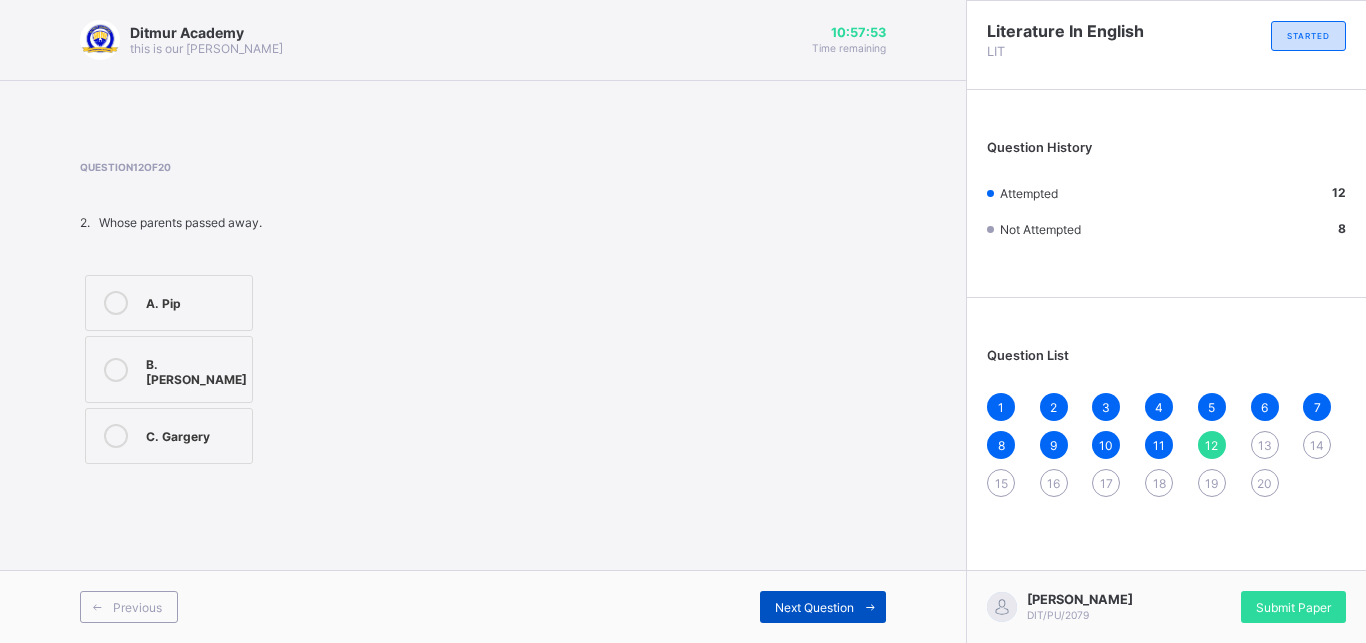 click on "Next Question" at bounding box center [814, 607] 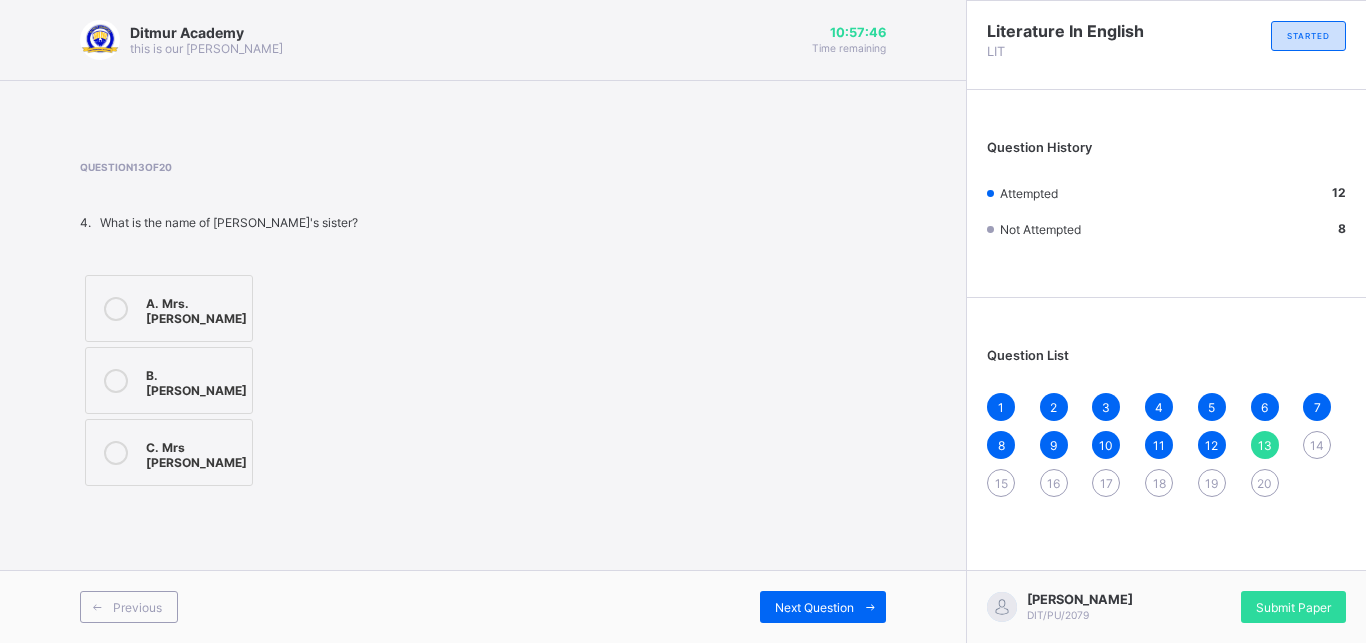 click on "A.   Mrs. [PERSON_NAME]" at bounding box center [169, 308] 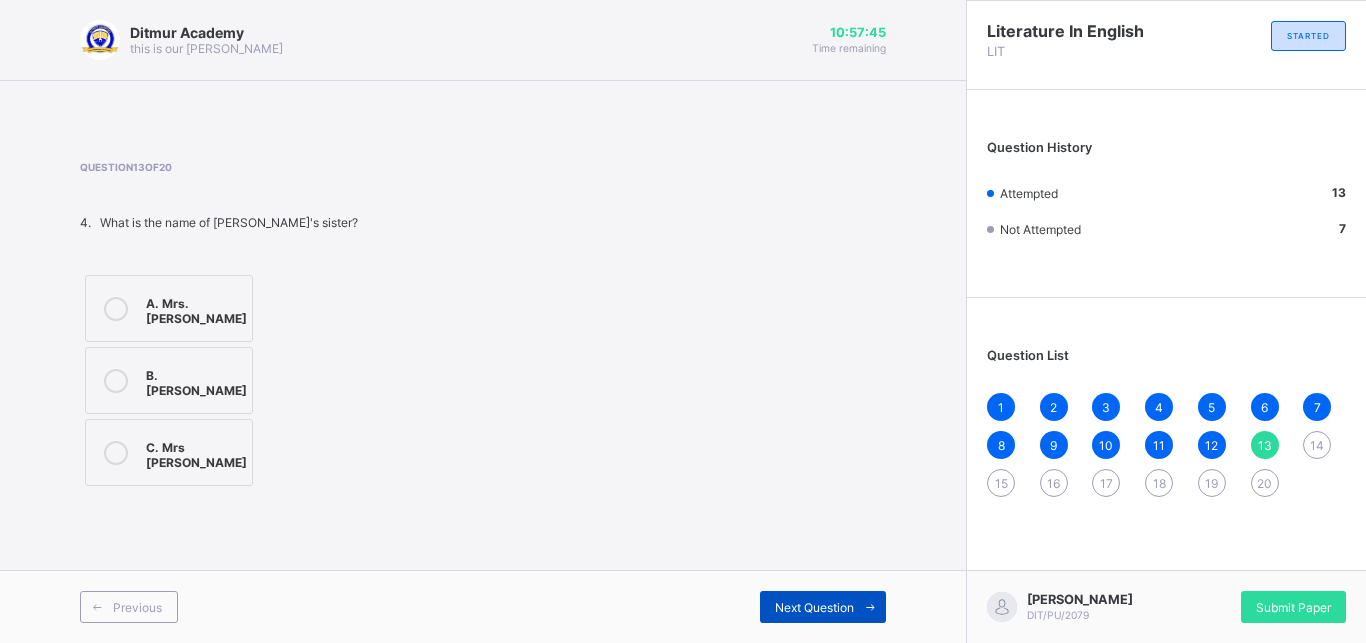 click on "Next Question" at bounding box center [814, 607] 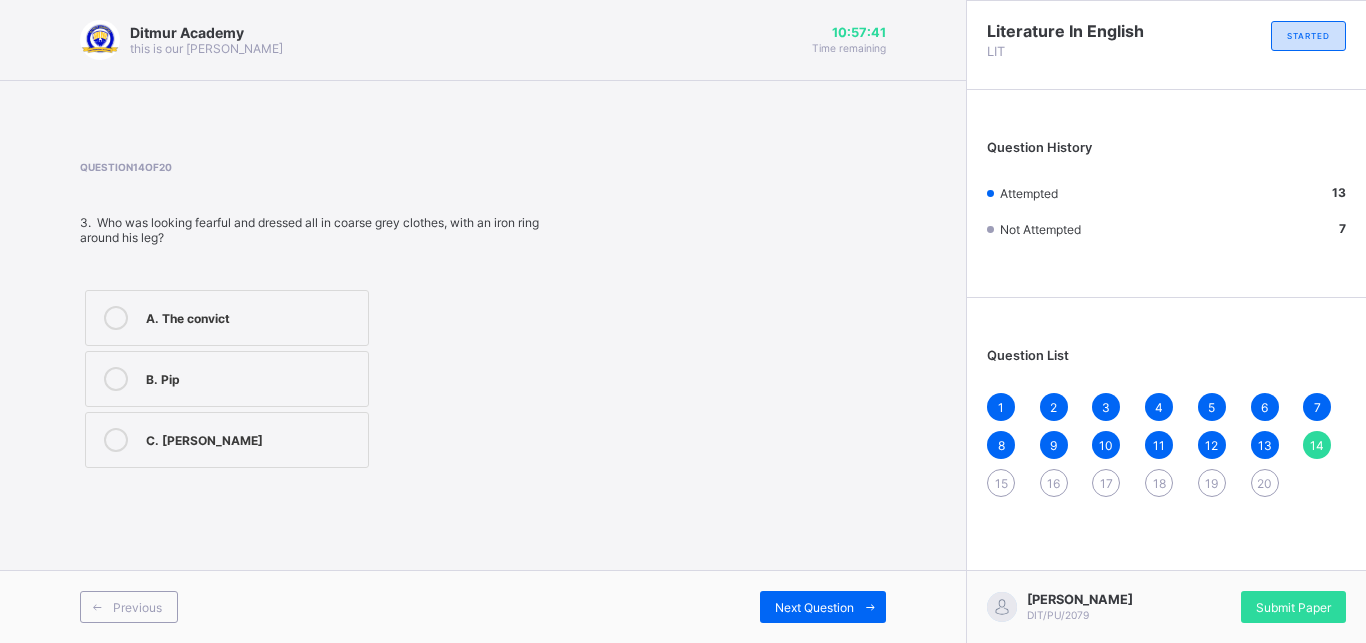 click on "A.  The convict" at bounding box center (227, 318) 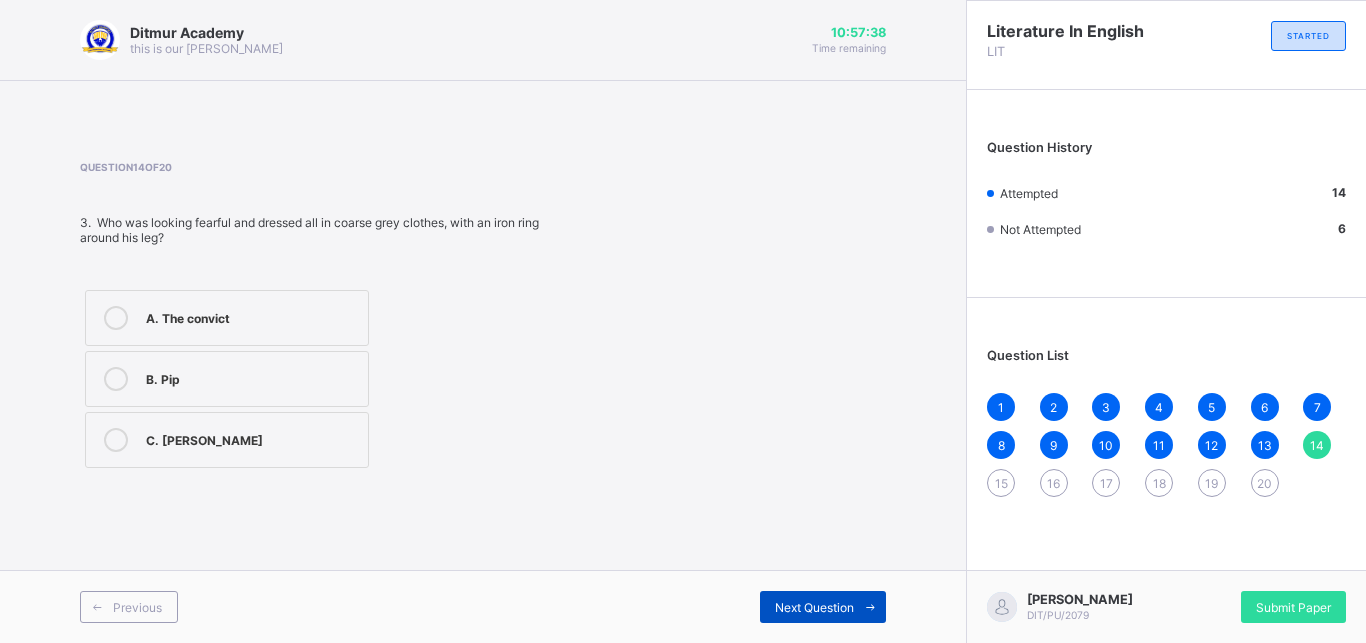 click on "Next Question" at bounding box center (823, 607) 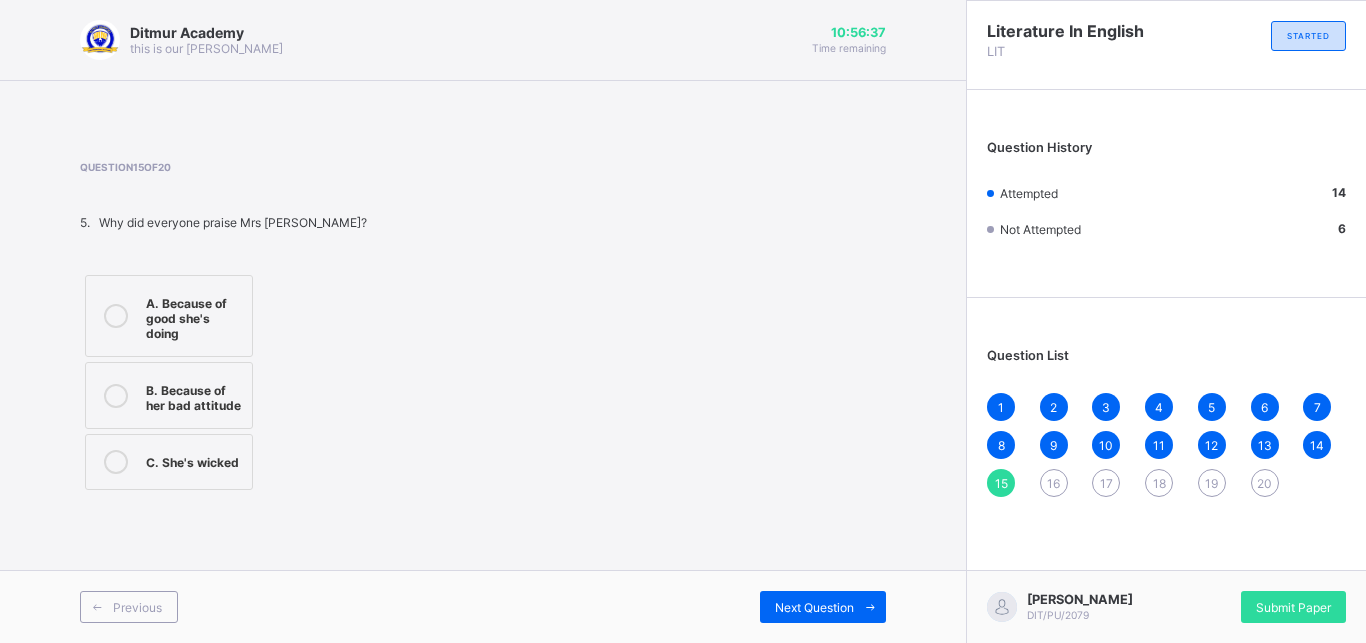 click on "A.   Because of good she's doing" at bounding box center [169, 316] 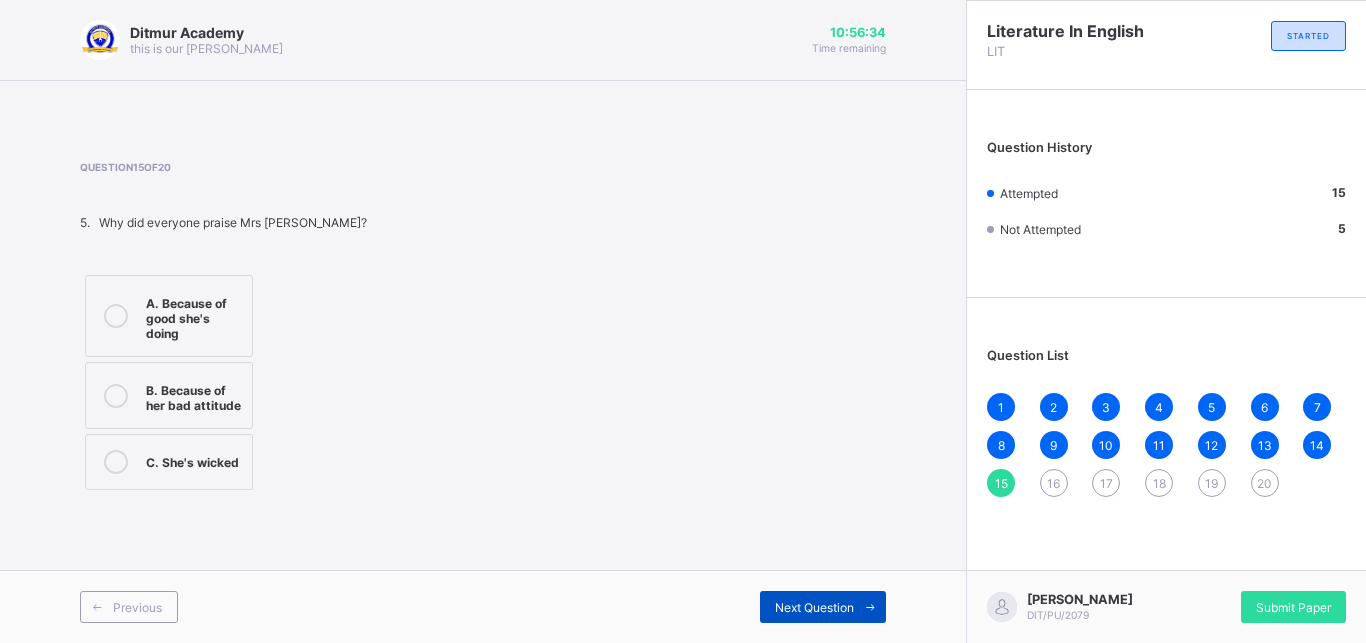 click on "Next Question" at bounding box center (823, 607) 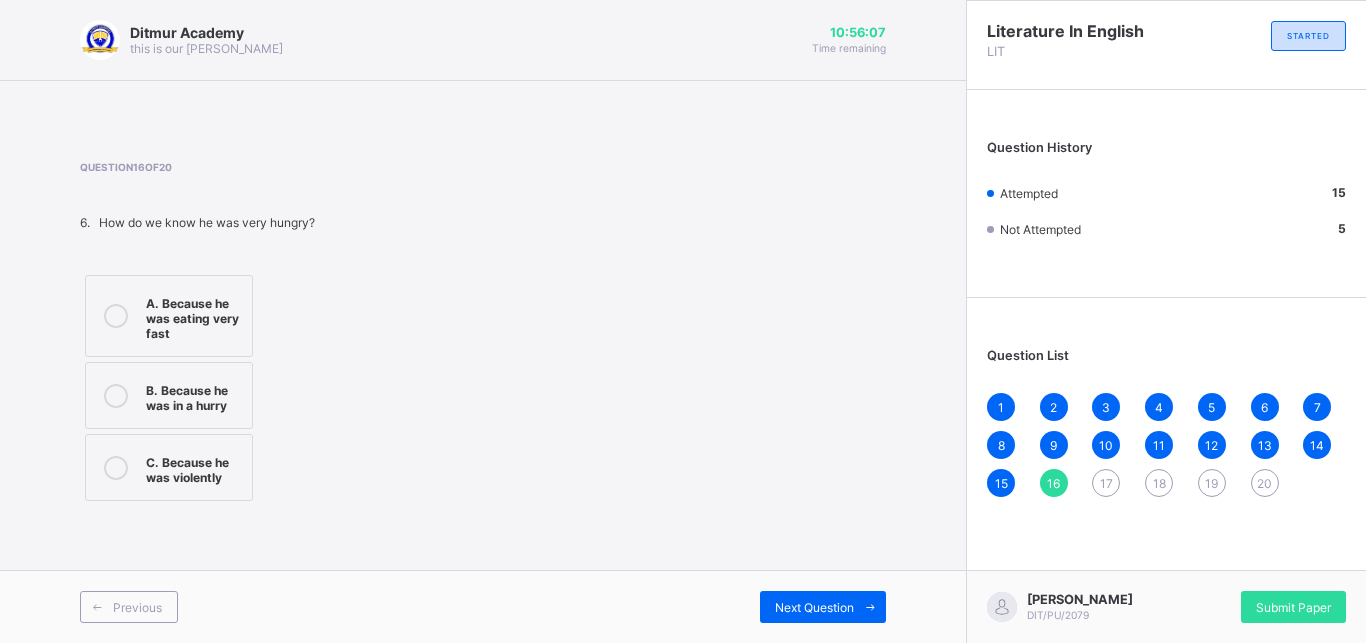 click on "A.   Because he was eating very fast" at bounding box center [169, 316] 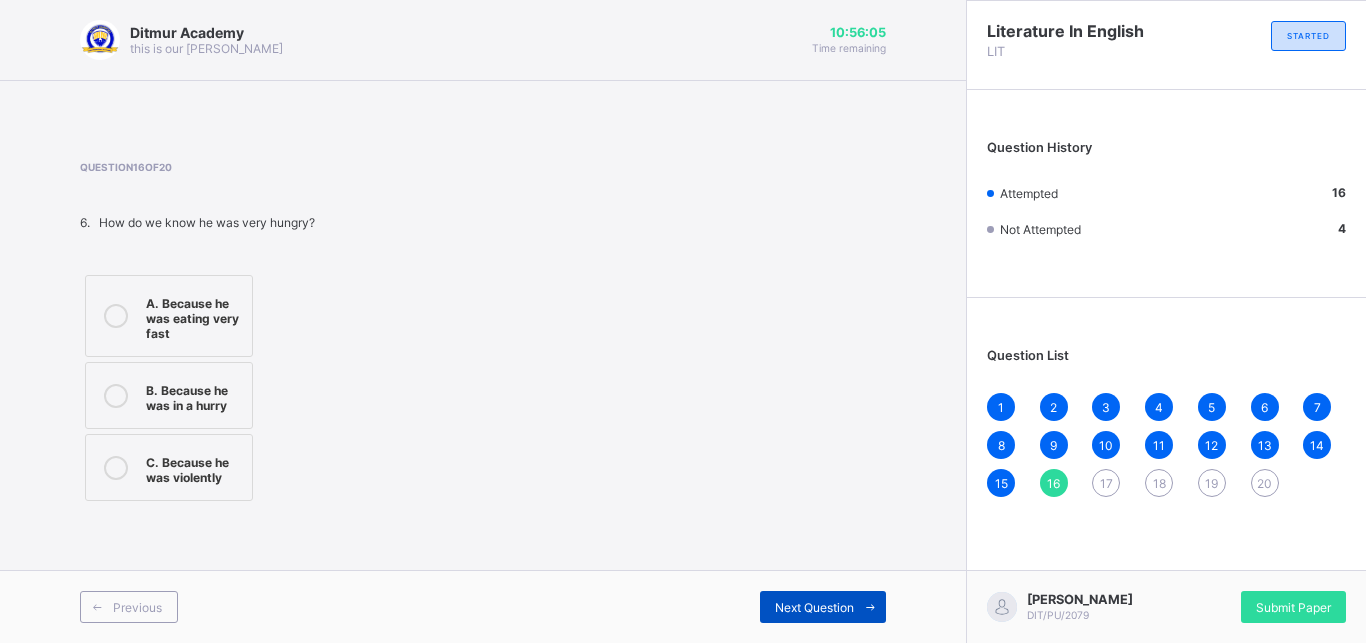 click on "Next Question" at bounding box center (814, 607) 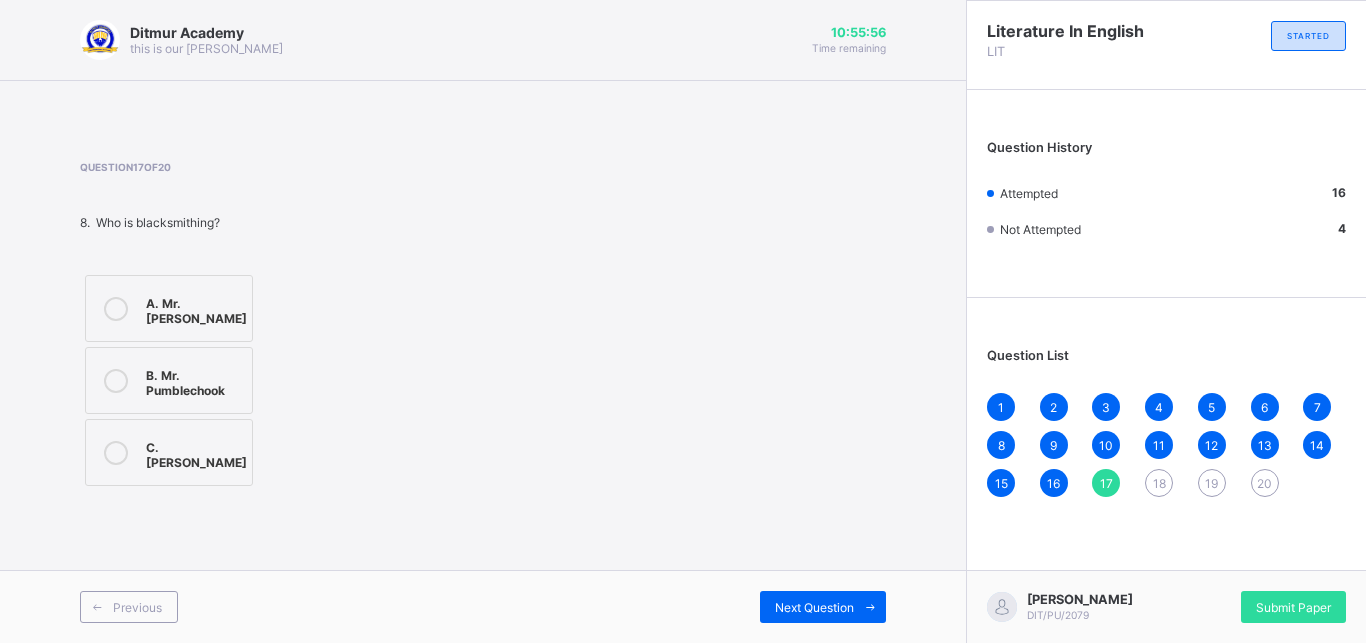click on "A.  [PERSON_NAME] Mr. Pumblechook  C.  [PERSON_NAME]" at bounding box center [169, 380] 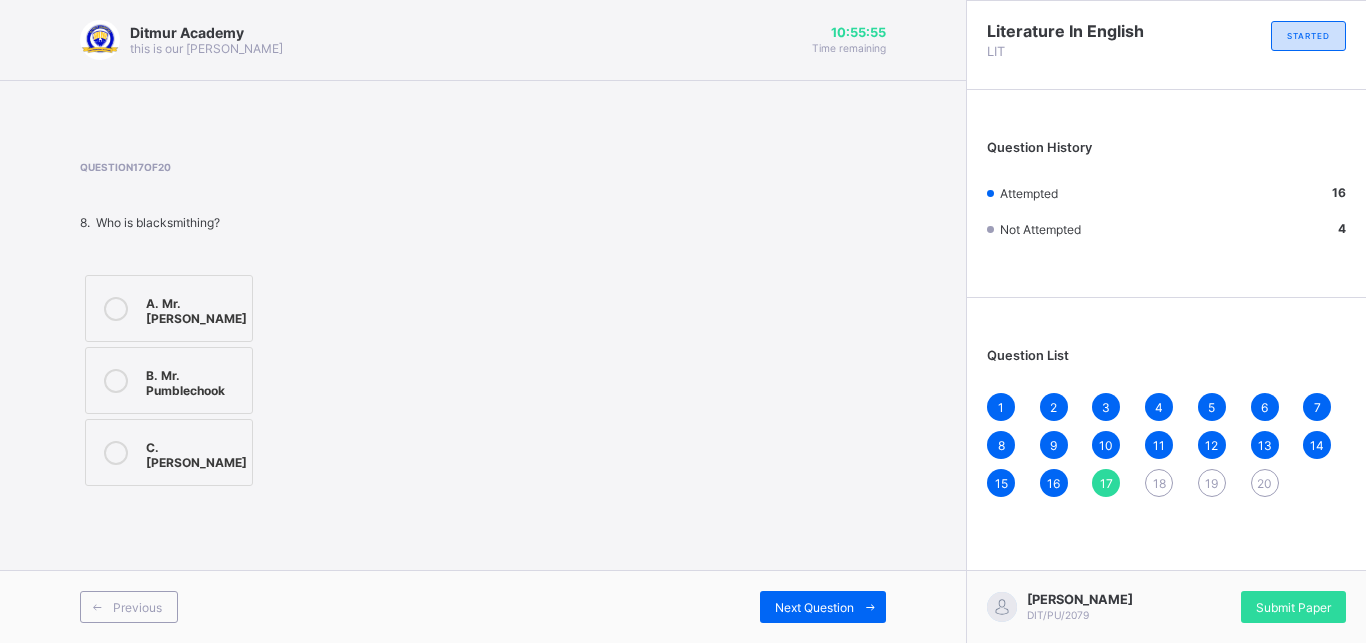 click on "A.  Mr. [PERSON_NAME]" at bounding box center (196, 308) 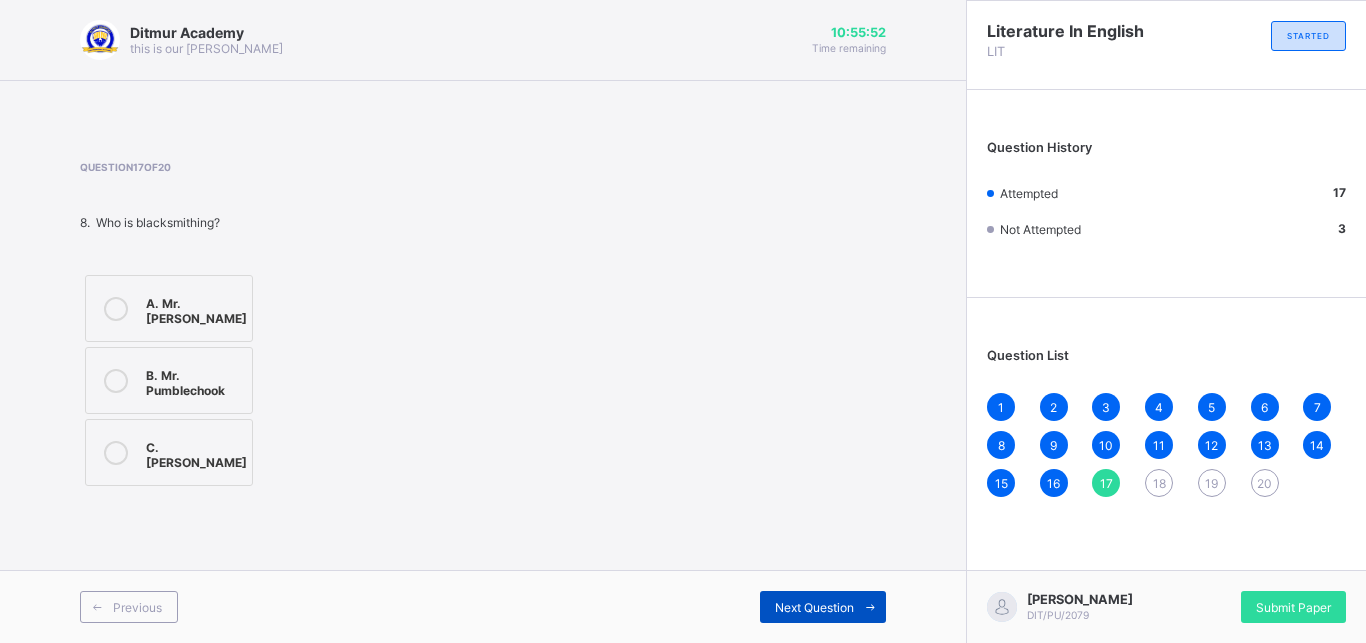 click on "Next Question" at bounding box center [823, 607] 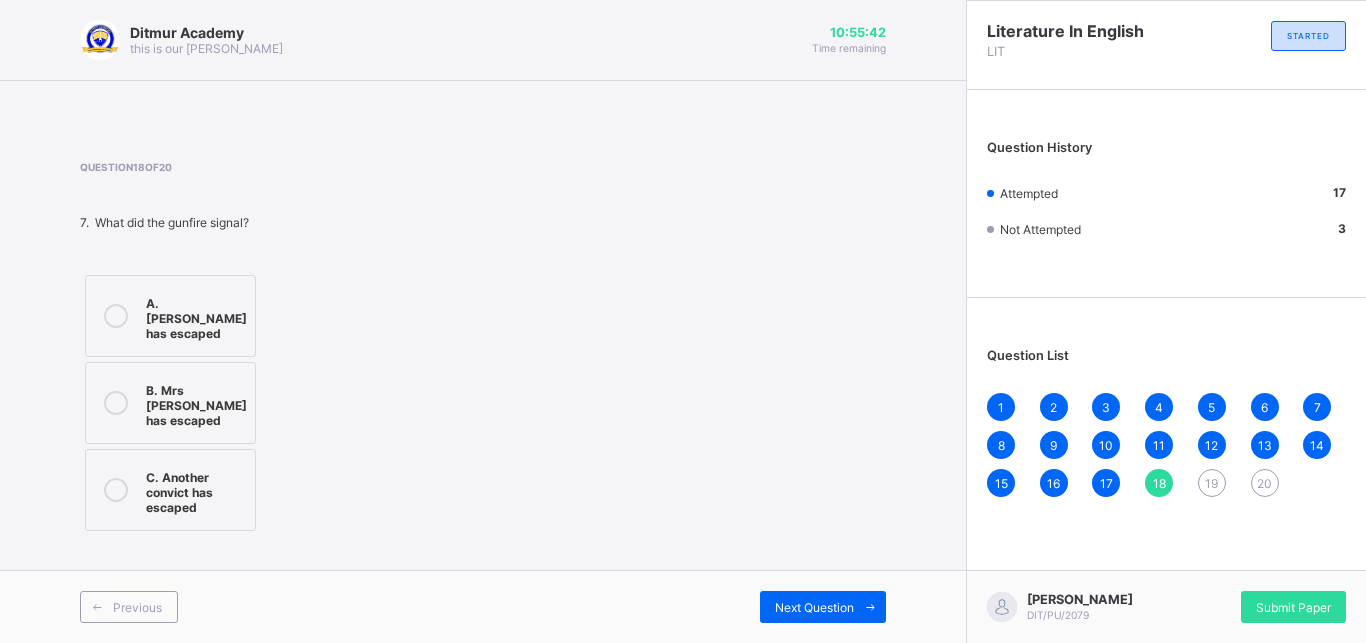 click on "C.  Another convict has escaped" at bounding box center [195, 490] 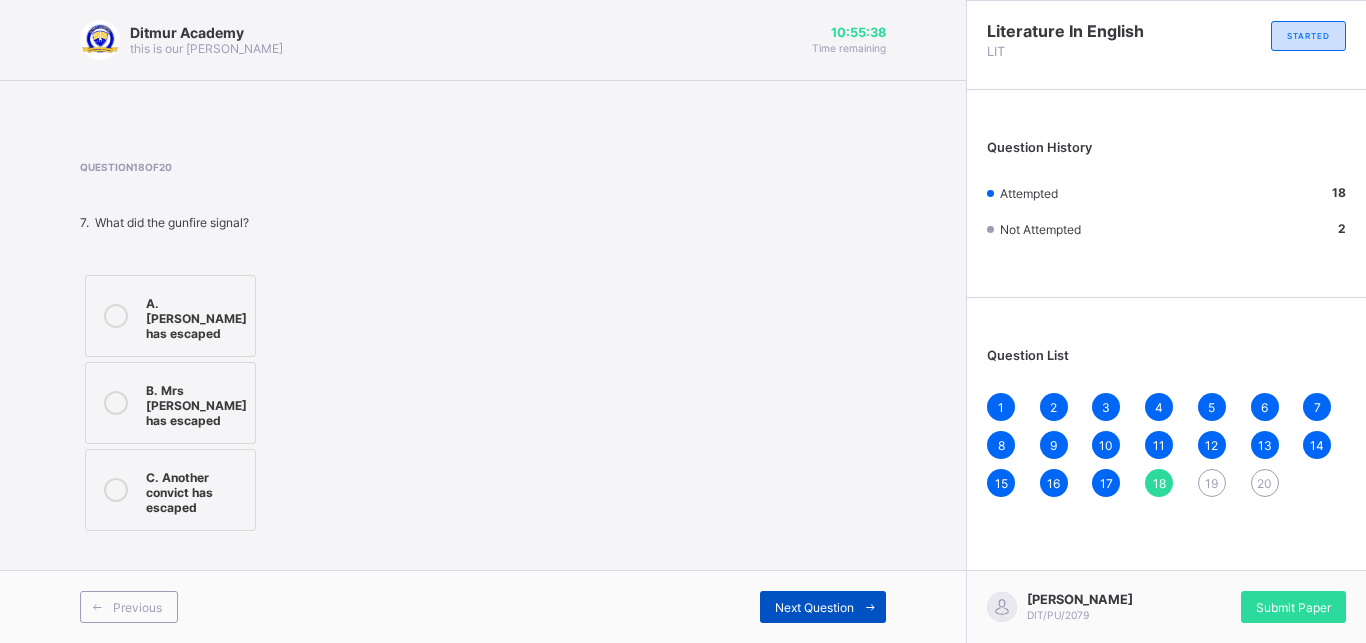 click on "Next Question" at bounding box center (823, 607) 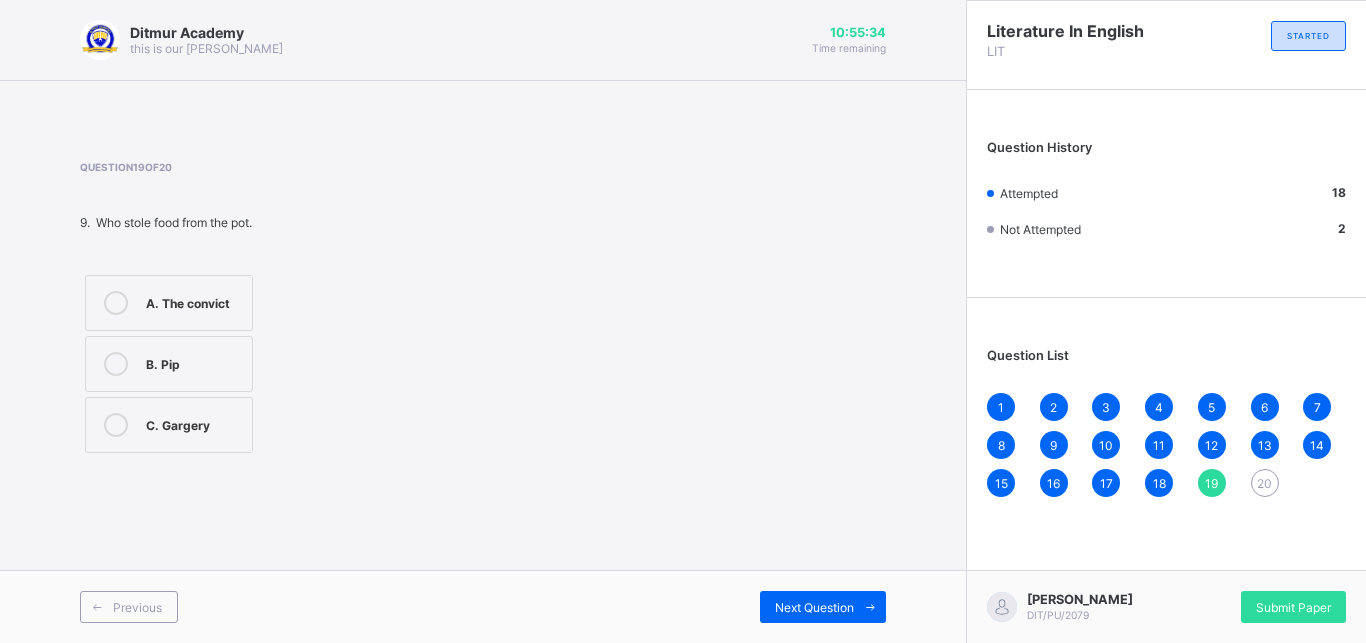 click on "A.  The convict  B.  Pip  C.  Gargery" at bounding box center (169, 364) 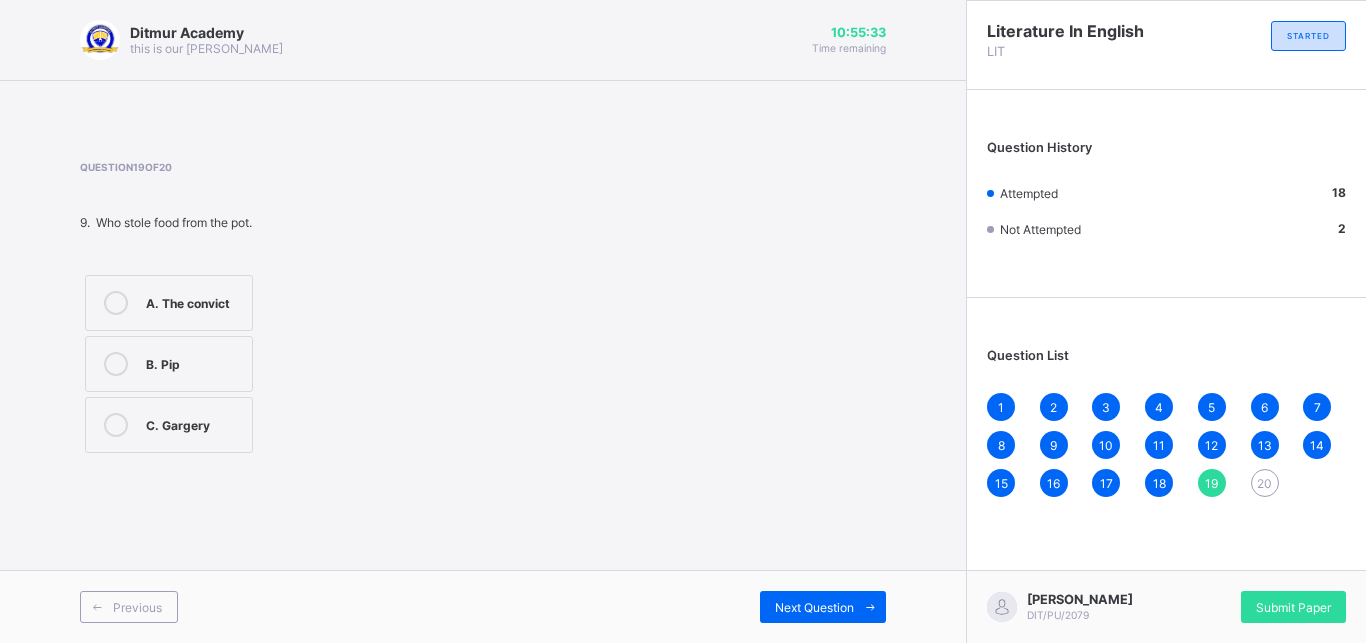 click on "B.  Pip" at bounding box center (194, 362) 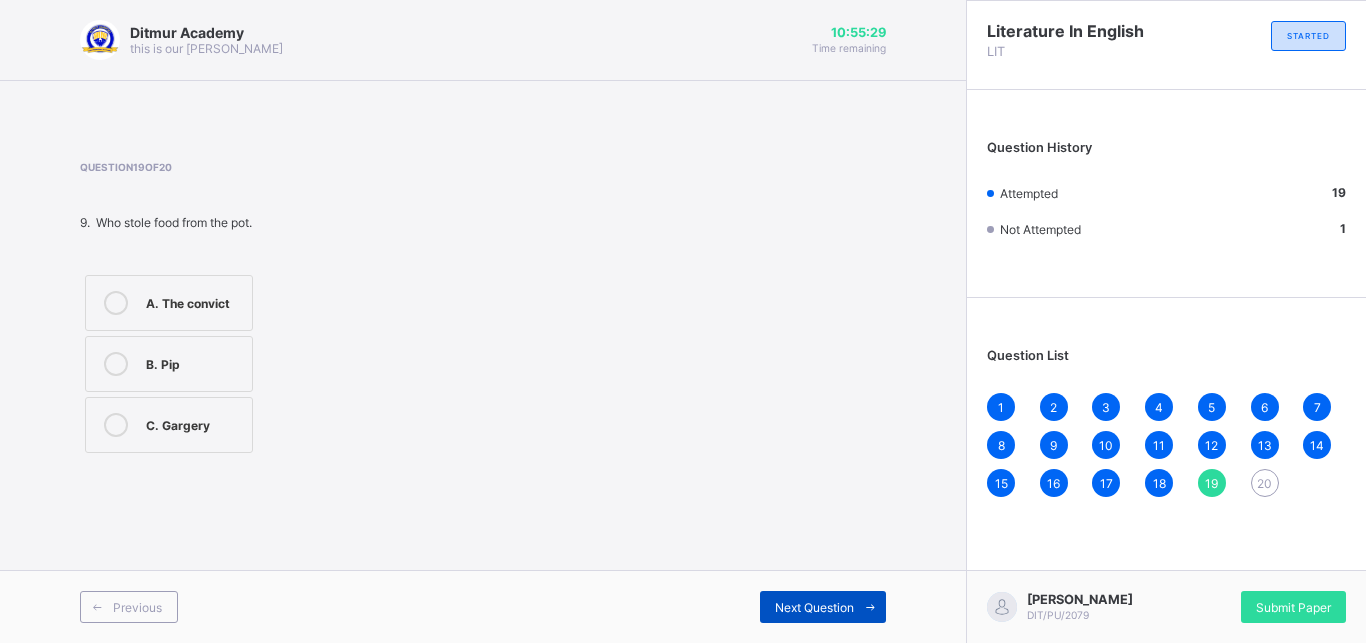 click on "Next Question" at bounding box center [823, 607] 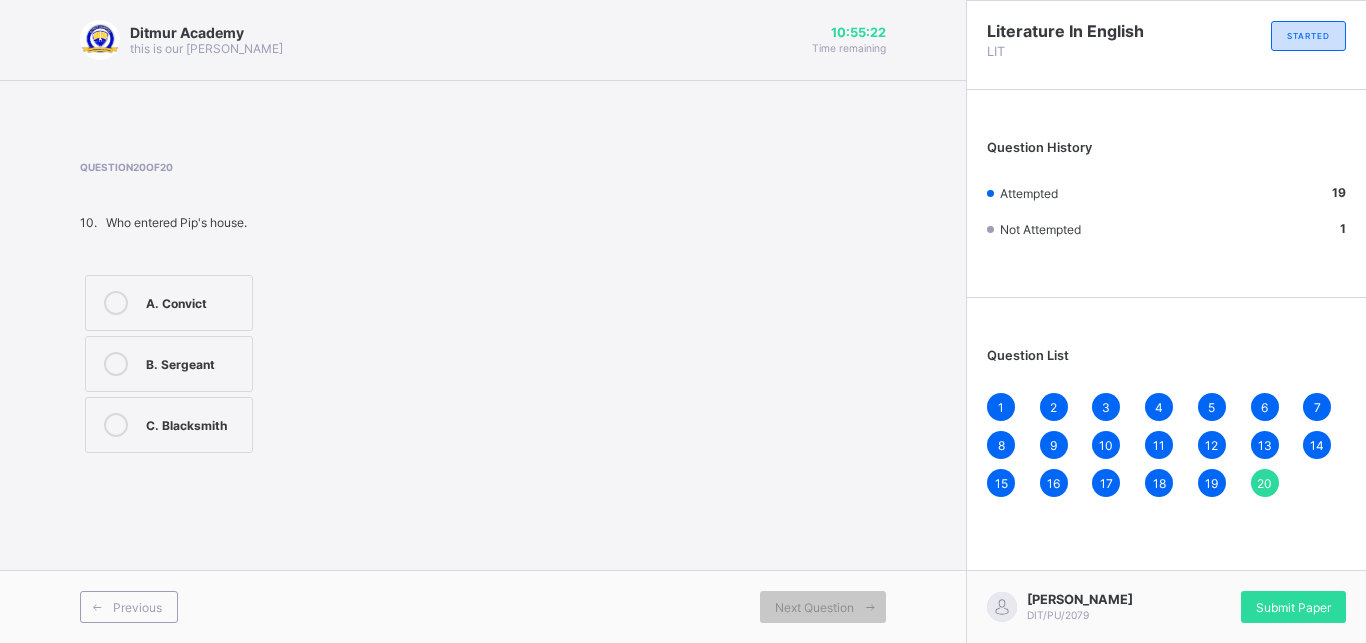 click on "B.  Sergeant" at bounding box center (169, 364) 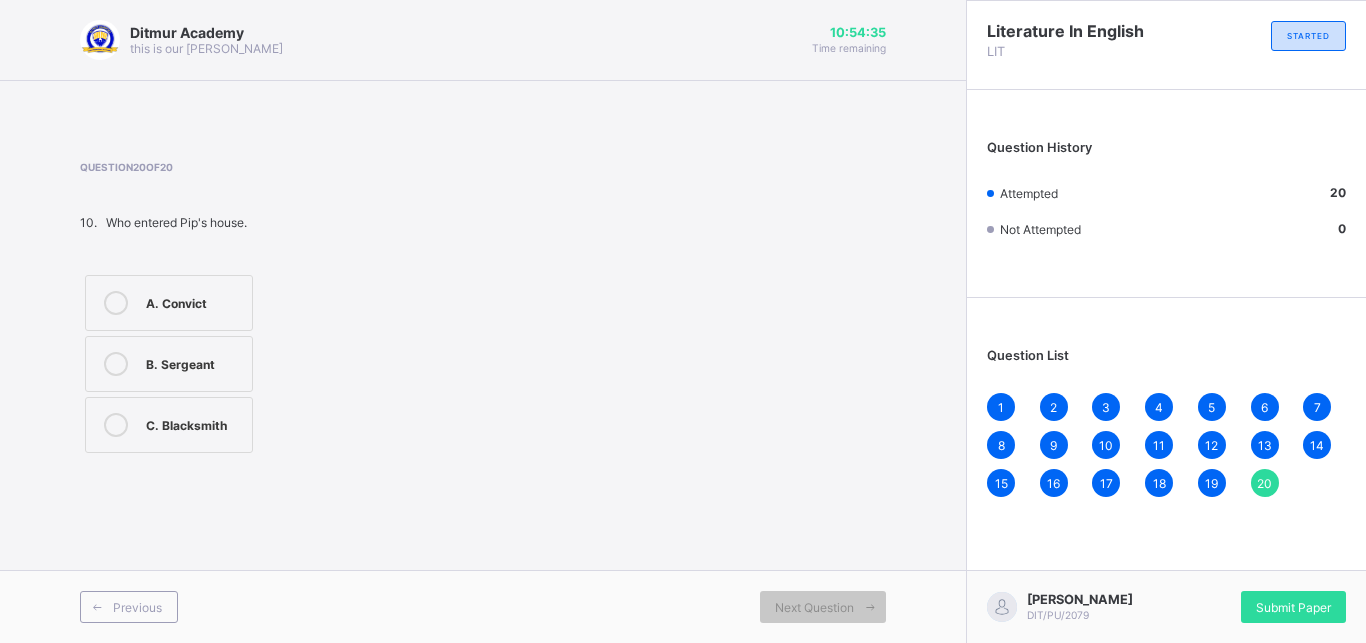 click on "1 2 3 4 5 6 7 8 9 10 11 12 13 14 15 16 17 18 19 20" at bounding box center [1166, 445] 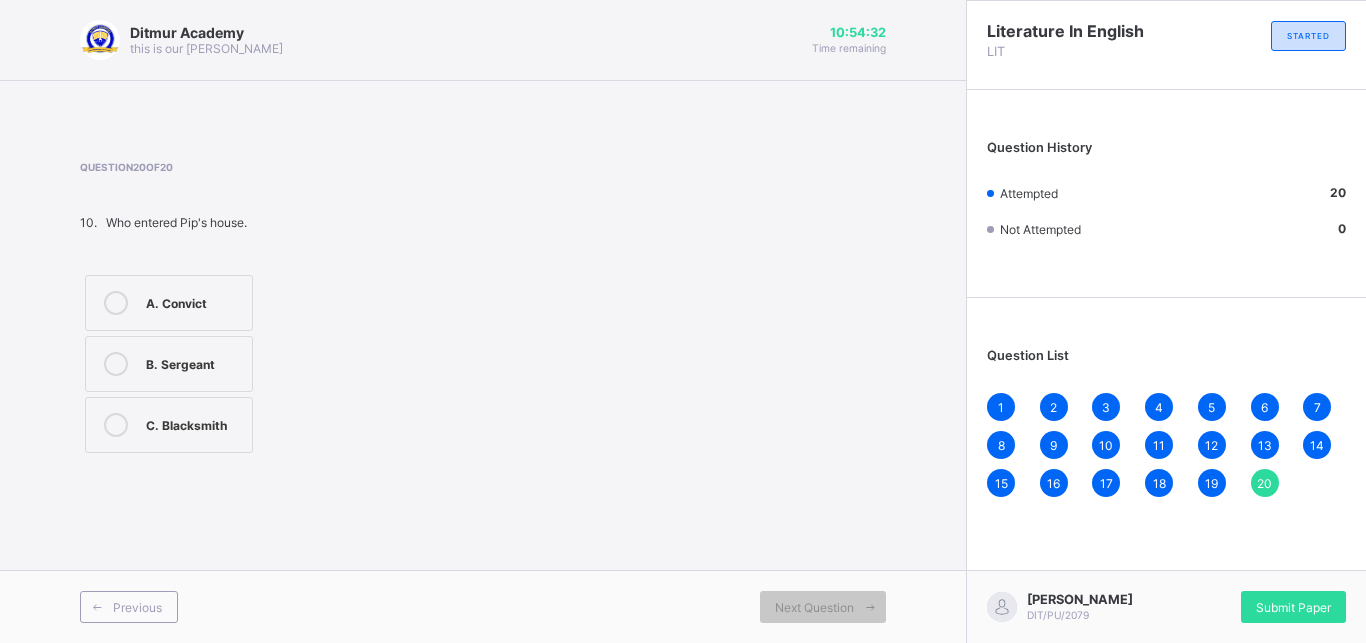 click on "1" at bounding box center [1001, 407] 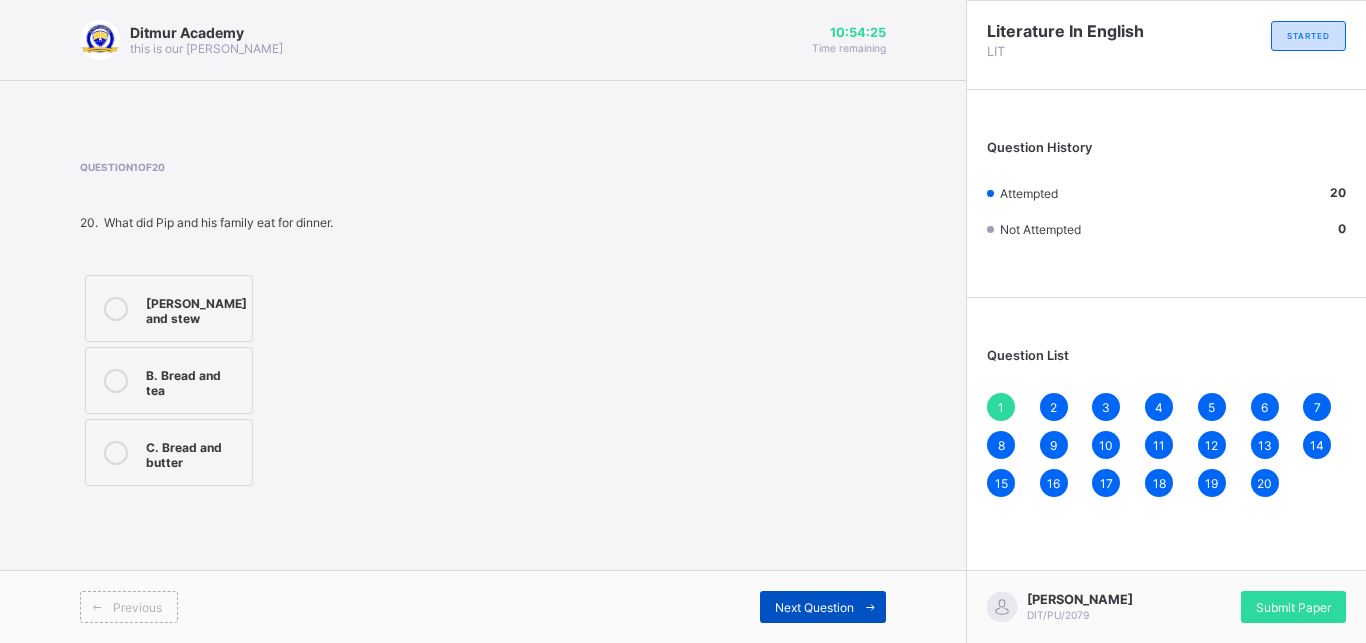 click on "Next Question" at bounding box center [823, 607] 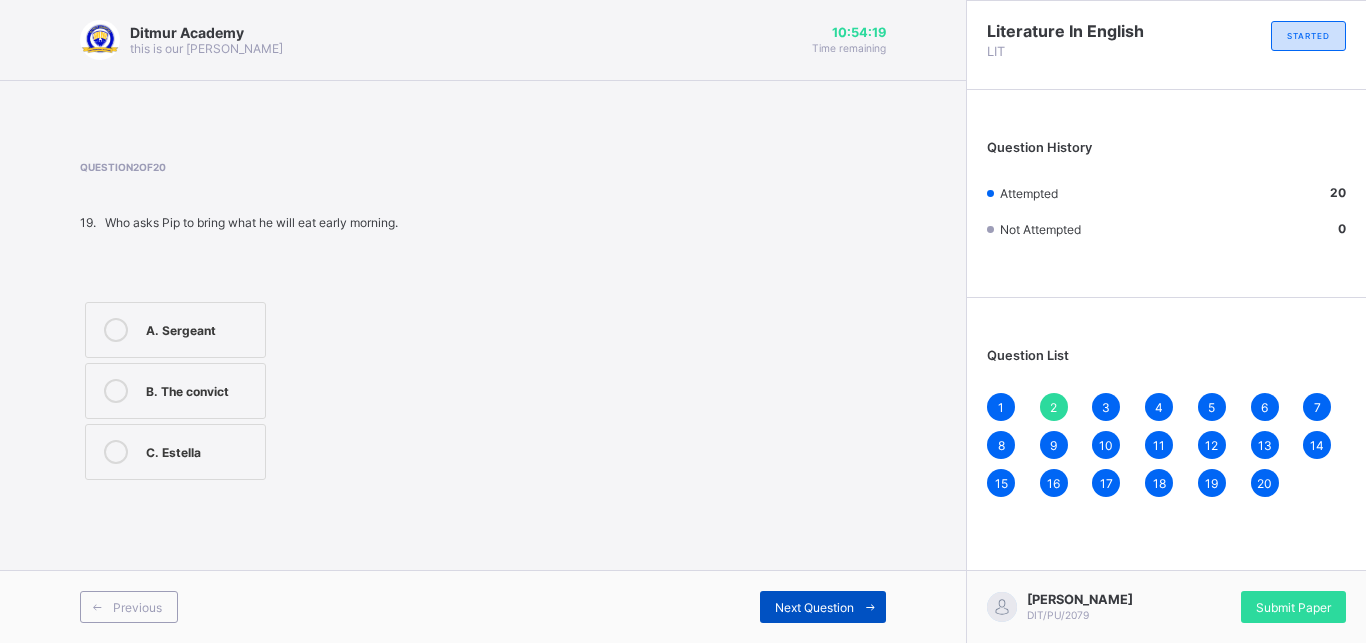 click on "Next Question" at bounding box center [823, 607] 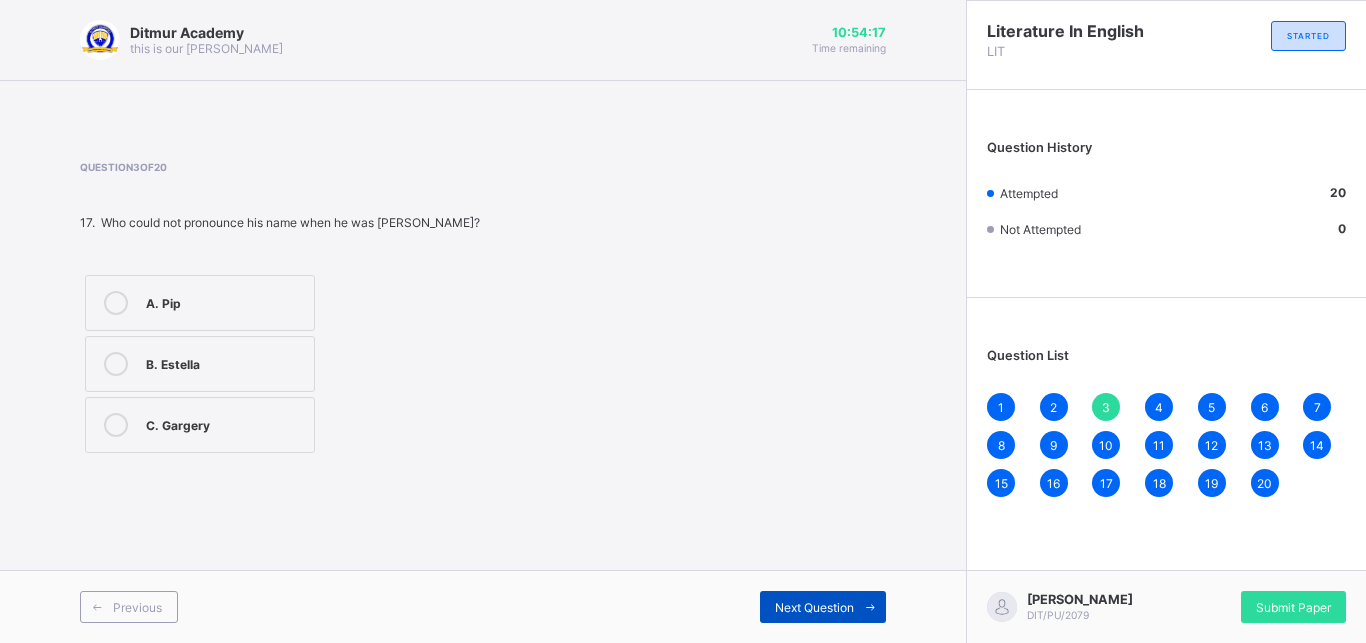 click on "Next Question" at bounding box center [823, 607] 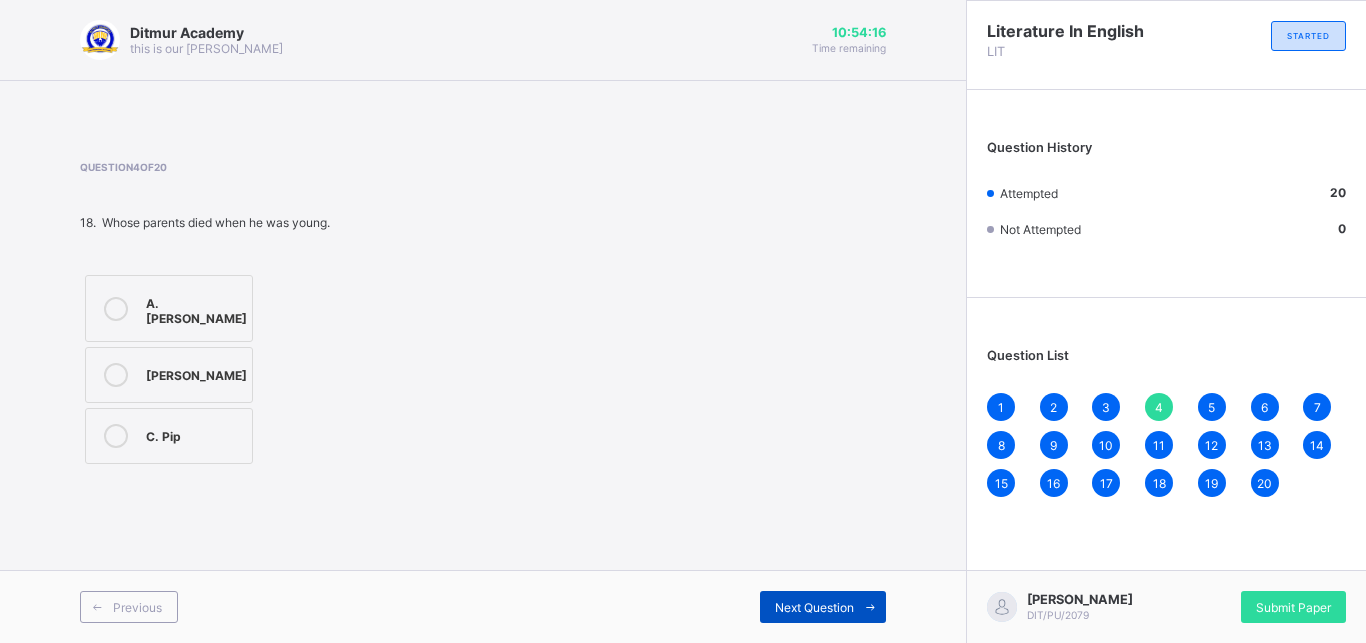 click on "Next Question" at bounding box center (823, 607) 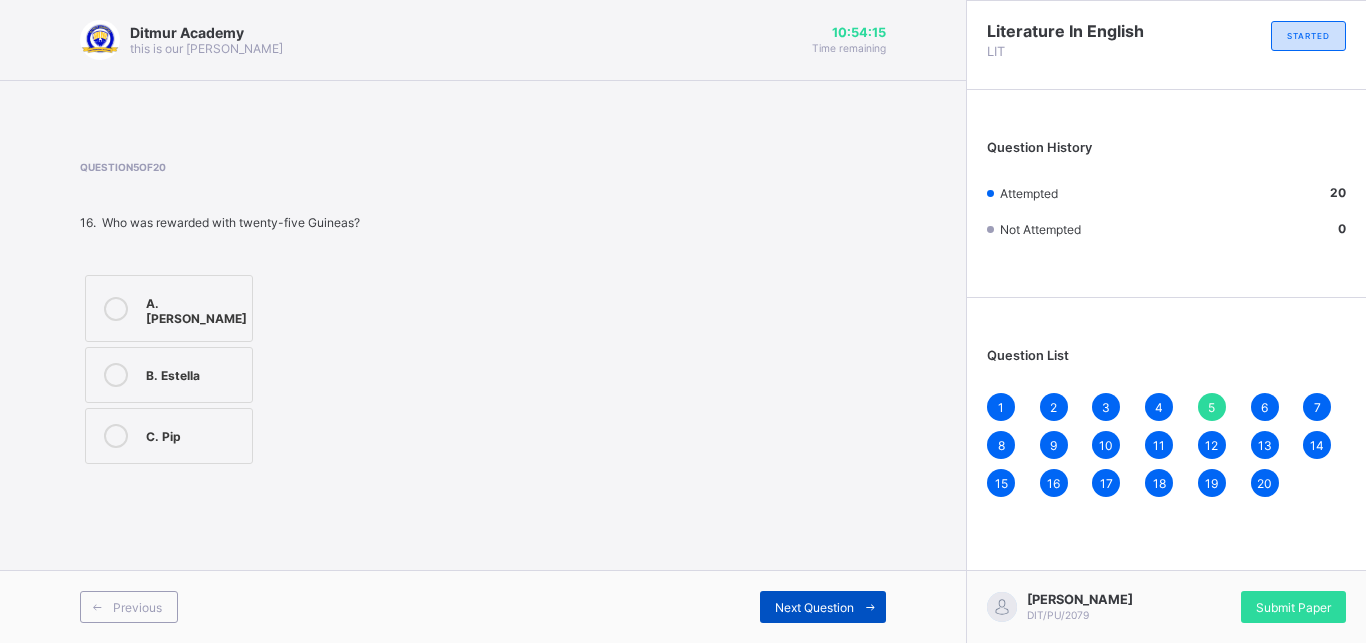 click on "Next Question" at bounding box center [823, 607] 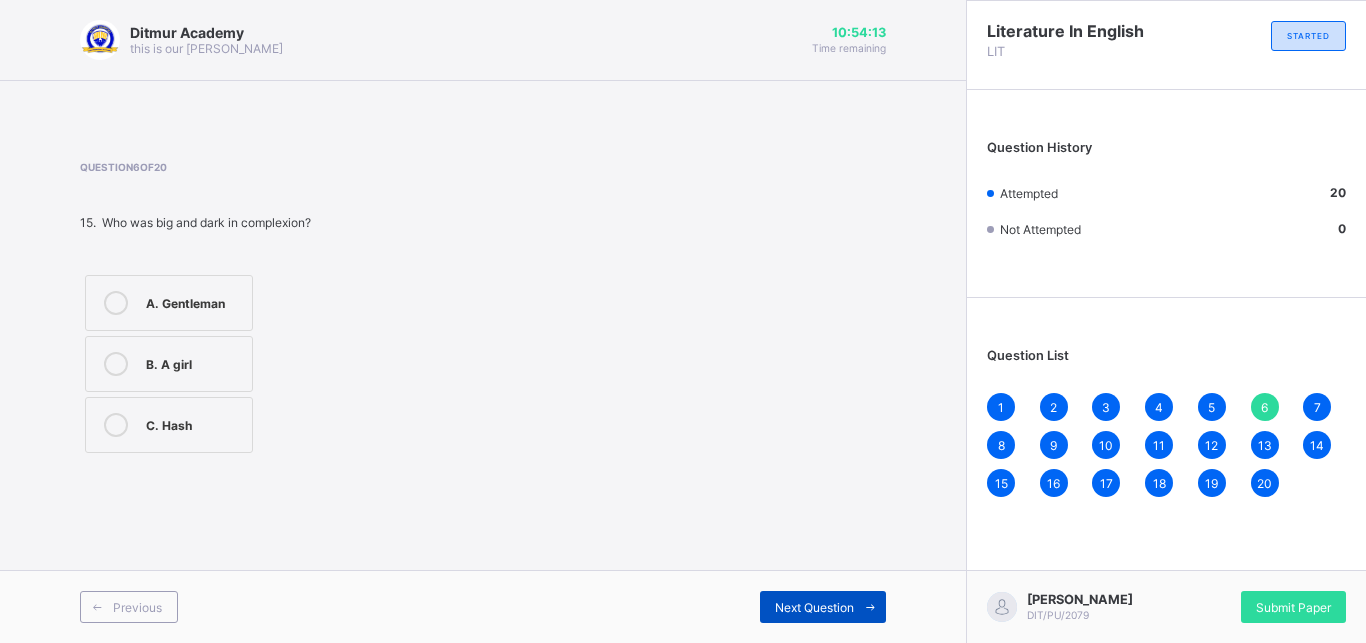 click on "Next Question" at bounding box center [823, 607] 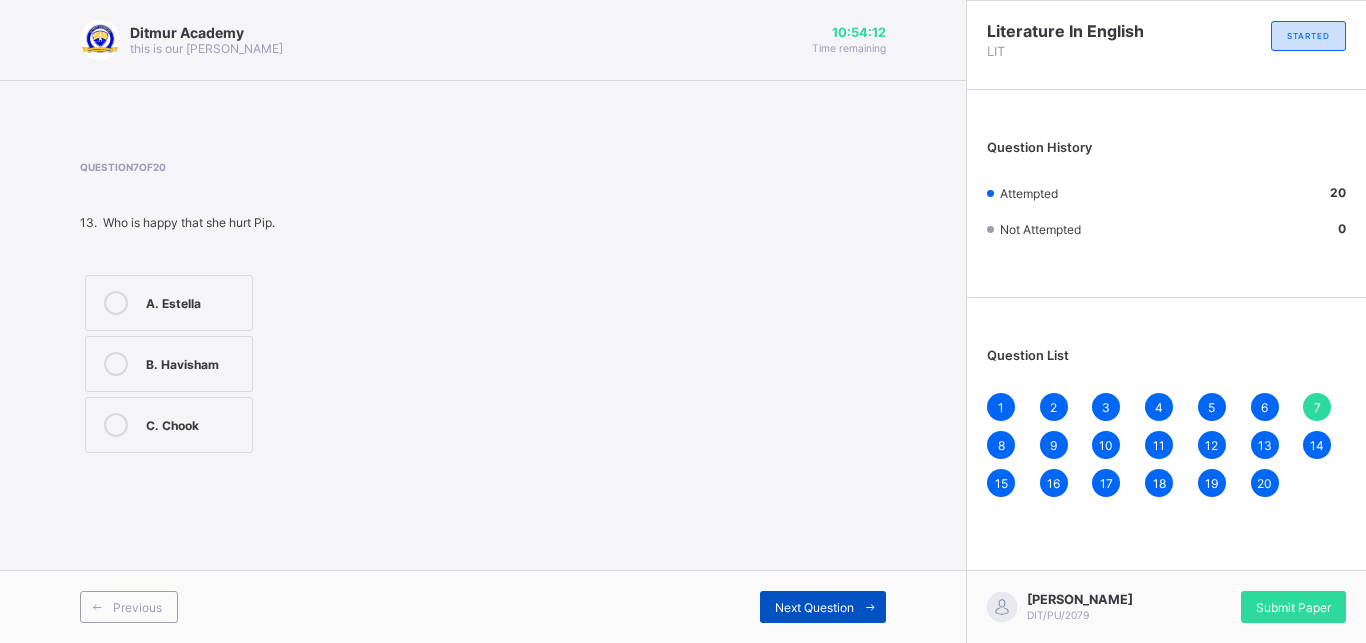 click on "Next Question" at bounding box center (823, 607) 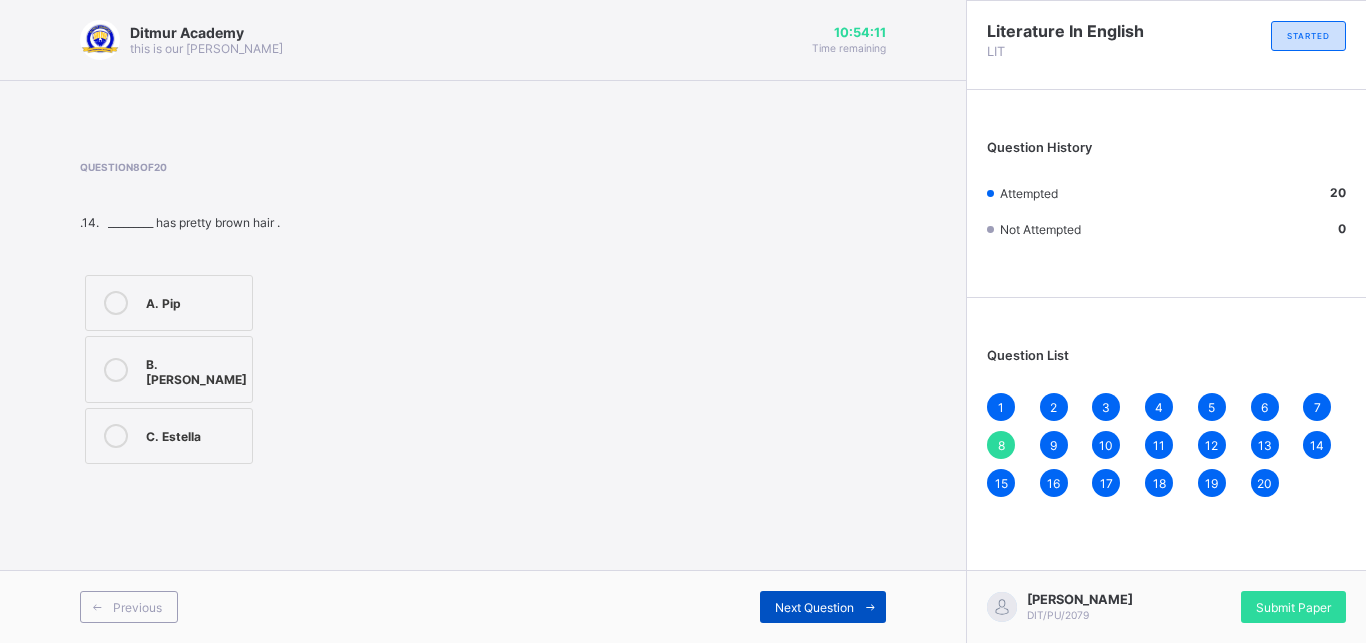 click on "Next Question" at bounding box center [823, 607] 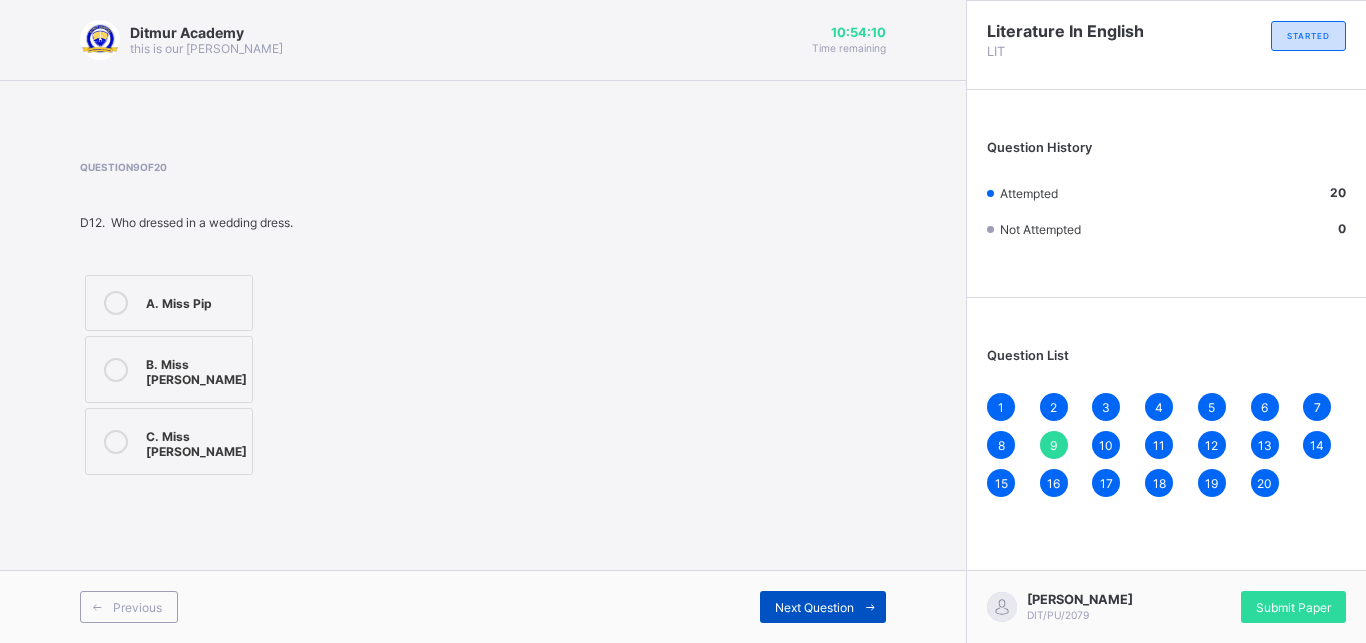 click on "Next Question" at bounding box center (823, 607) 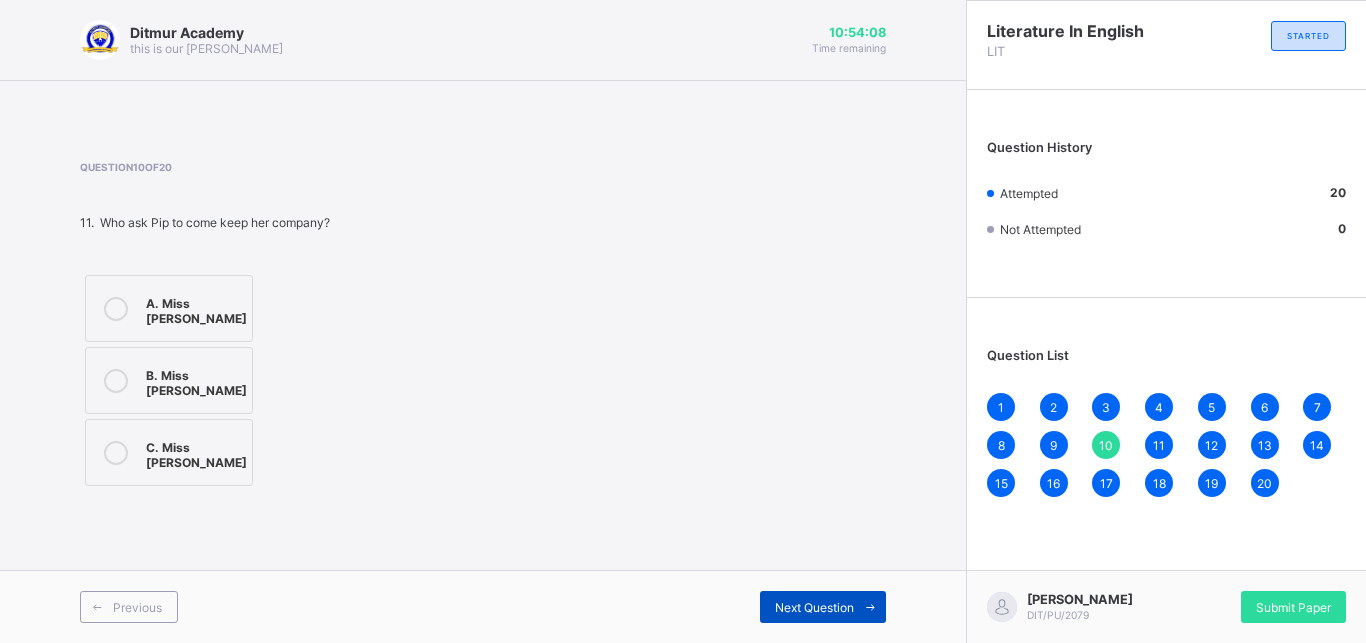 click on "Next Question" at bounding box center (823, 607) 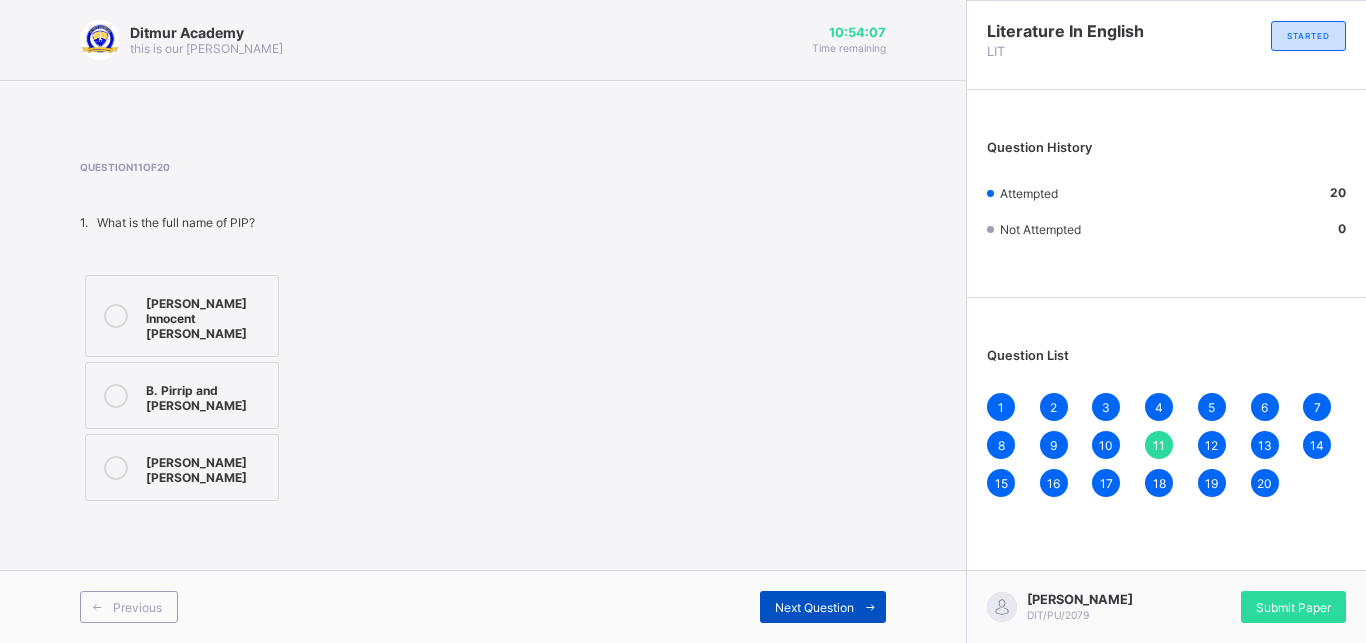 click on "Next Question" at bounding box center [823, 607] 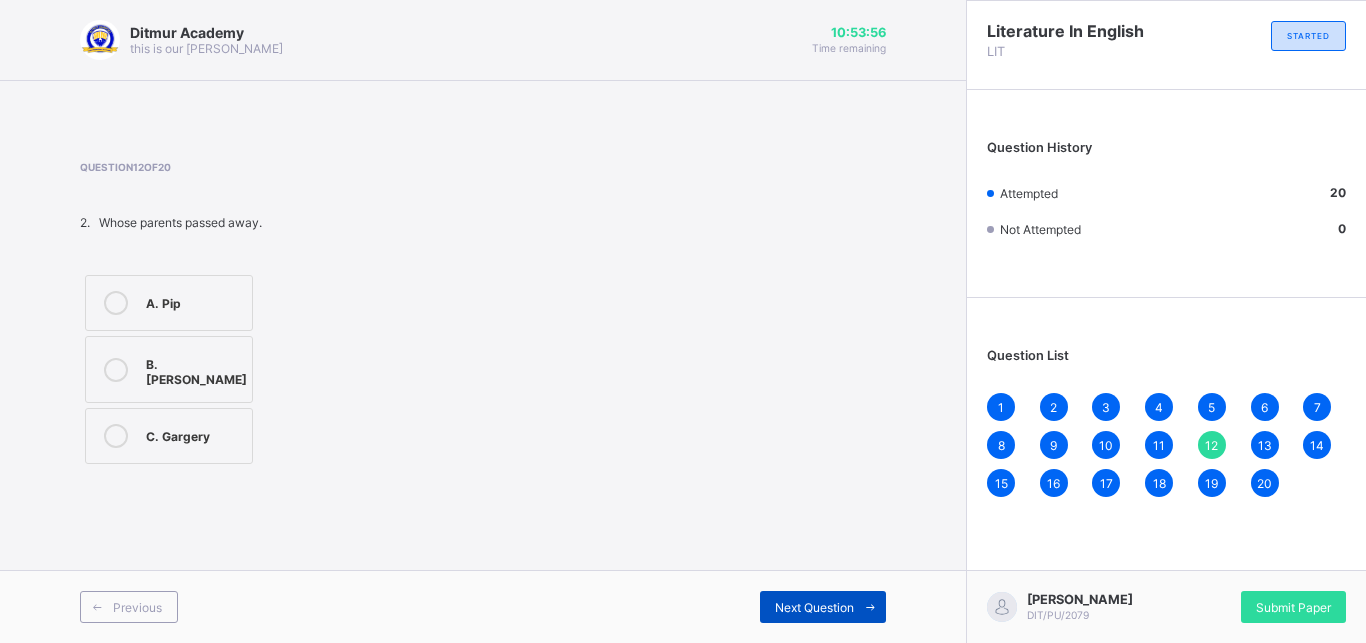 click on "Next Question" at bounding box center [823, 607] 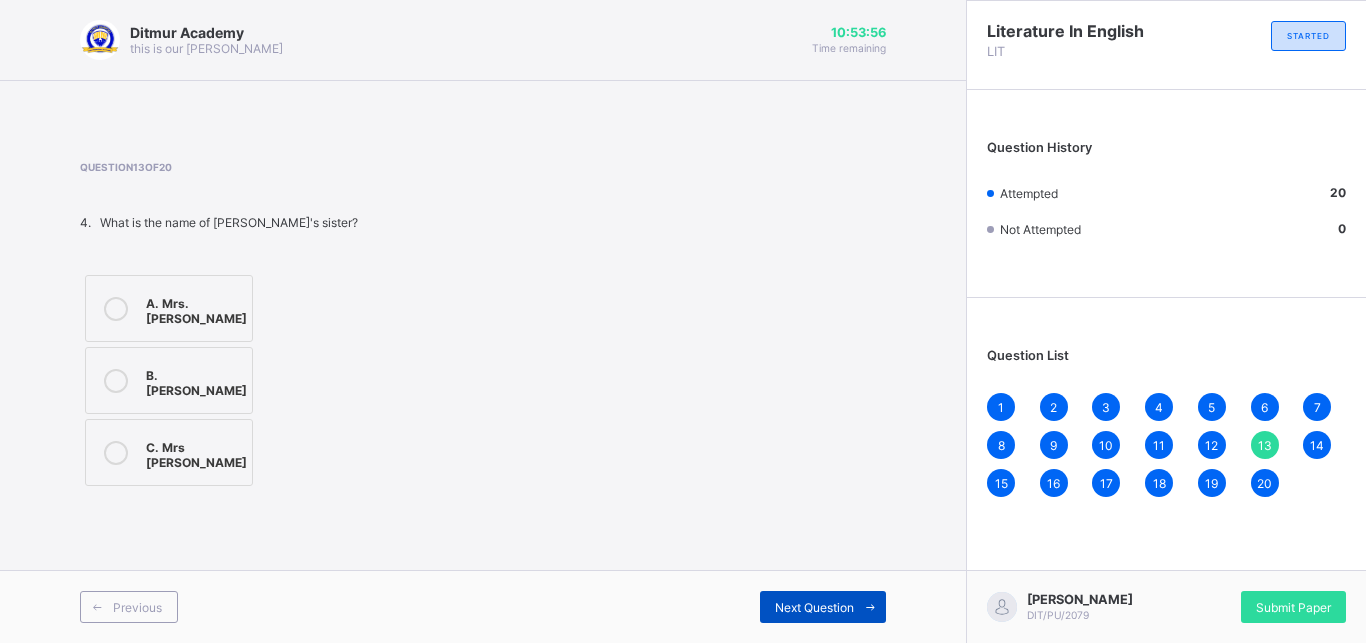 click on "Next Question" at bounding box center [823, 607] 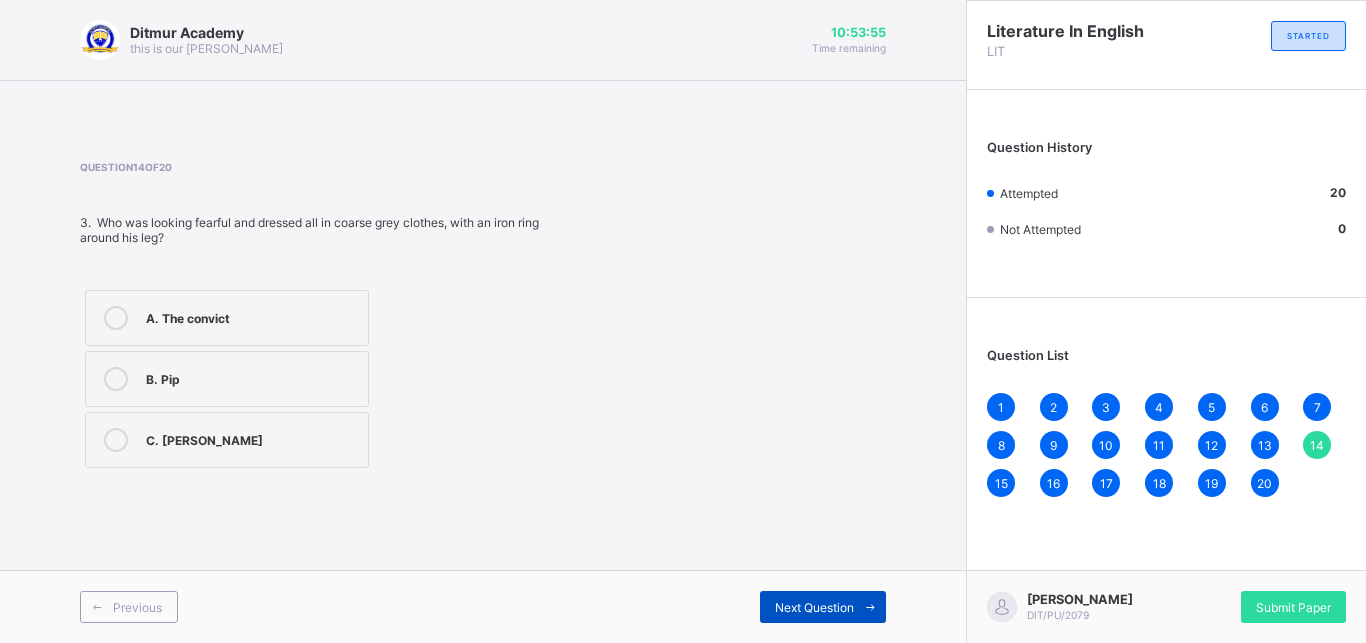 click on "Next Question" at bounding box center (823, 607) 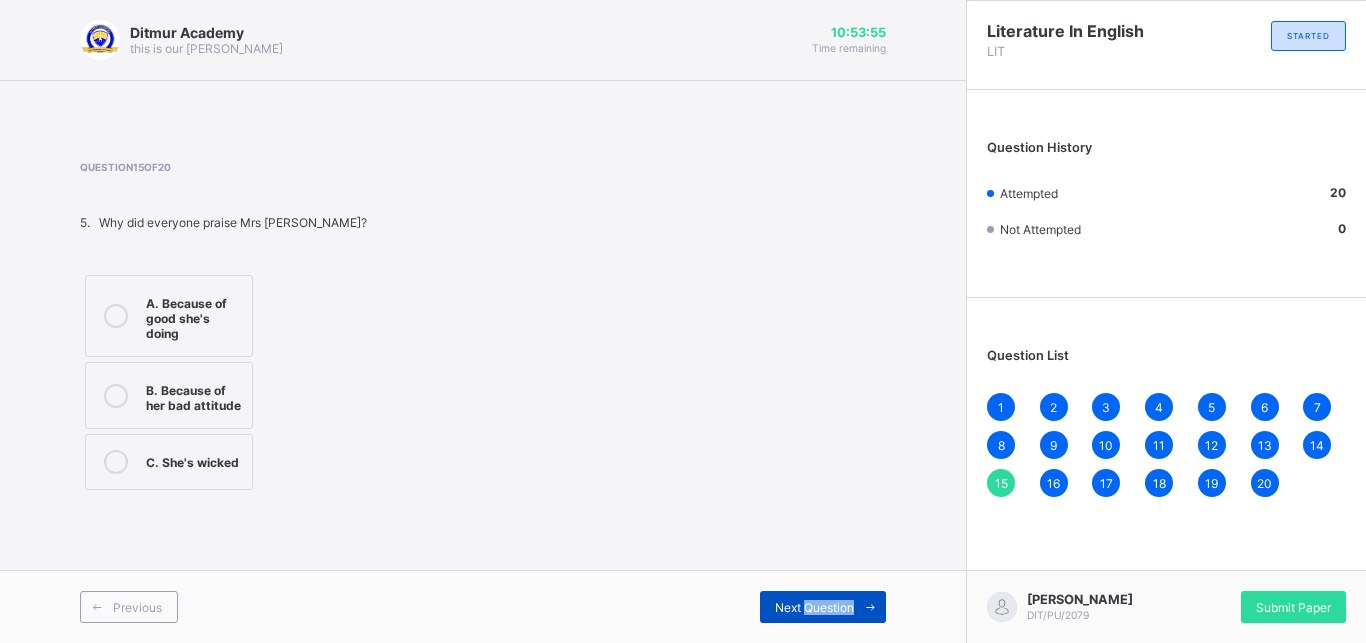 click on "Next Question" at bounding box center [823, 607] 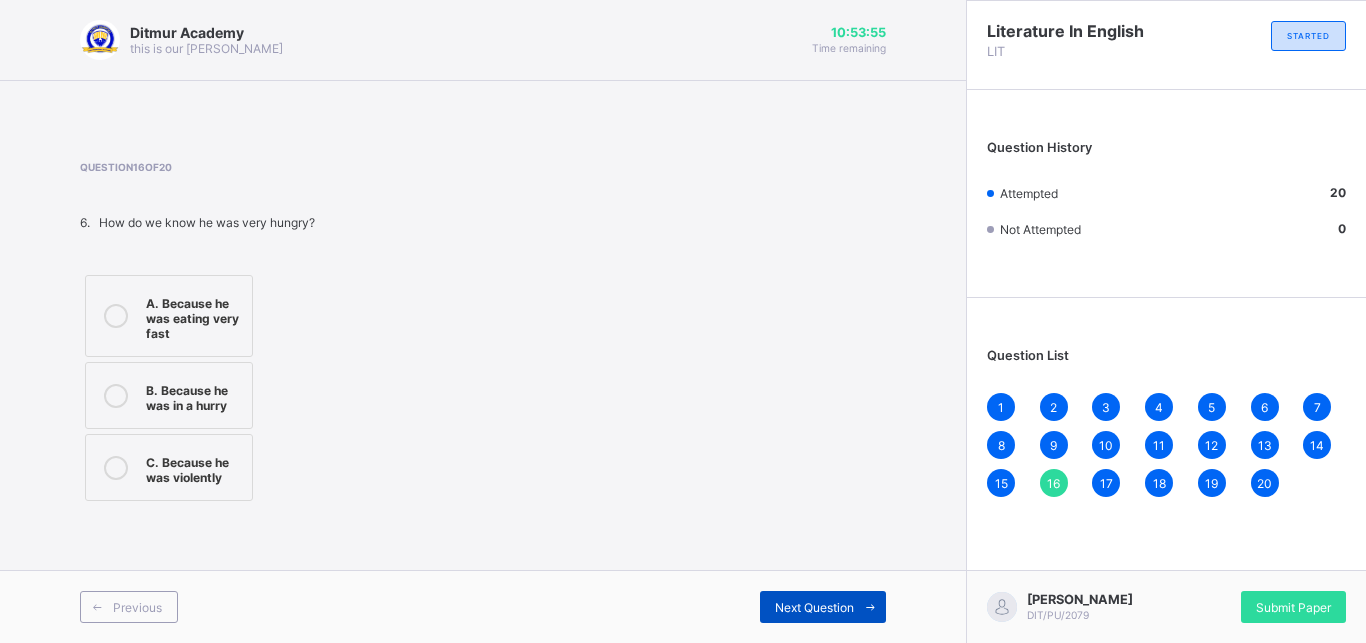 click on "Next Question" at bounding box center (823, 607) 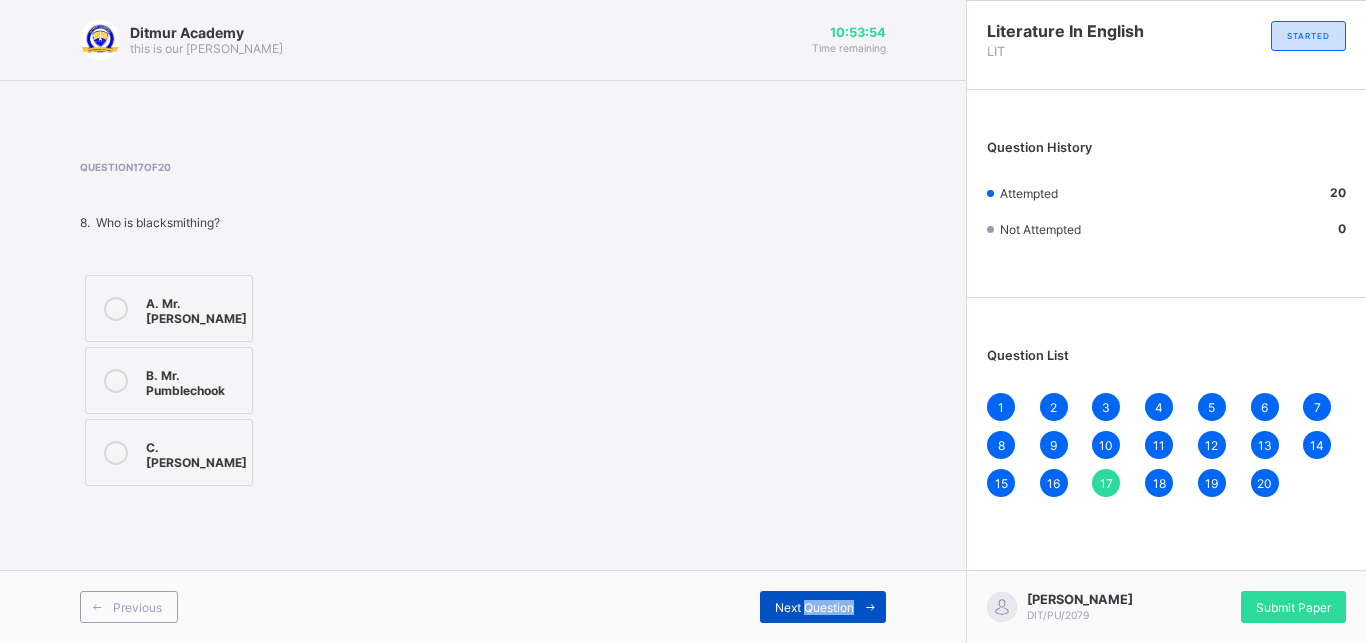 click on "Next Question" at bounding box center [823, 607] 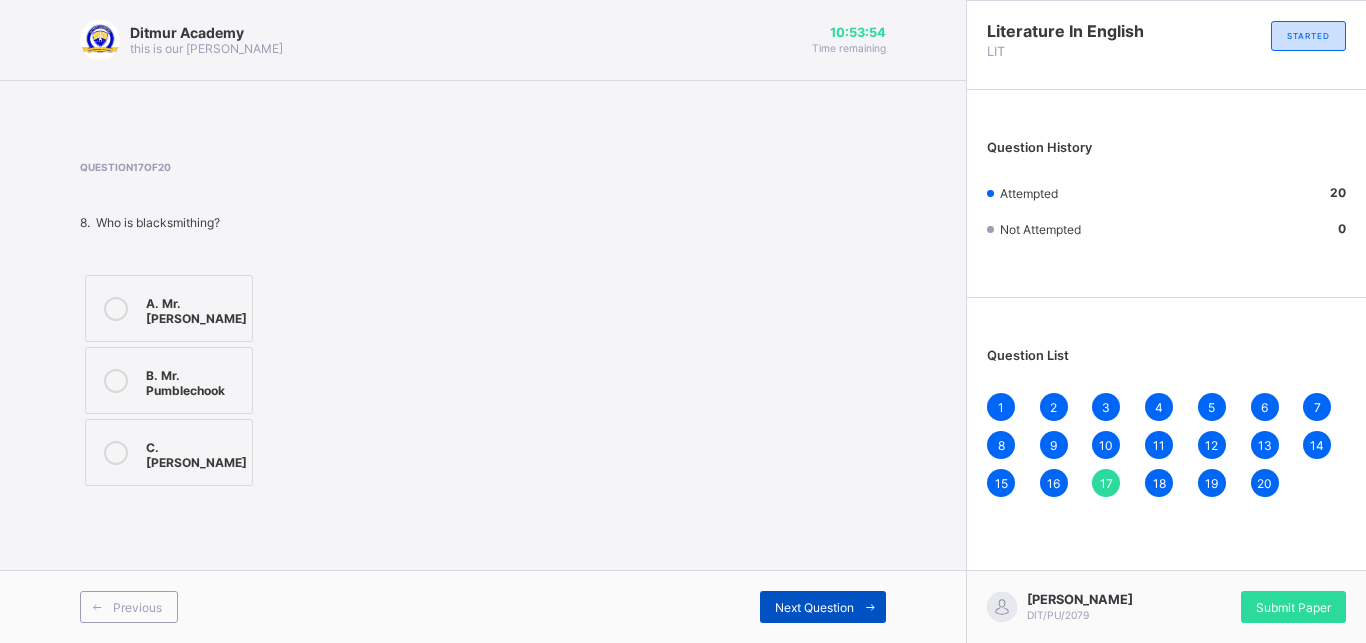 click on "Next Question" at bounding box center [823, 607] 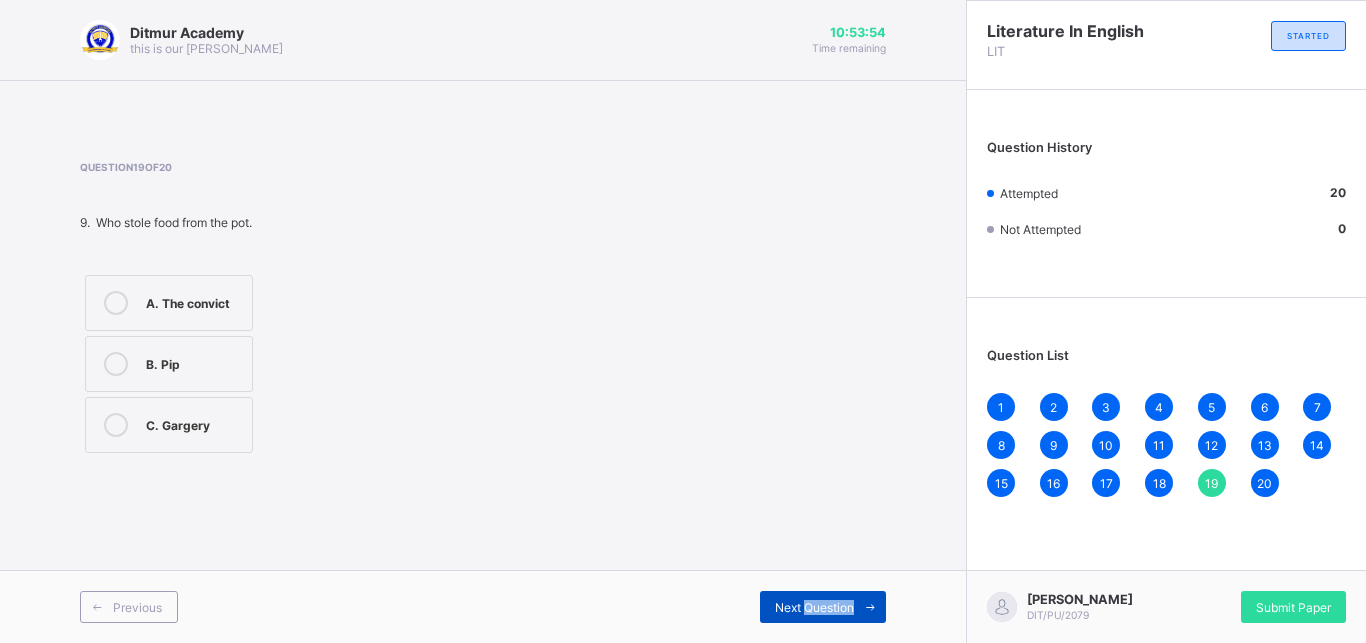 click on "Next Question" at bounding box center (823, 607) 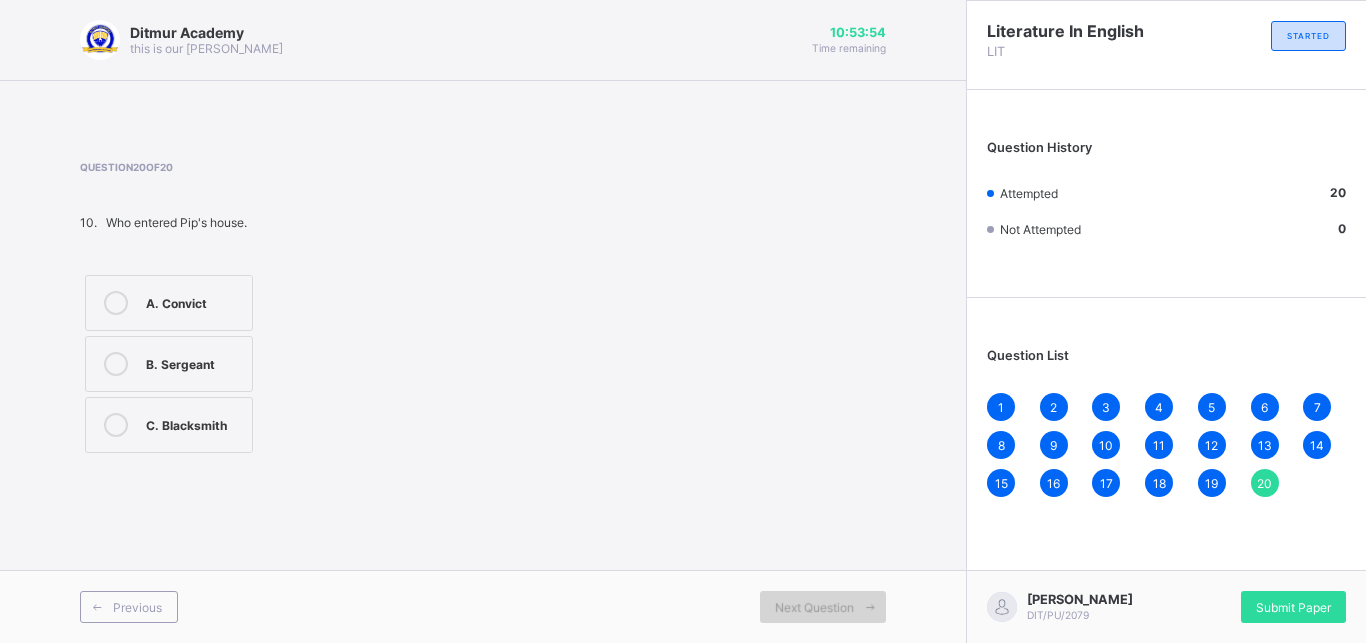 click on "Next Question" at bounding box center [823, 607] 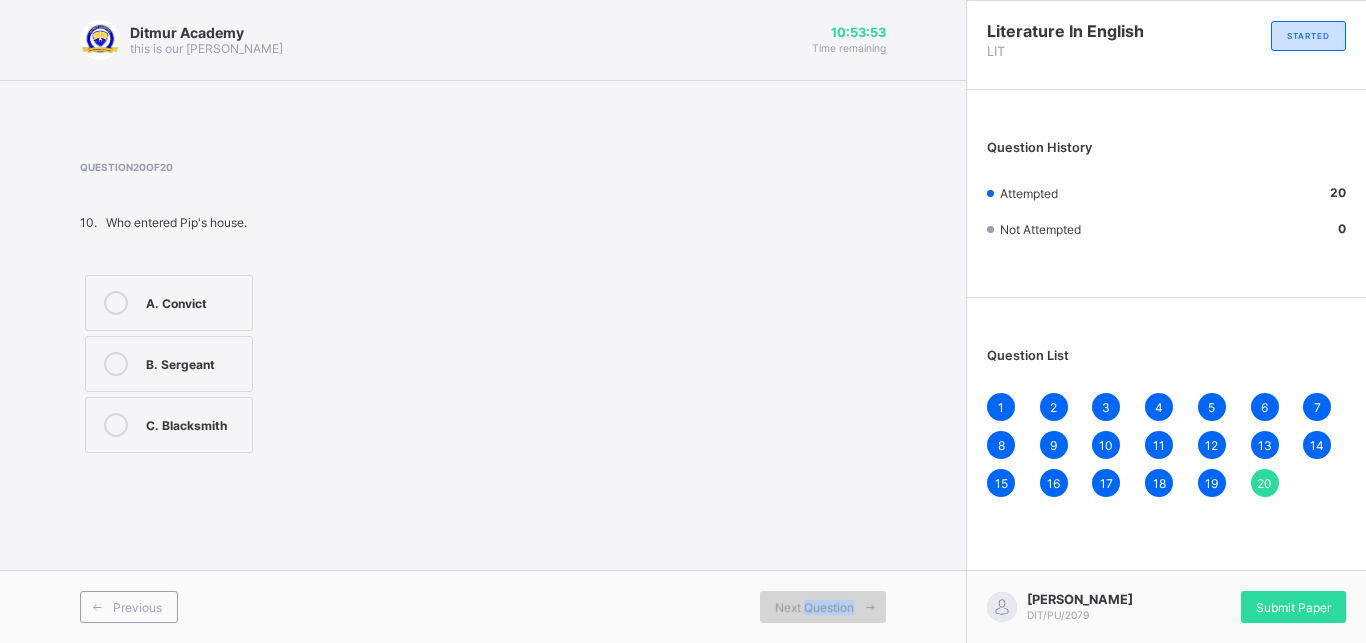click on "Next Question" at bounding box center [823, 607] 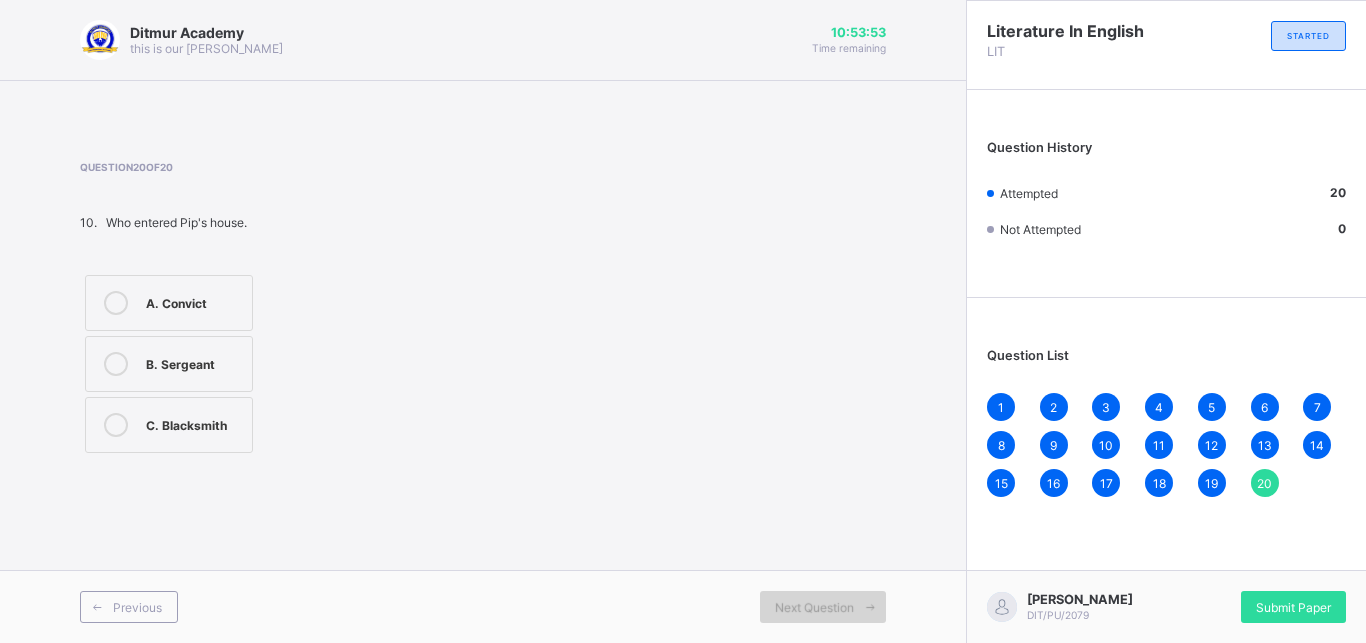 click on "Next Question" at bounding box center (823, 607) 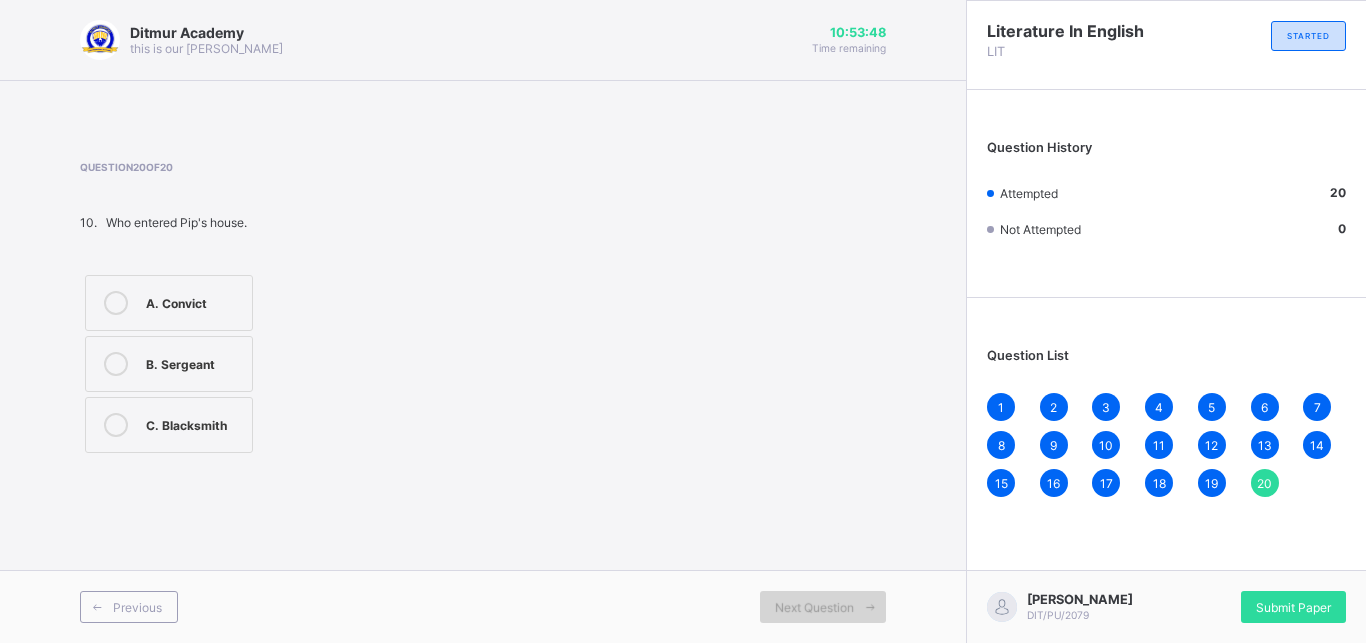 click on "Next Question" at bounding box center (814, 607) 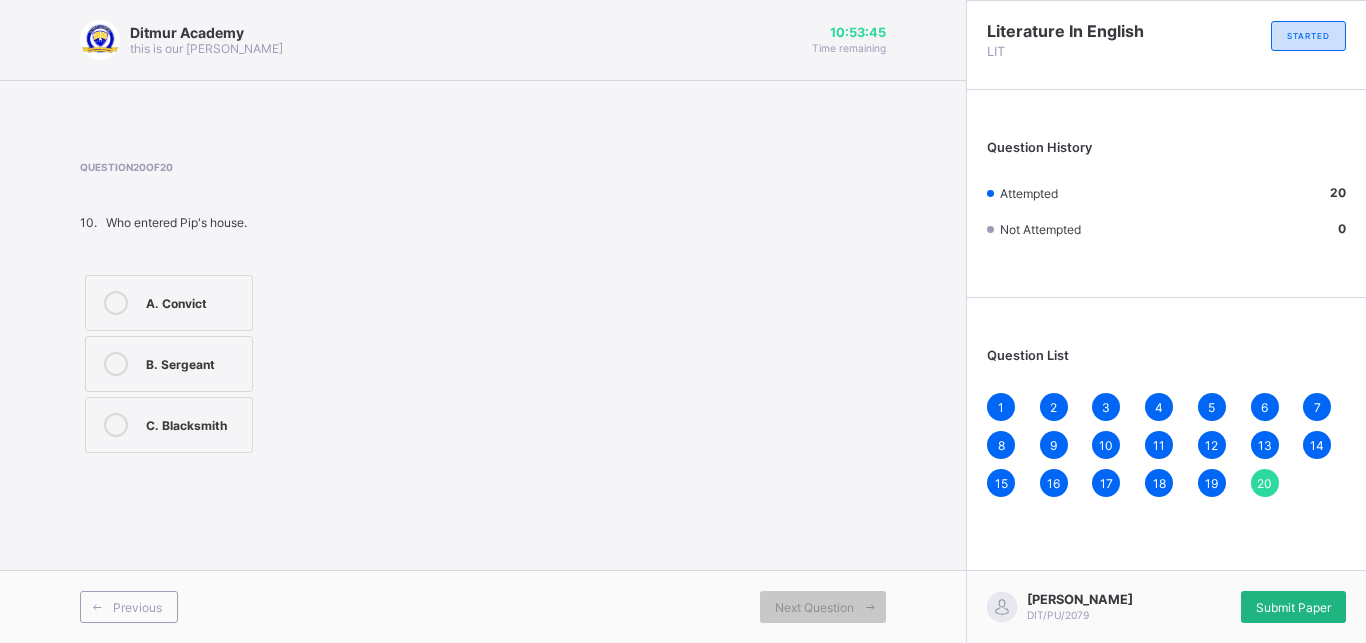 click on "Submit Paper" at bounding box center [1293, 607] 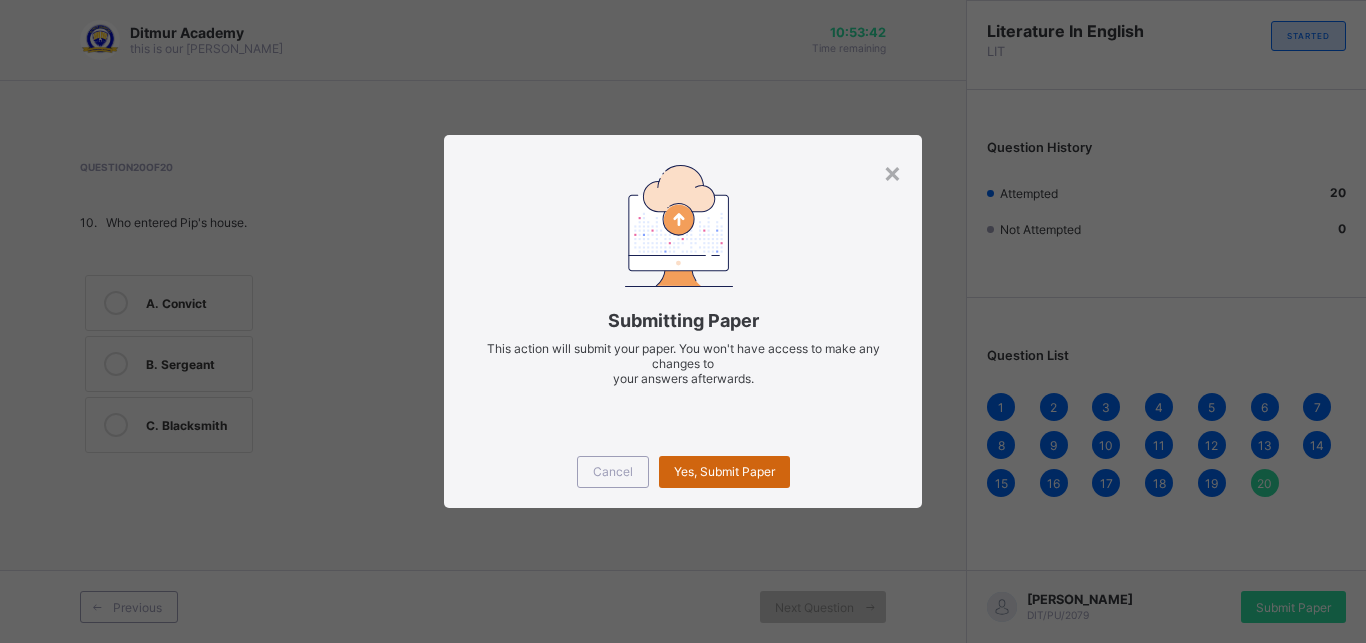 click on "Yes, Submit Paper" at bounding box center [724, 471] 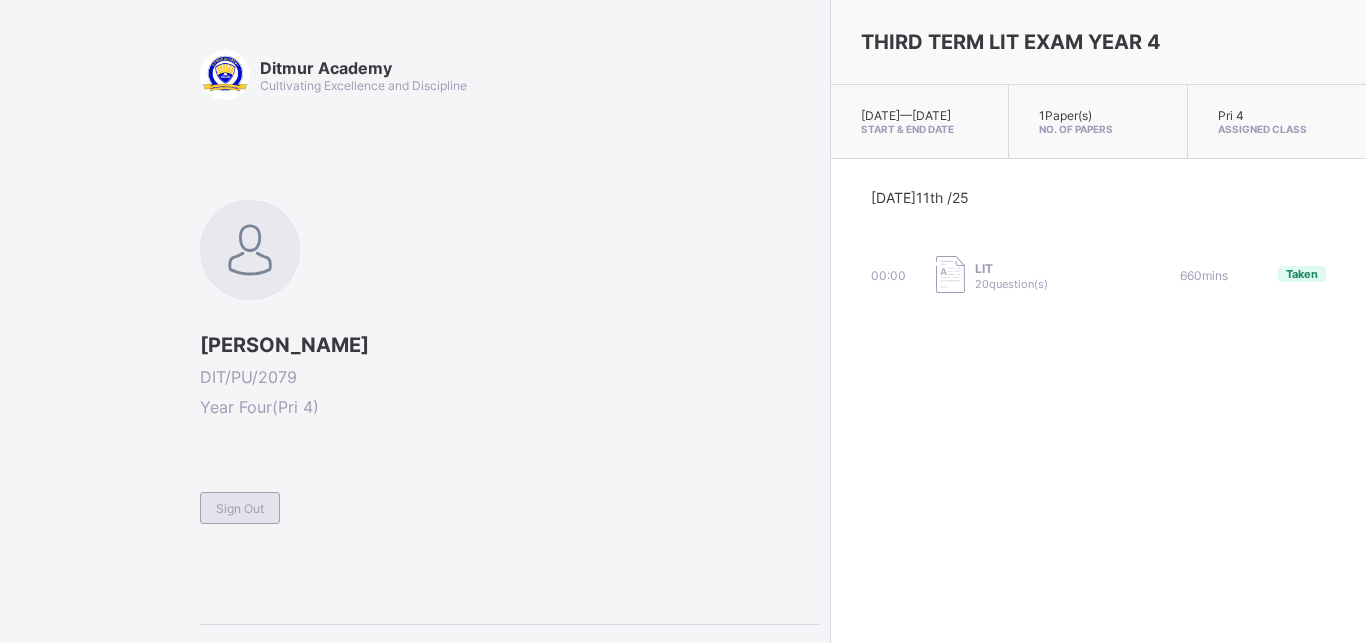 click on "Sign Out" at bounding box center [240, 508] 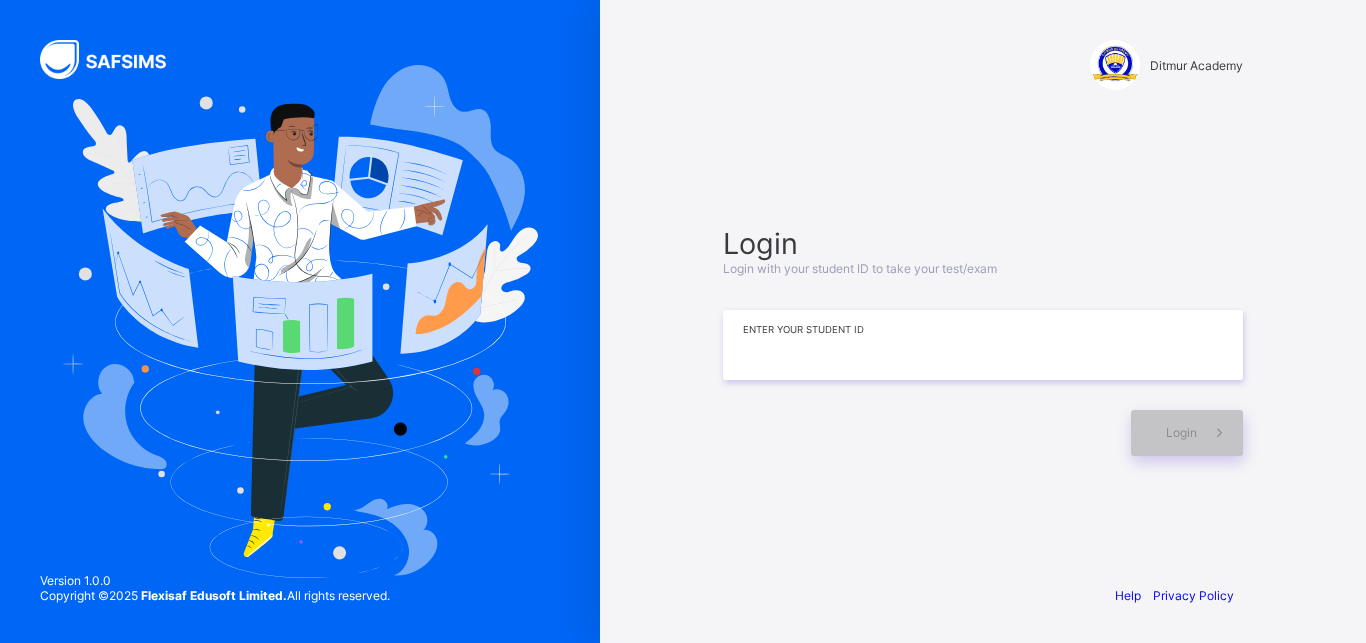 click at bounding box center [983, 345] 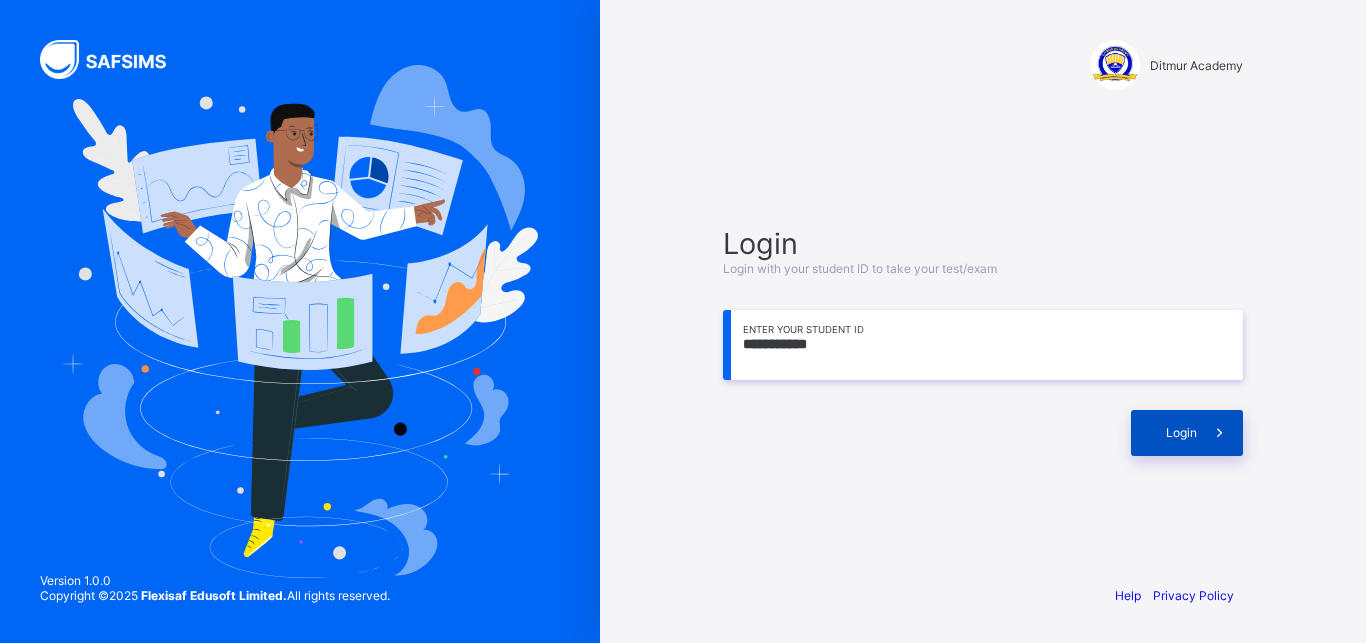 type on "**********" 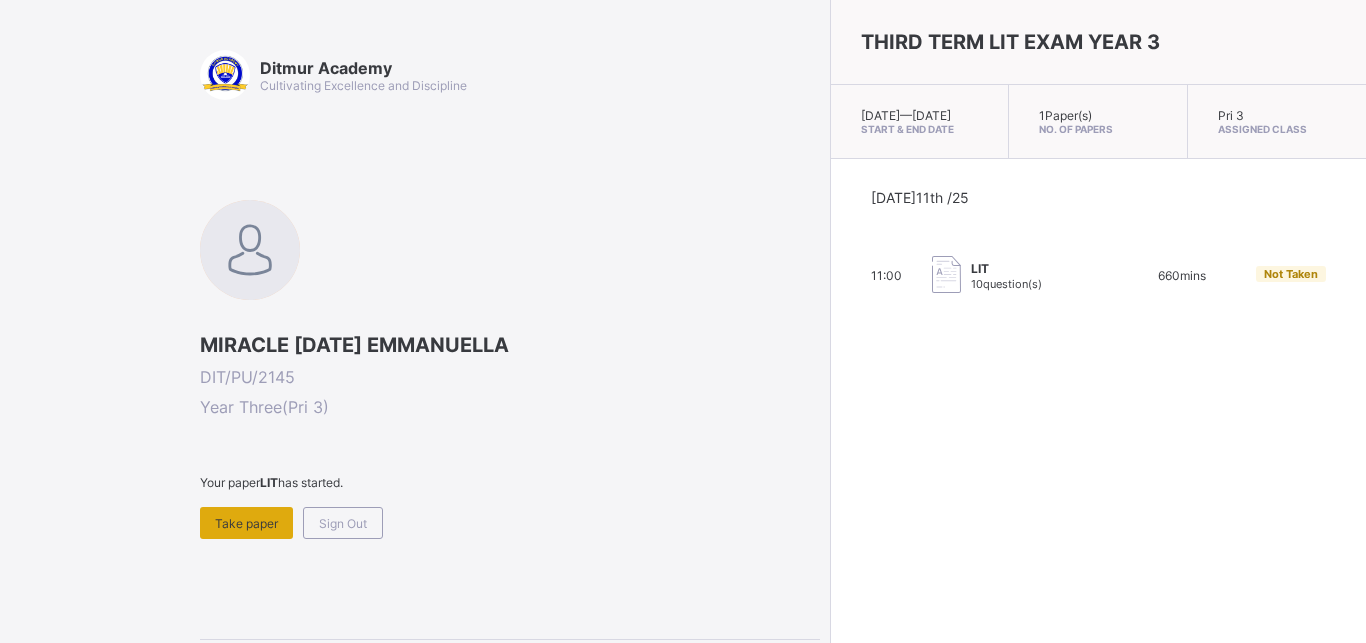 click on "Take paper" at bounding box center [246, 523] 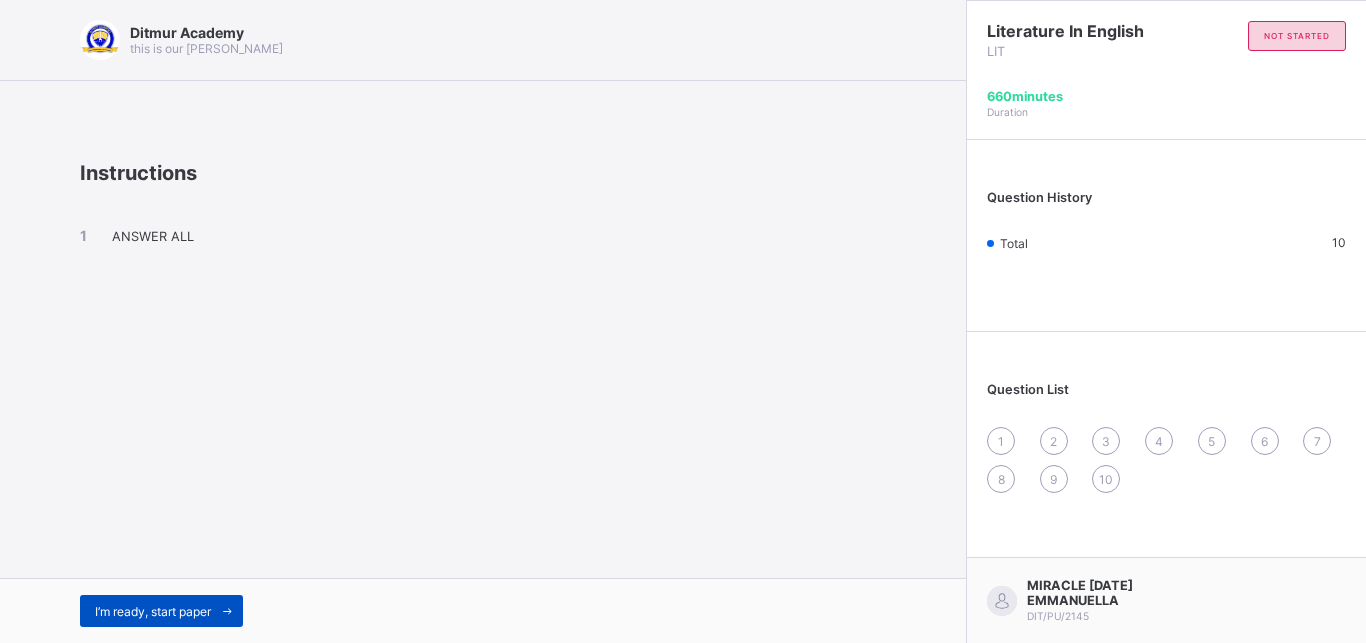 click on "I’m ready, start paper" at bounding box center [161, 611] 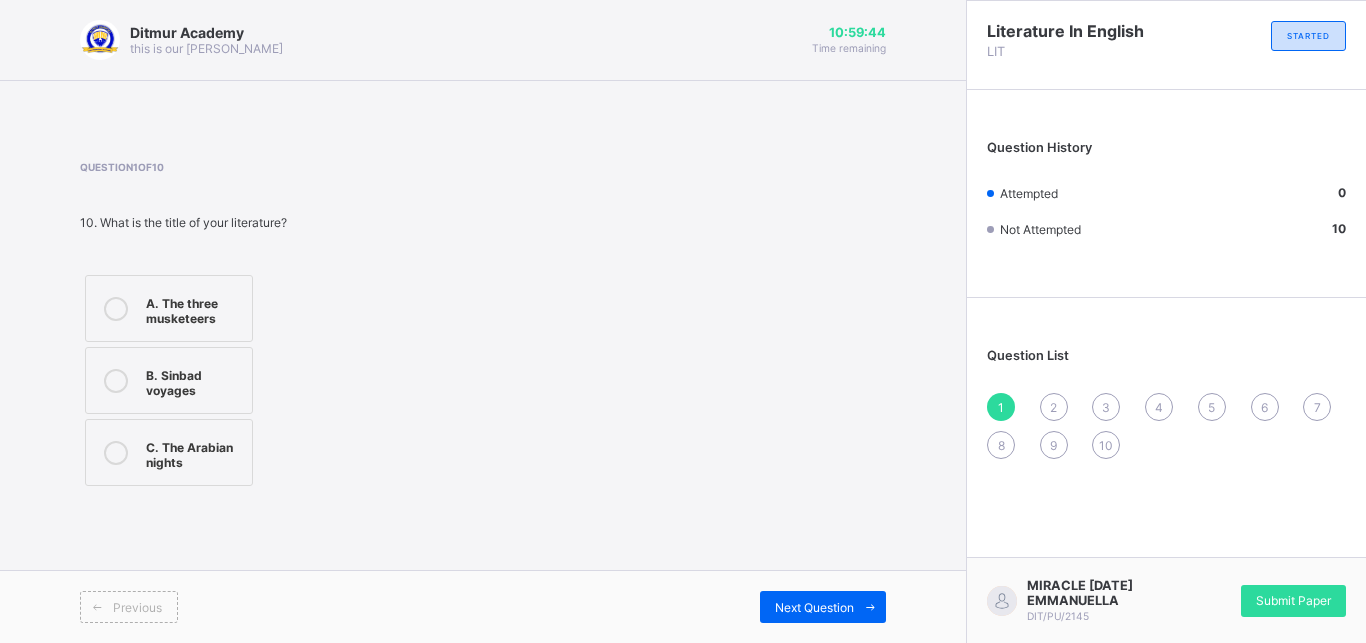 click on "C. The Arabian nights" at bounding box center [194, 452] 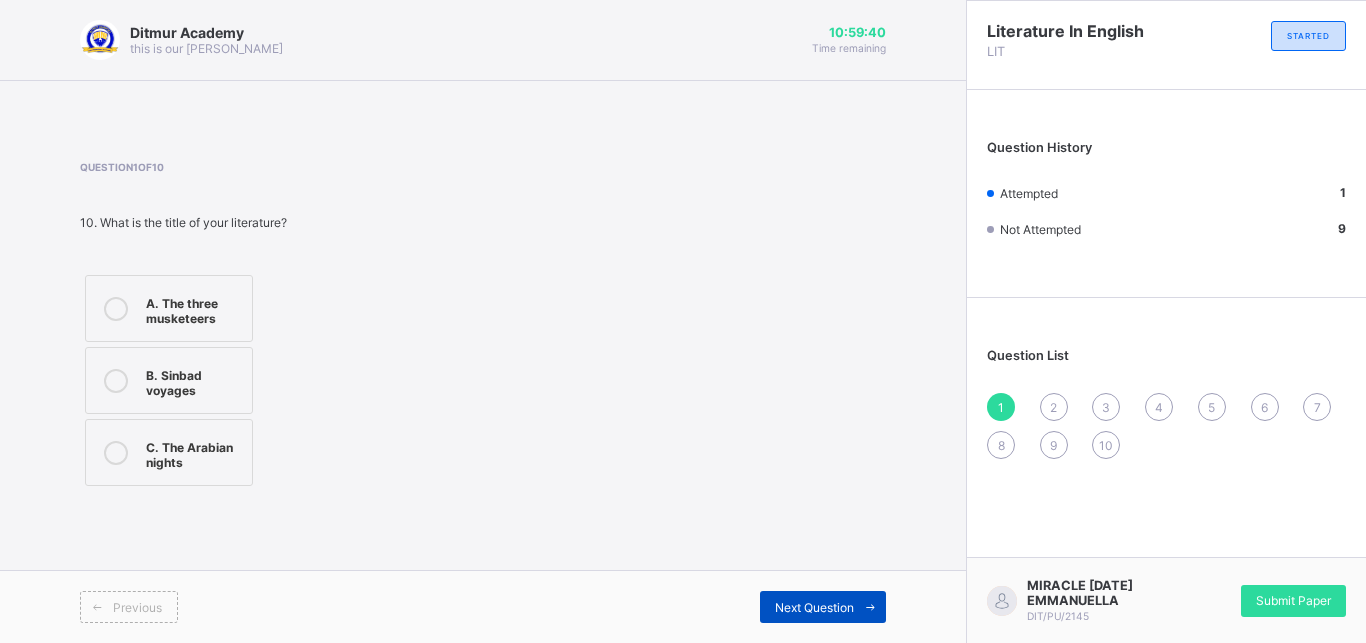click on "Next Question" at bounding box center [814, 607] 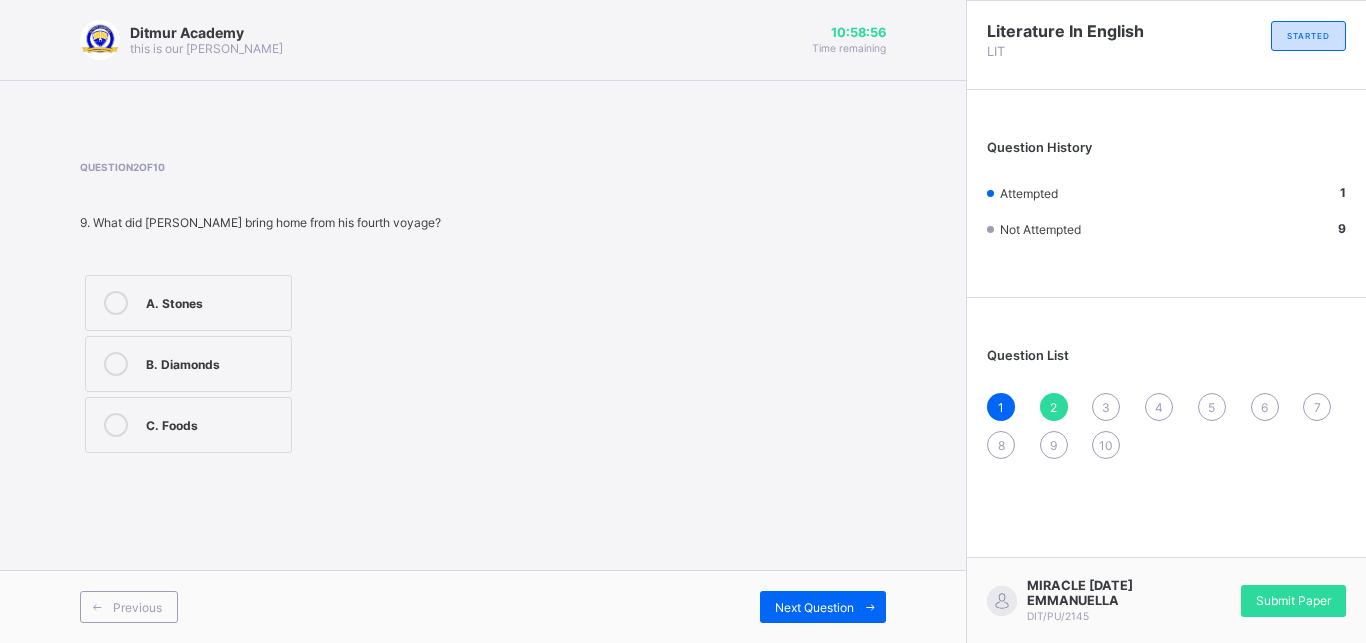 click on "B. Diamonds" at bounding box center (188, 364) 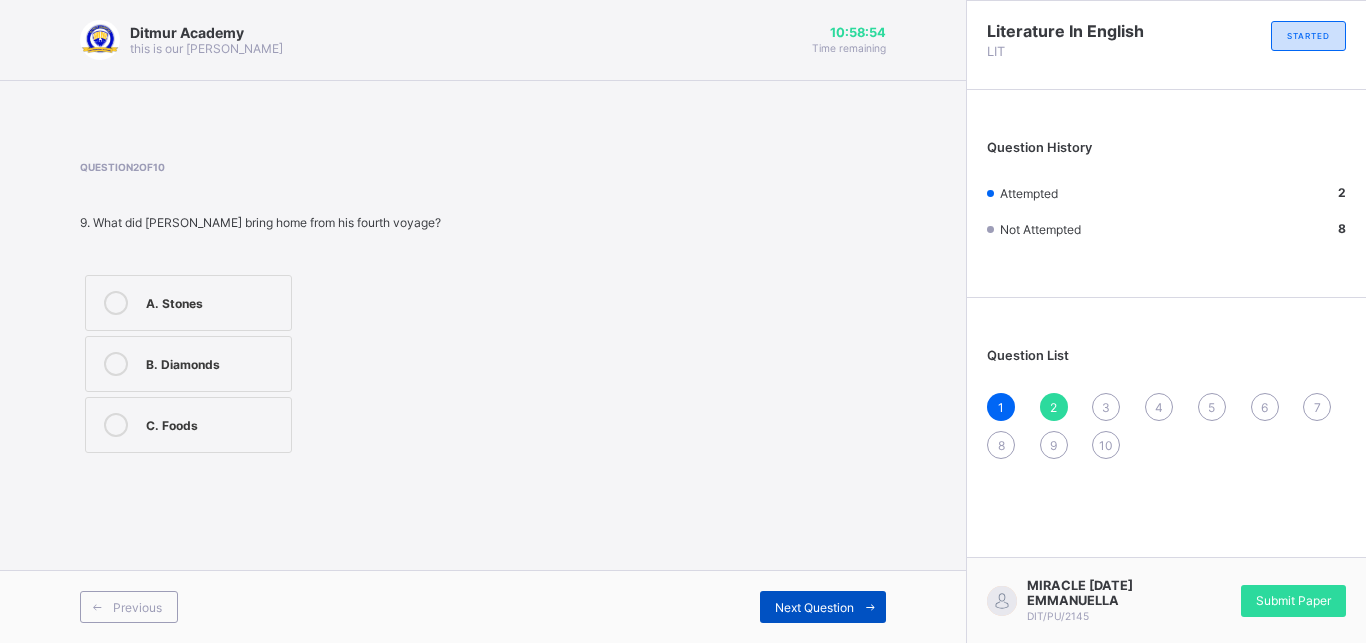click on "Next Question" at bounding box center [814, 607] 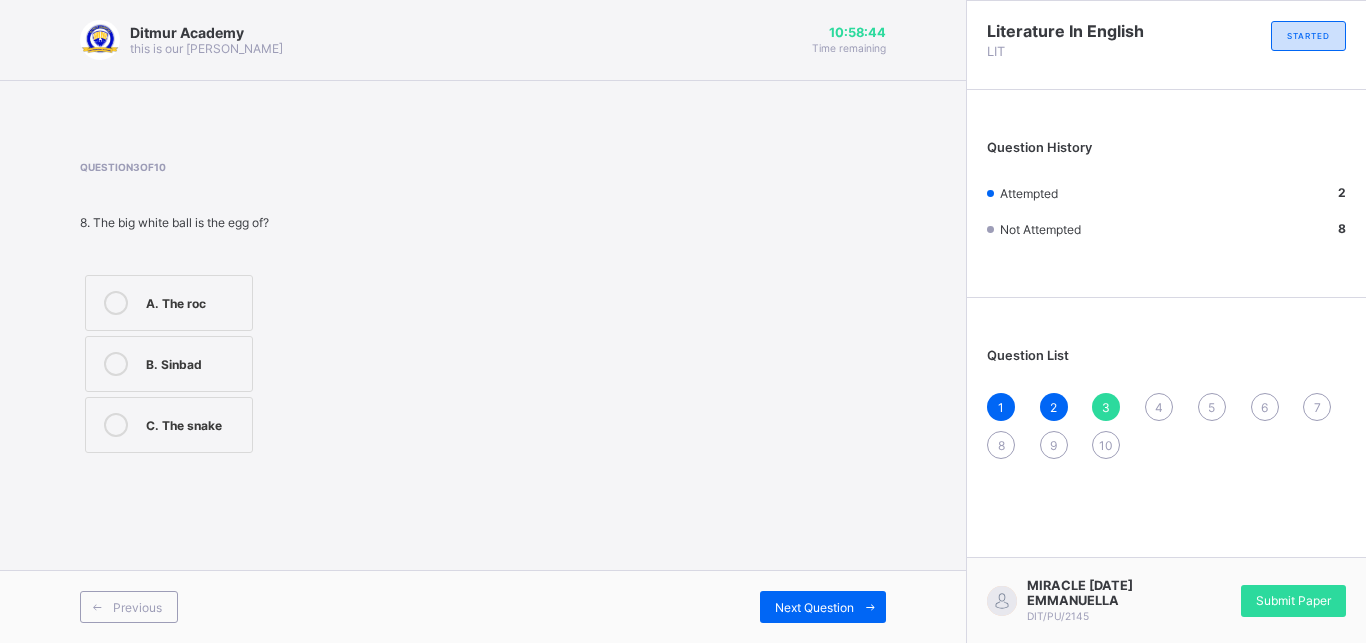 click on "A. The roc" at bounding box center (169, 303) 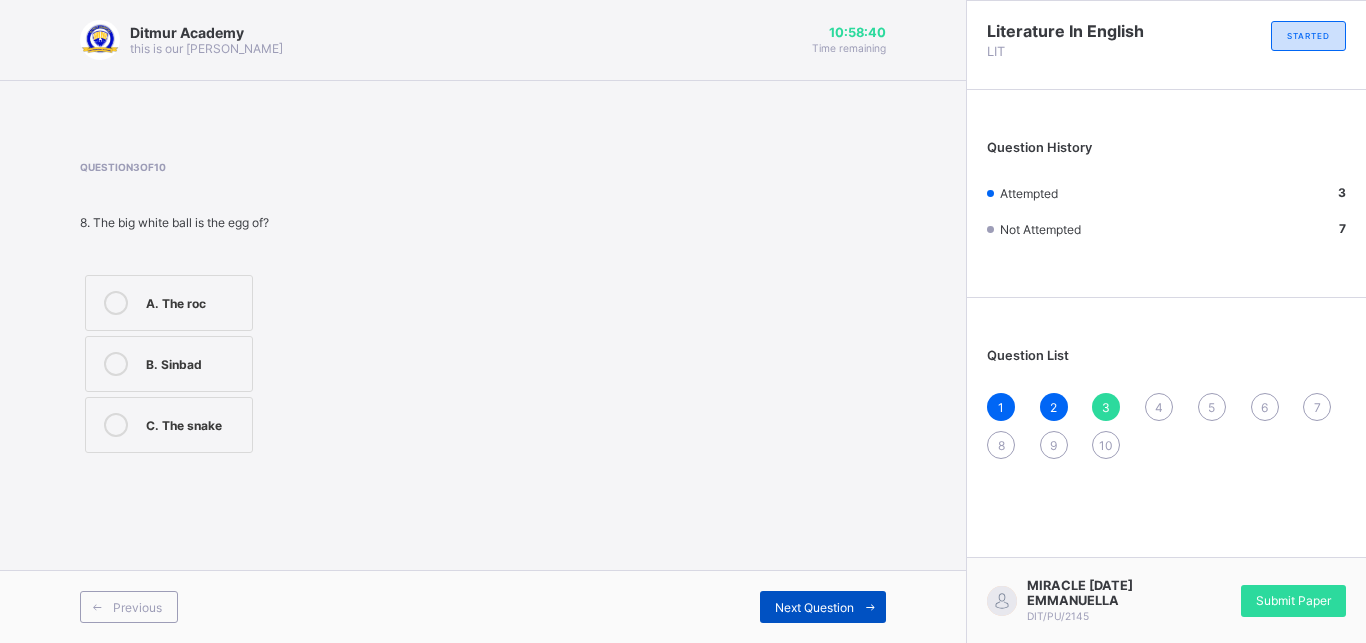click on "Next Question" at bounding box center [814, 607] 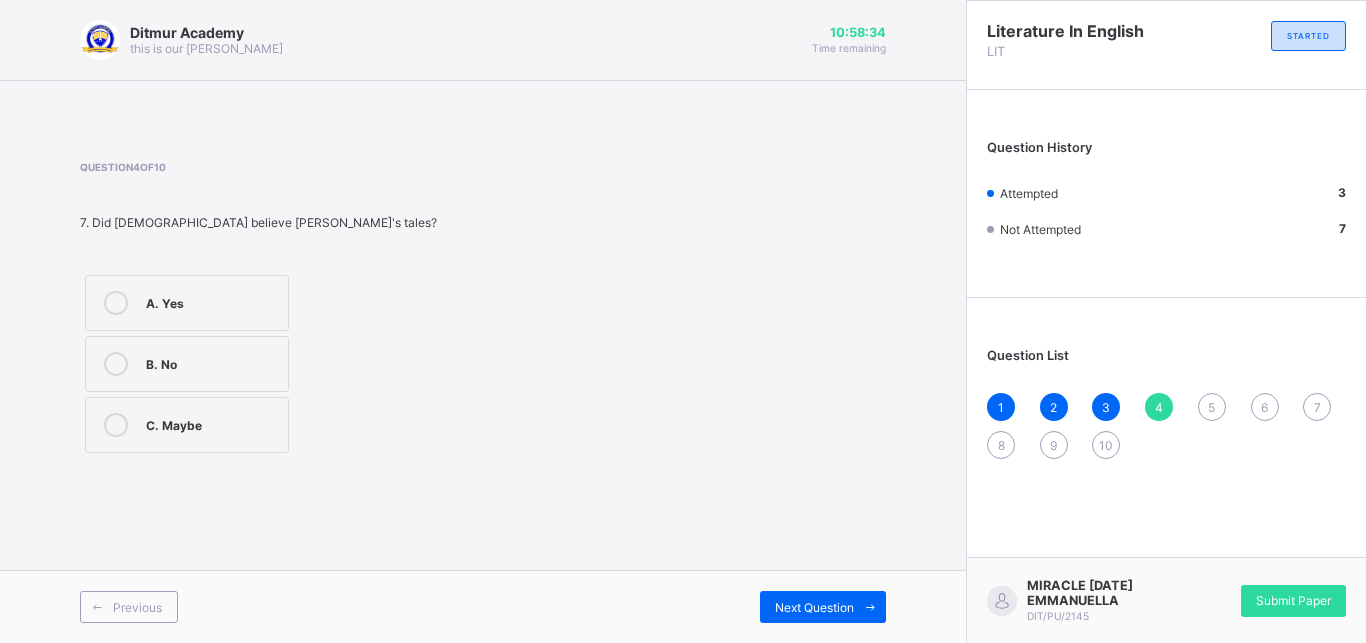 click on "A. Yes" at bounding box center (212, 301) 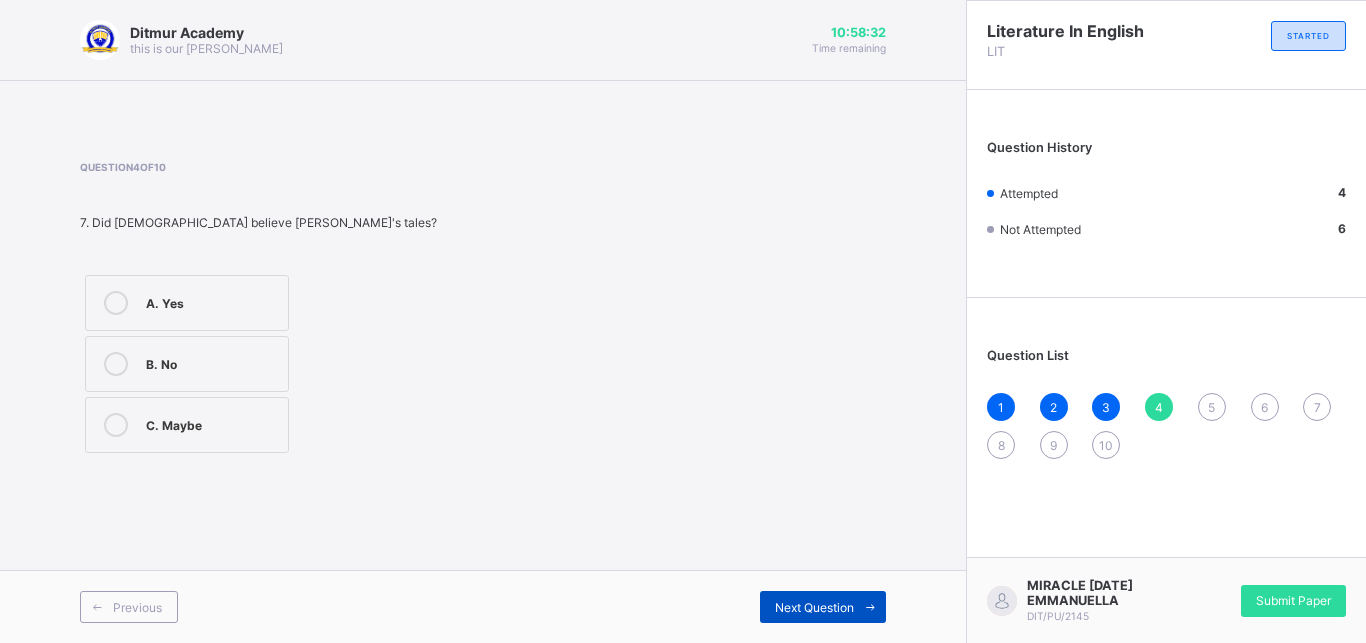 click on "Next Question" at bounding box center (814, 607) 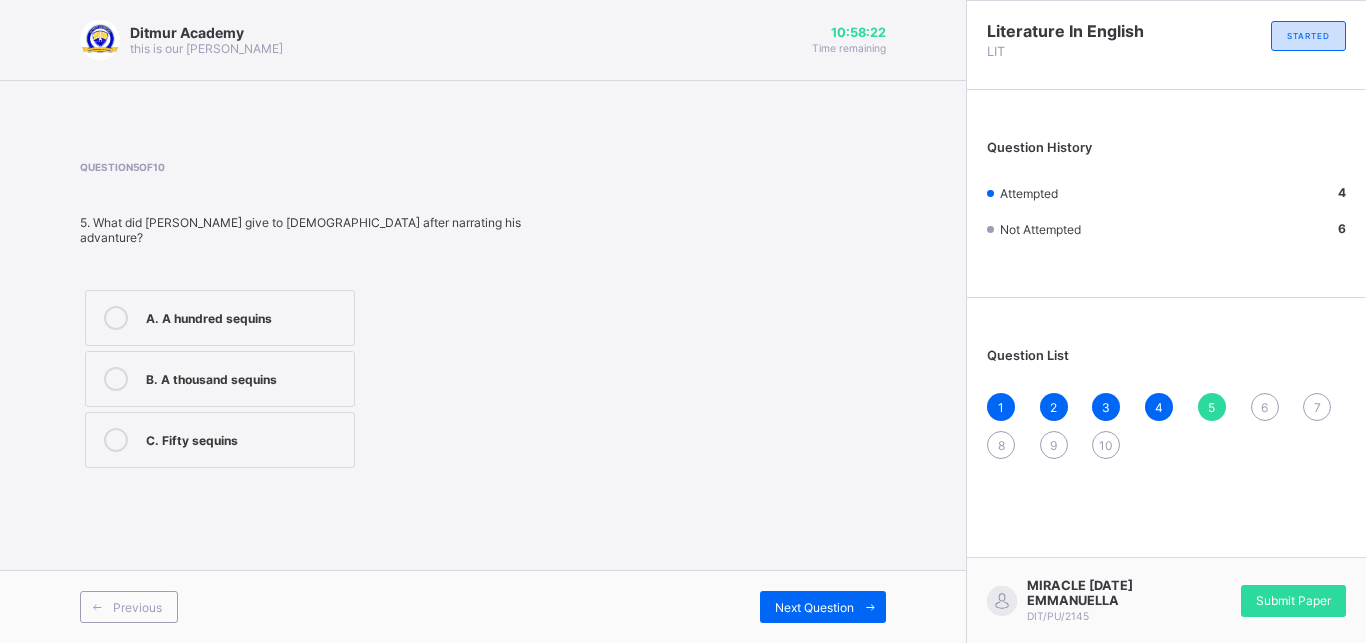 click on "A. A hundred sequins" at bounding box center [220, 318] 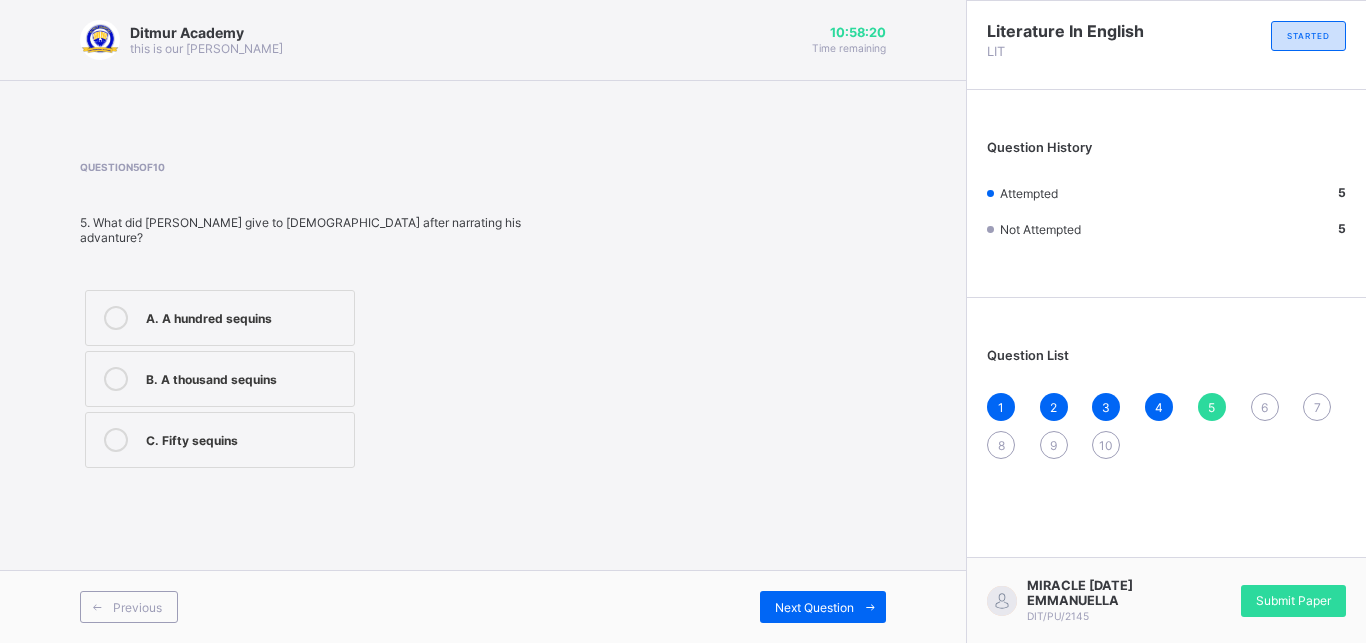 click on "Previous Next Question" at bounding box center (483, 606) 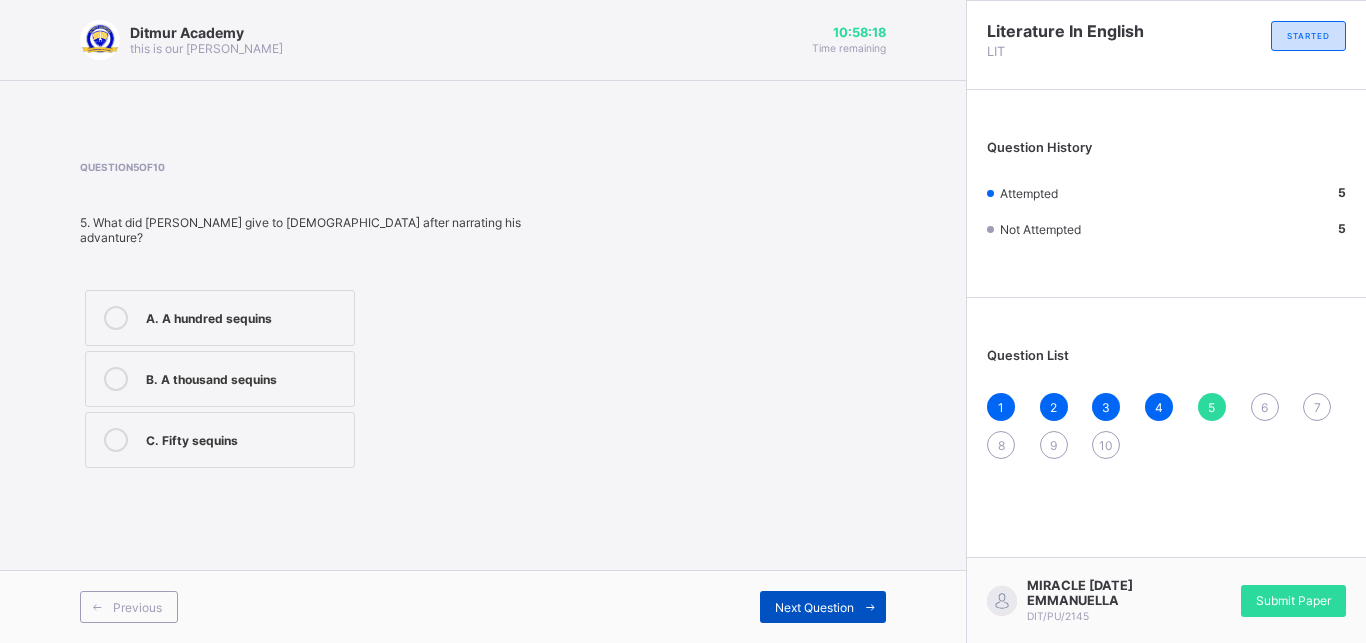 click on "Next Question" at bounding box center (814, 607) 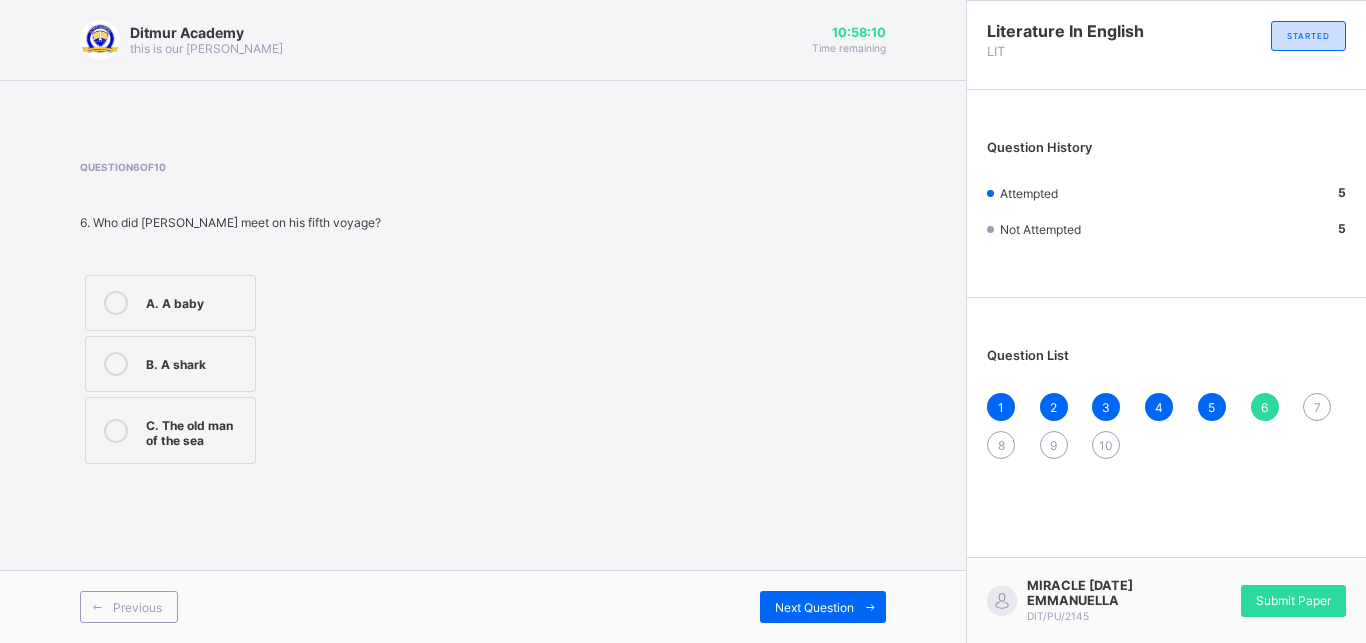 click on "C. The old man of the sea" at bounding box center [195, 430] 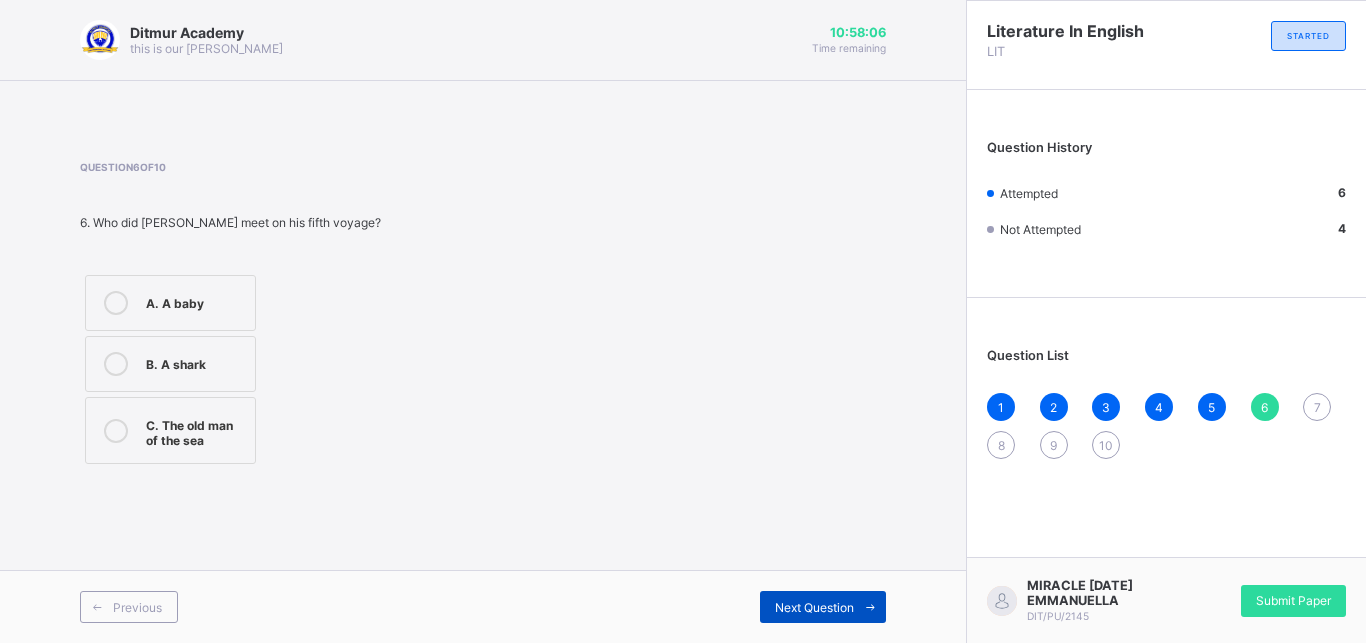 click on "Next Question" at bounding box center (823, 607) 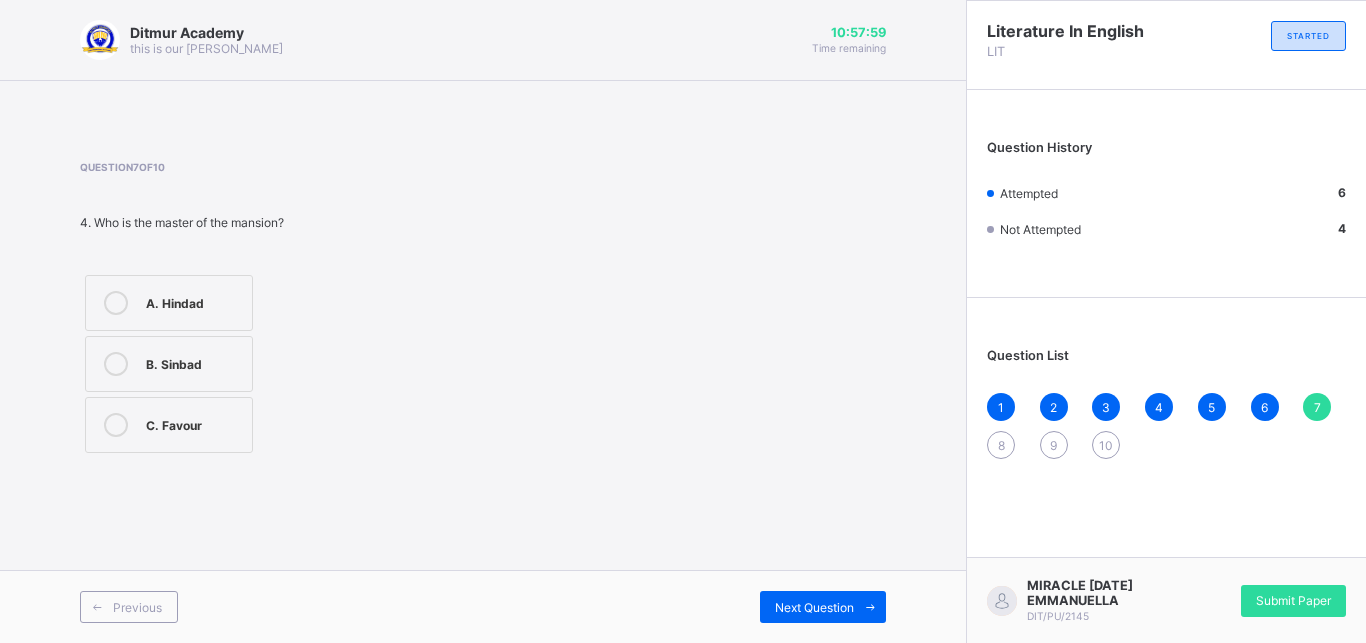 click on "B. Sinbad" at bounding box center [169, 364] 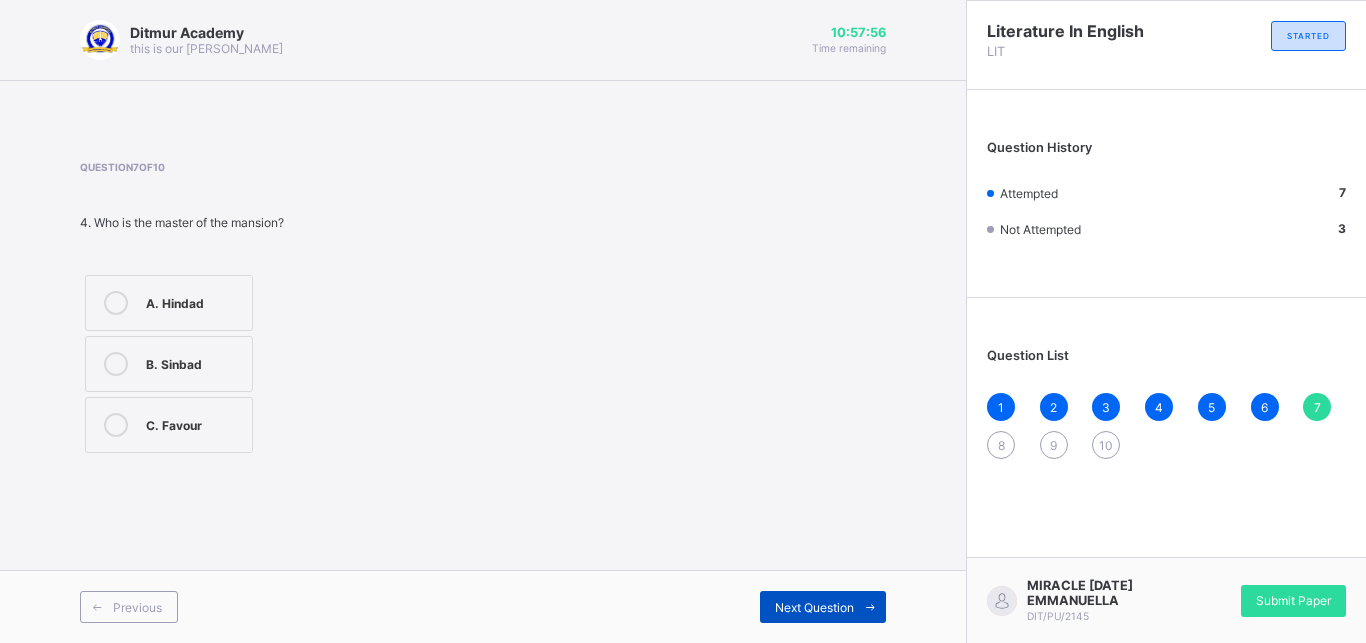 click on "Next Question" at bounding box center [823, 607] 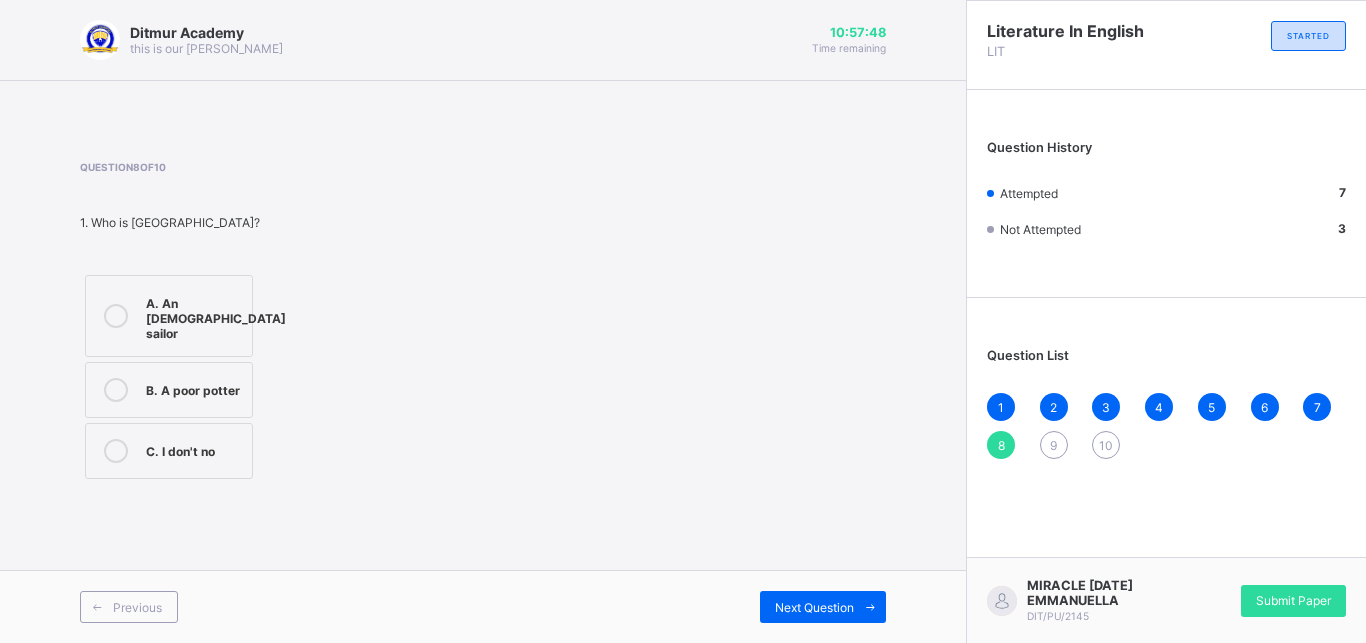click on "A. An [DEMOGRAPHIC_DATA] sailor" at bounding box center (216, 316) 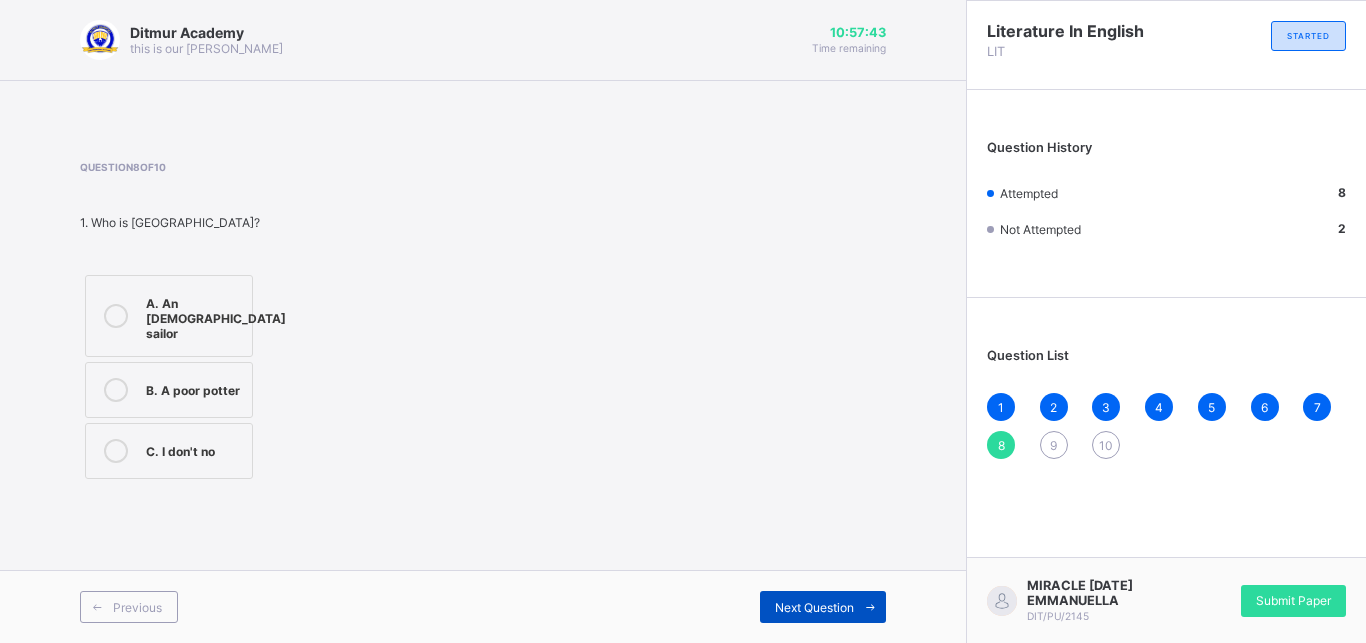 click on "Next Question" at bounding box center [814, 607] 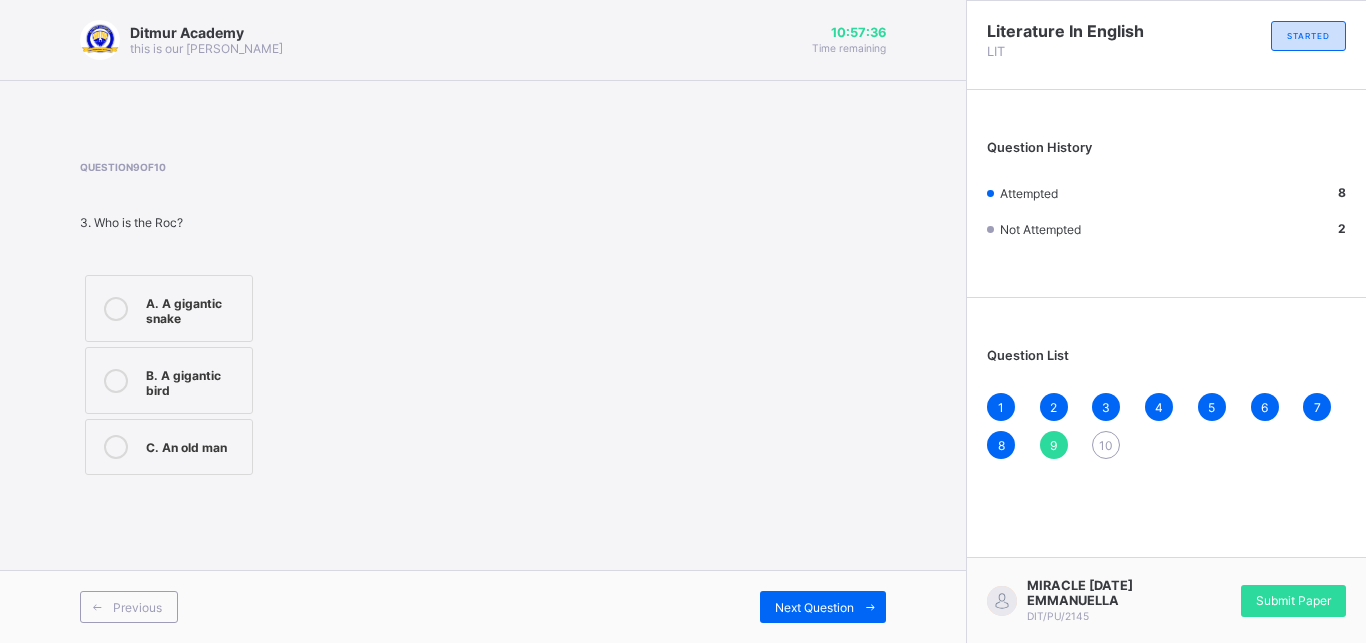 click on "B. A gigantic bird" at bounding box center [169, 380] 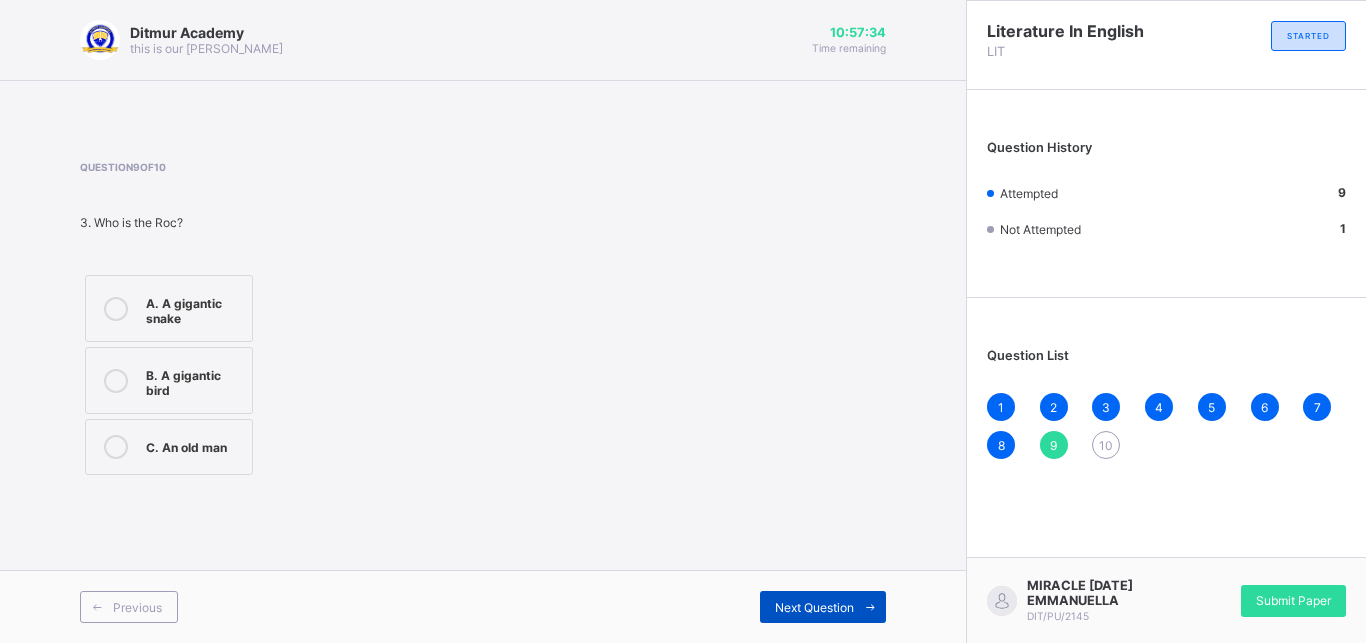 click on "Next Question" at bounding box center (823, 607) 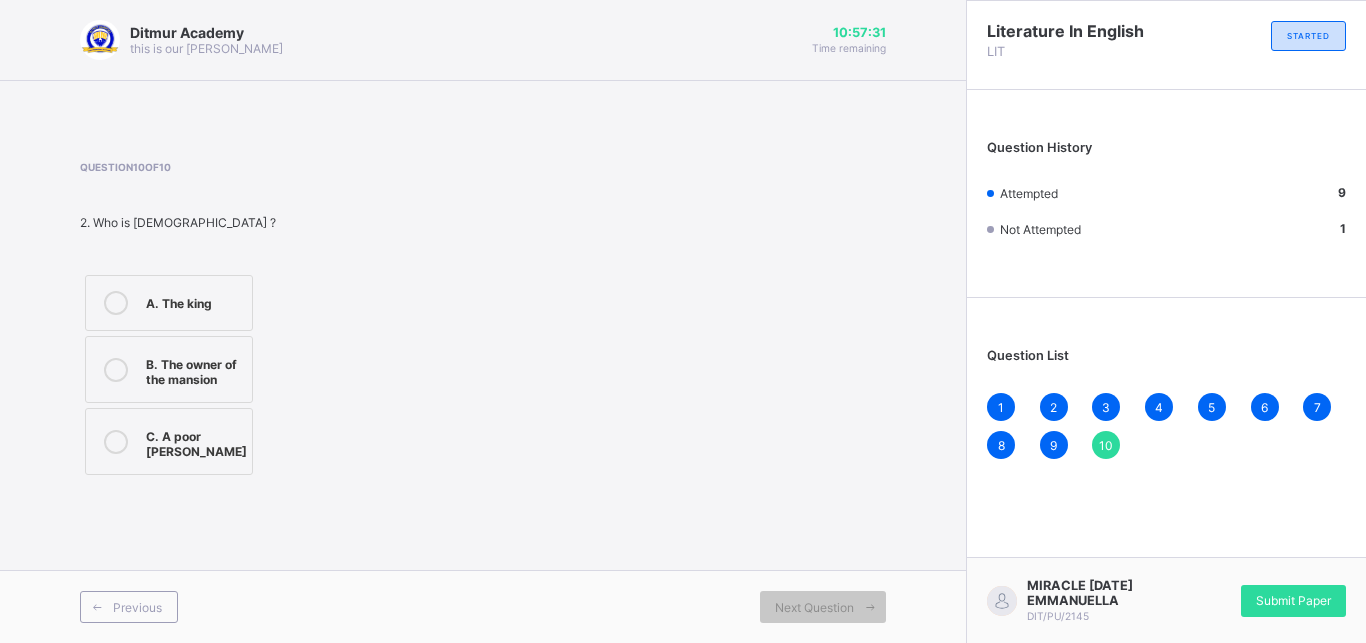 click on "C. A poor [PERSON_NAME]" at bounding box center [196, 441] 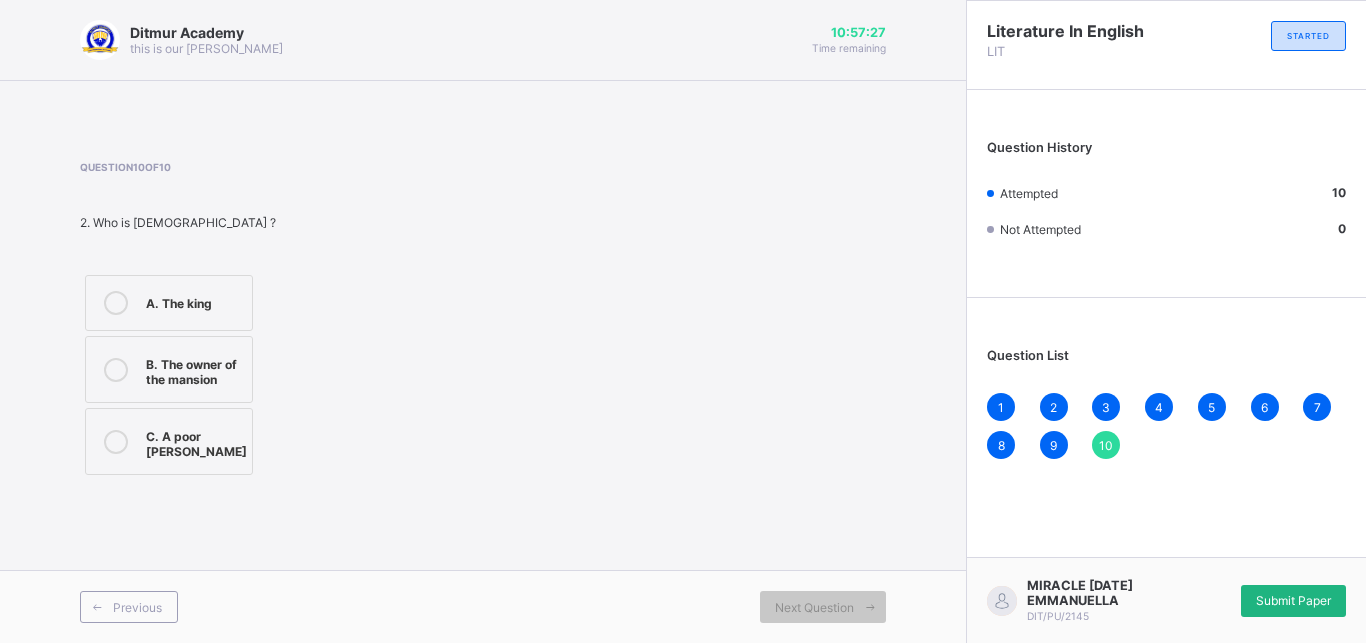 click on "Submit Paper" at bounding box center (1293, 600) 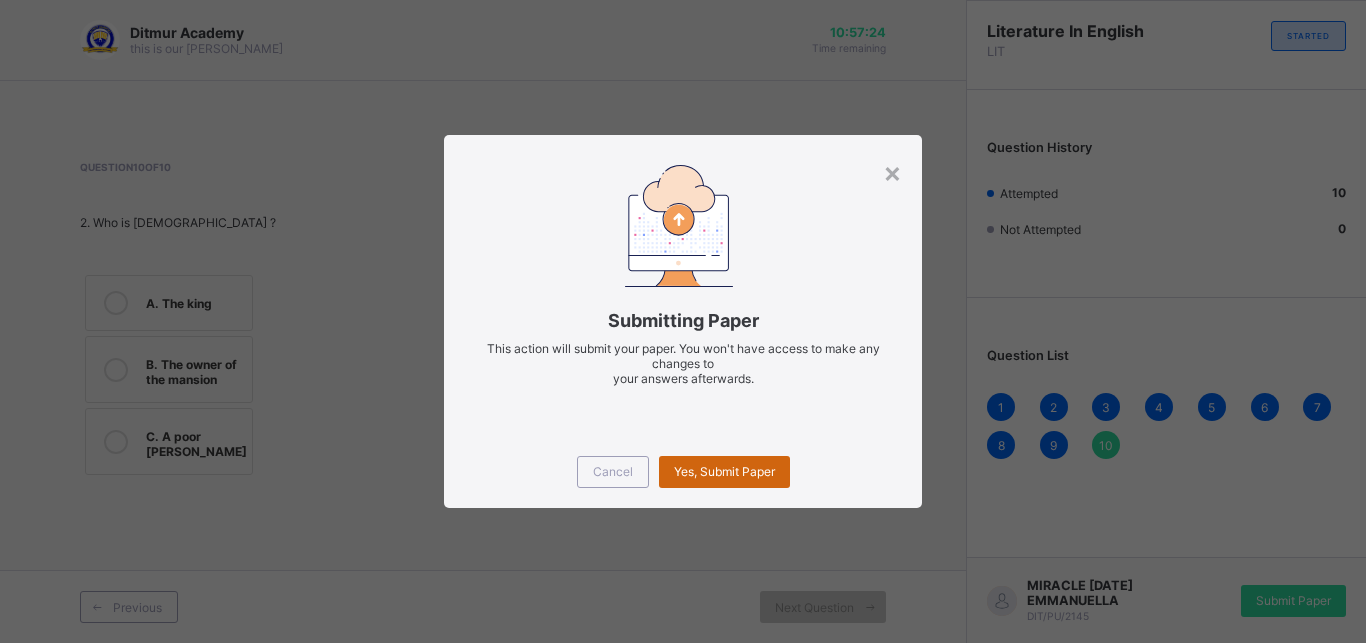 click on "Yes, Submit Paper" at bounding box center [724, 471] 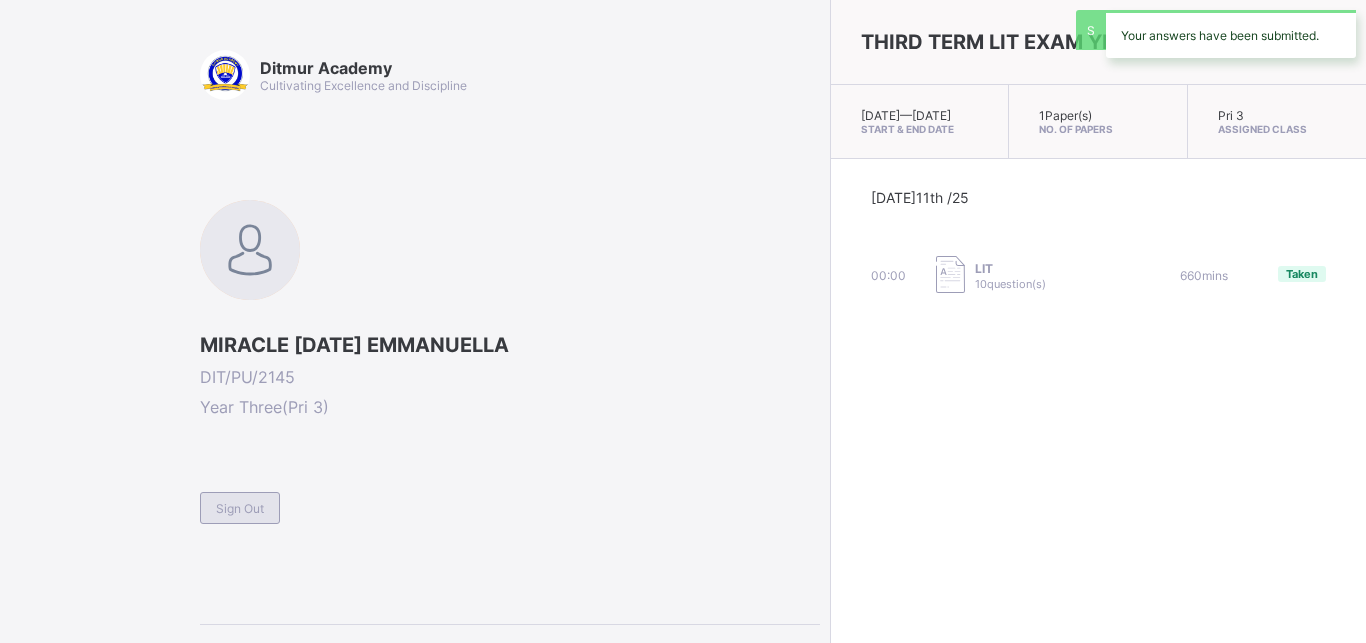 click on "Sign Out" at bounding box center (240, 508) 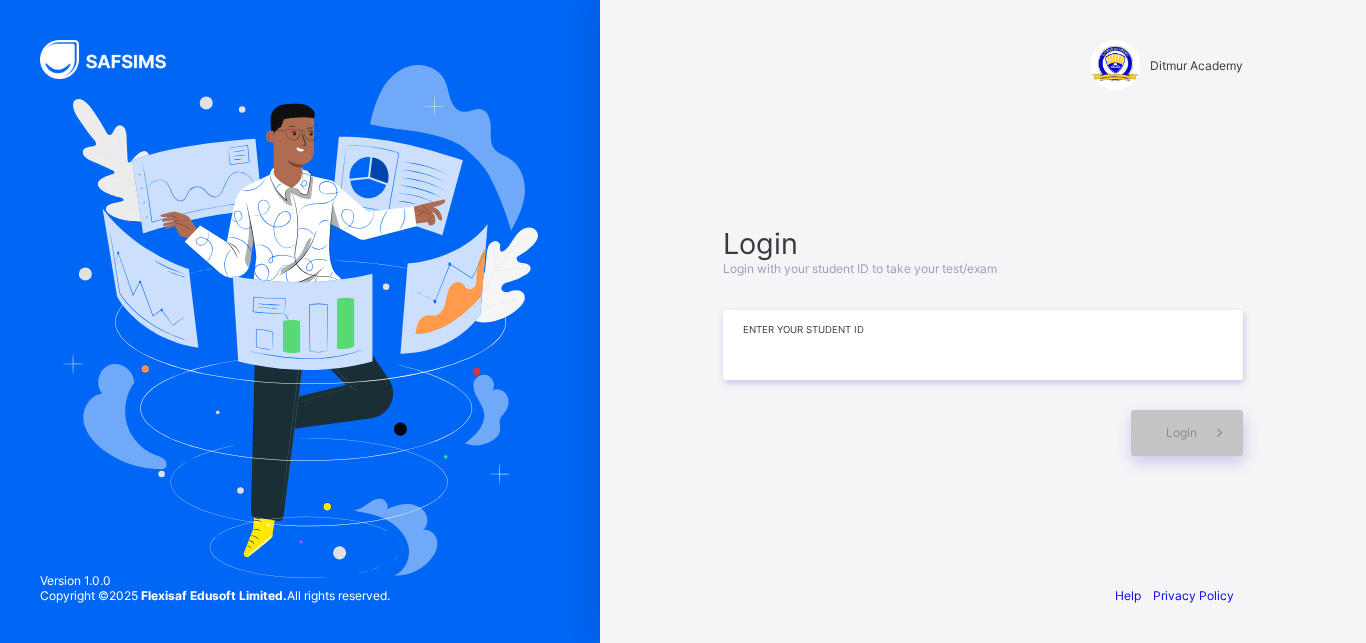 click at bounding box center [983, 345] 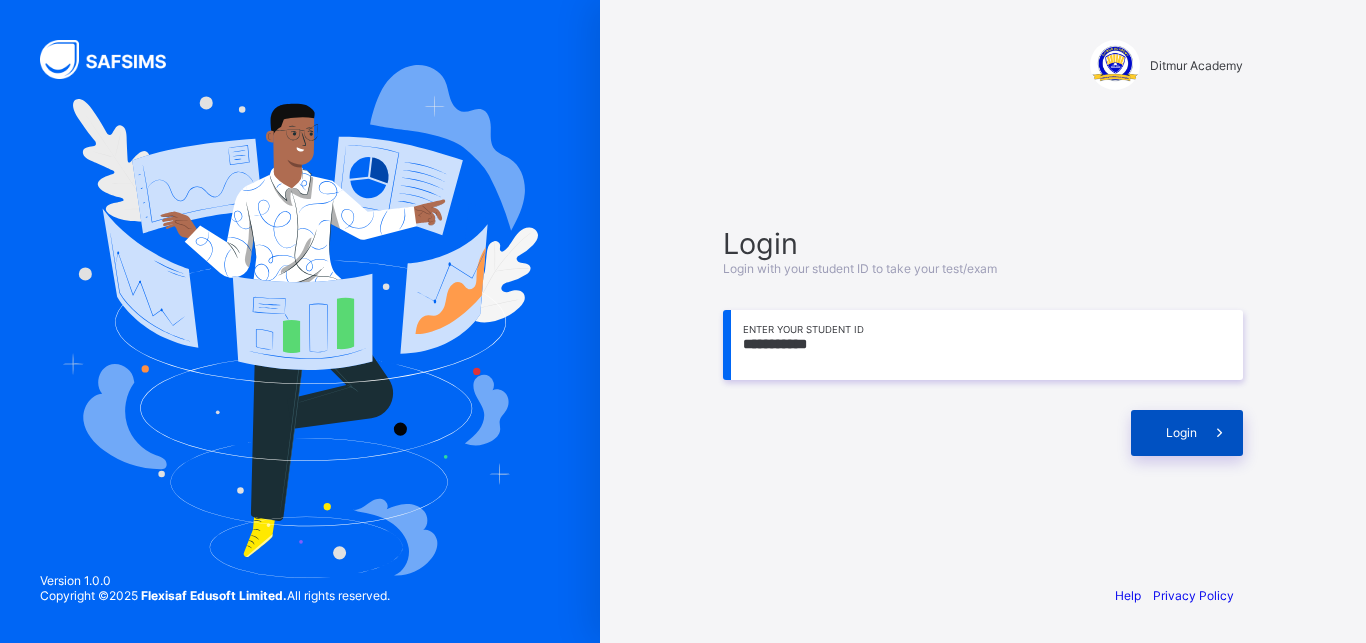 type on "**********" 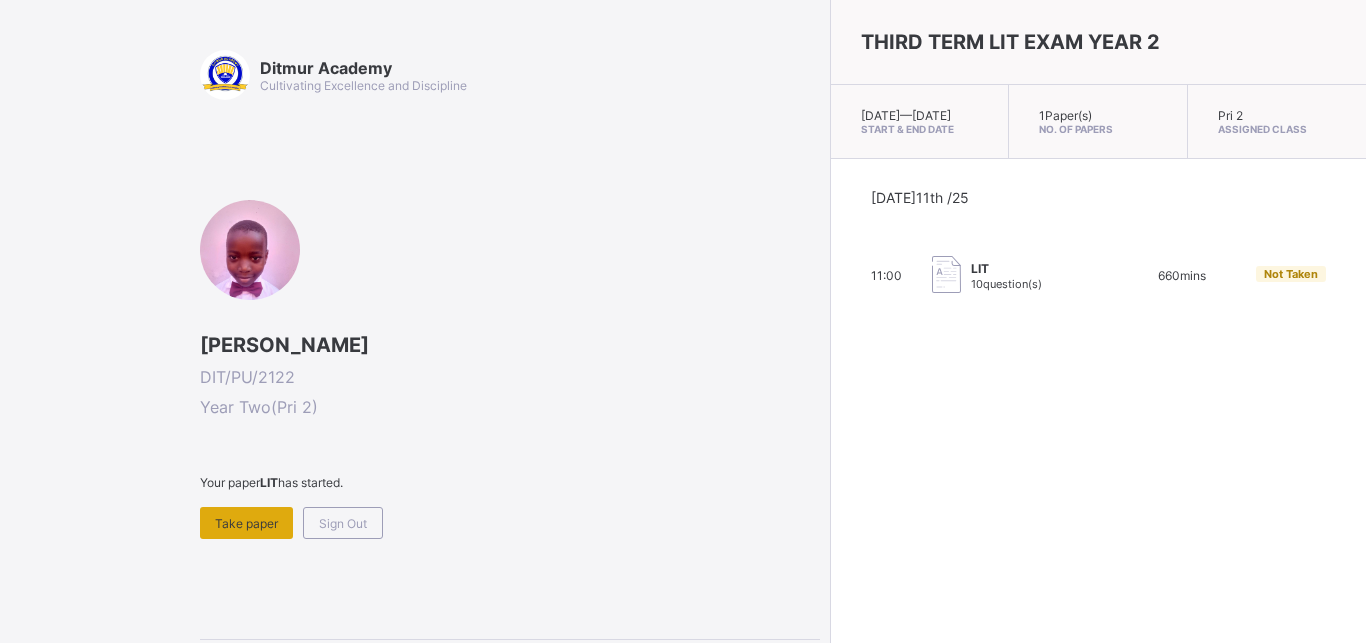 click on "Take paper" at bounding box center [246, 523] 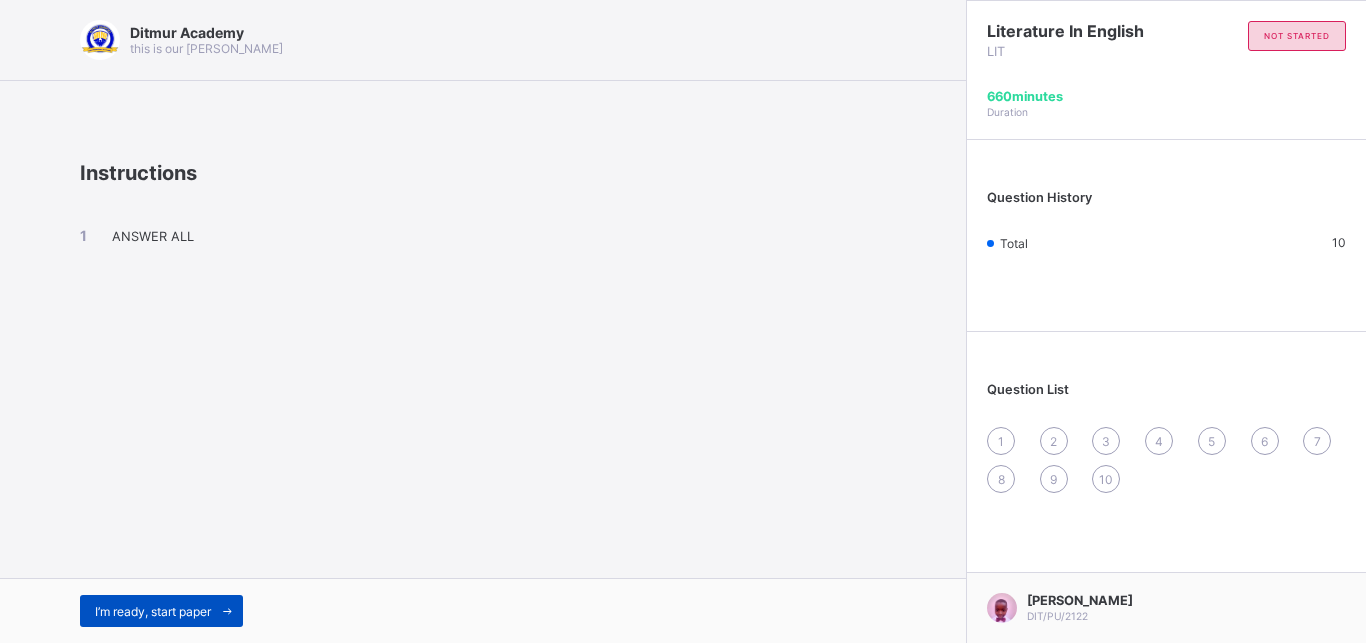 click on "I’m ready, start paper" at bounding box center [161, 611] 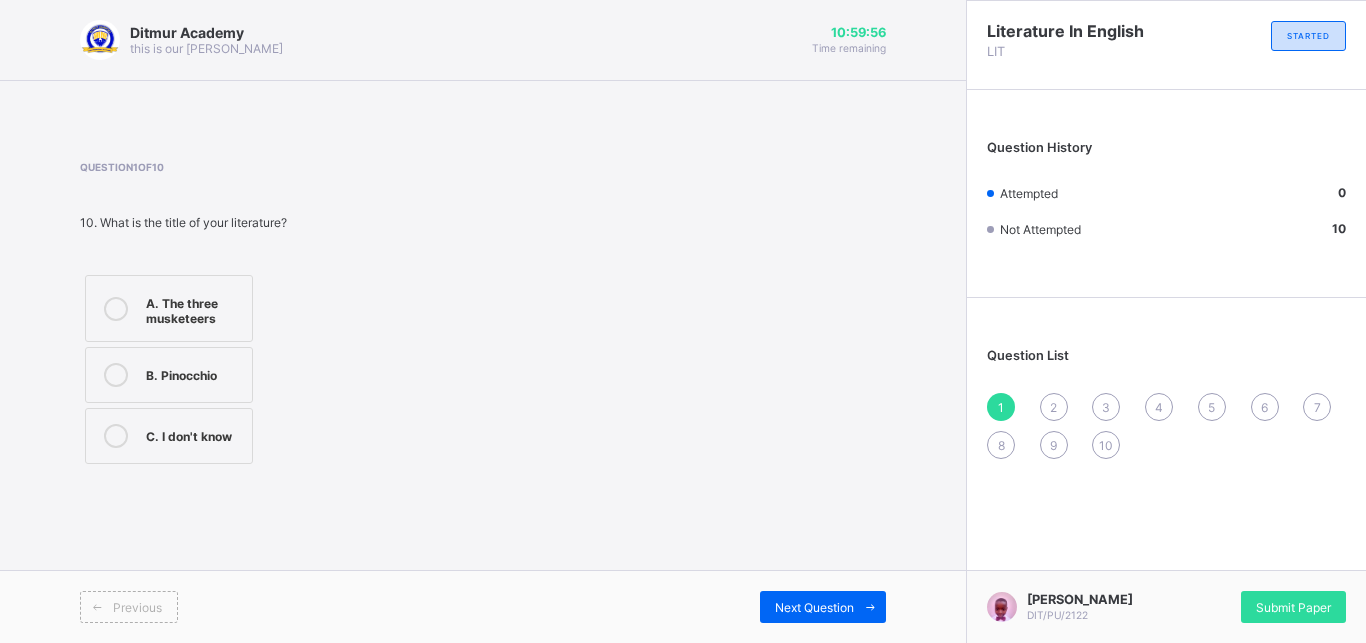 click on "A. The three musketeers  B. Pinocchio  C. I don't know" at bounding box center (228, 369) 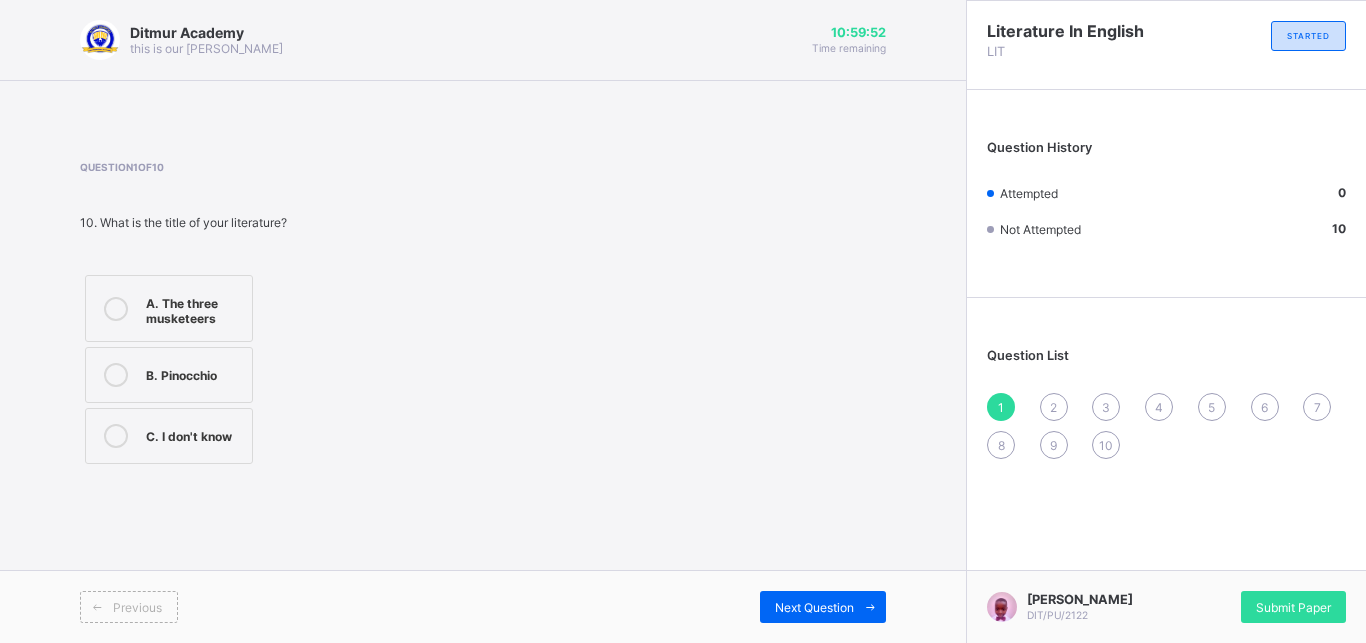 click on "A. The three musketeers" at bounding box center [169, 308] 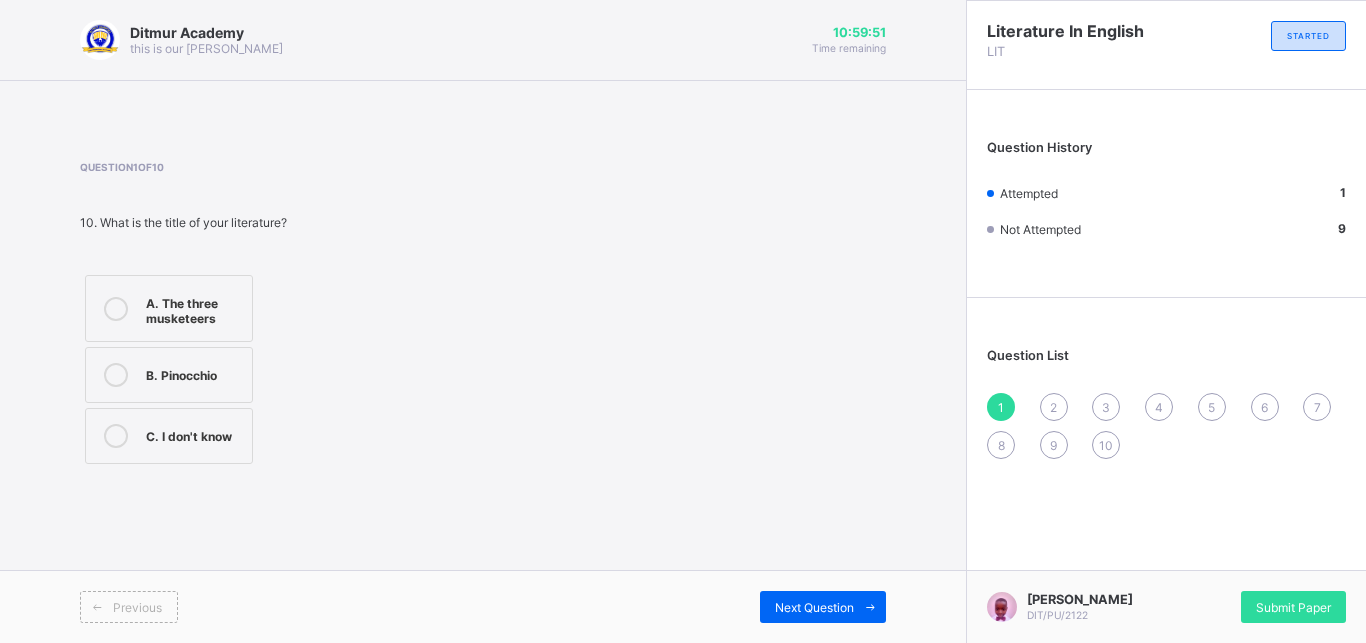 click on "A. The three musketeers" at bounding box center [169, 308] 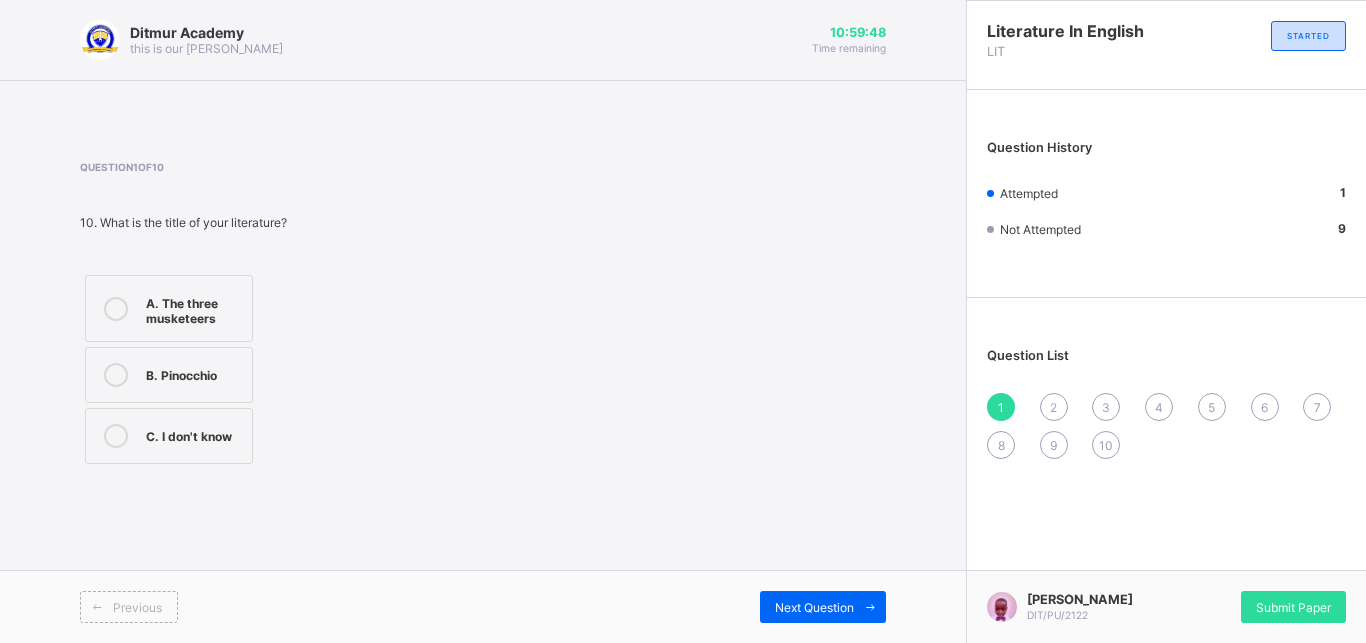 click on "Ditmur Academy this is our [PERSON_NAME] 10:59:48 Time remaining Question  1  of  10 10. What is the title of your literature? A. The three musketeers  B. Pinocchio  C. I don't know  Previous Next Question" at bounding box center [483, 321] 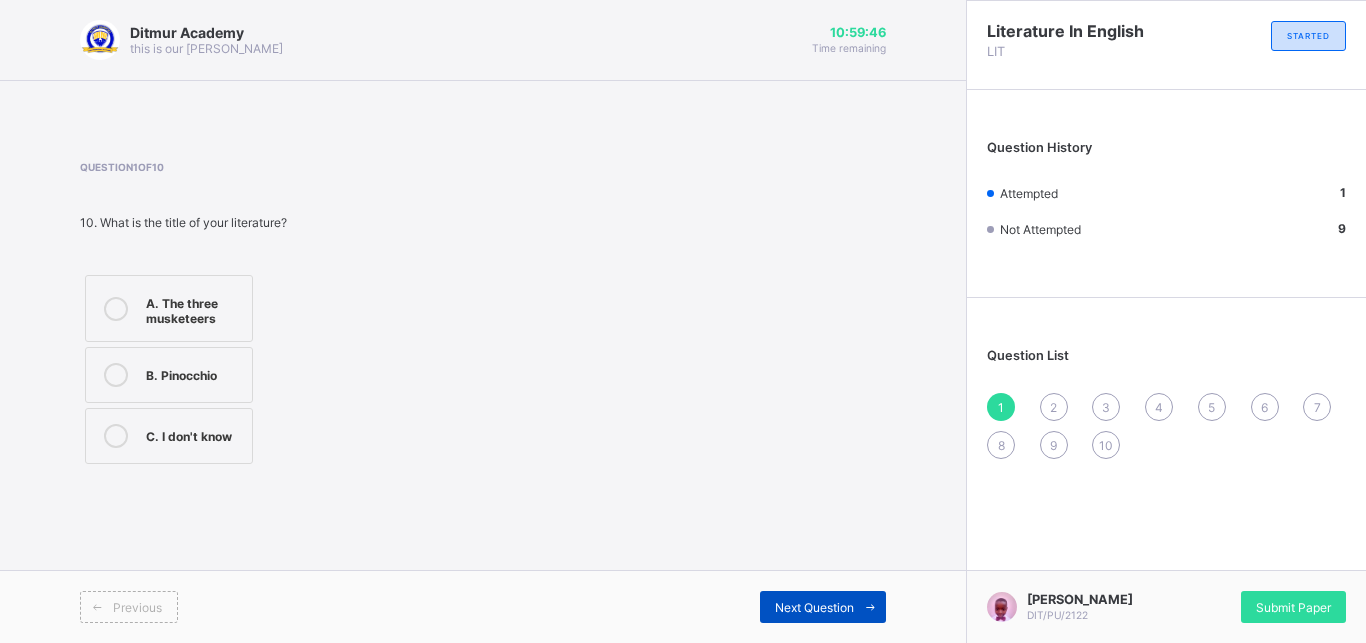 click on "Next Question" at bounding box center [823, 607] 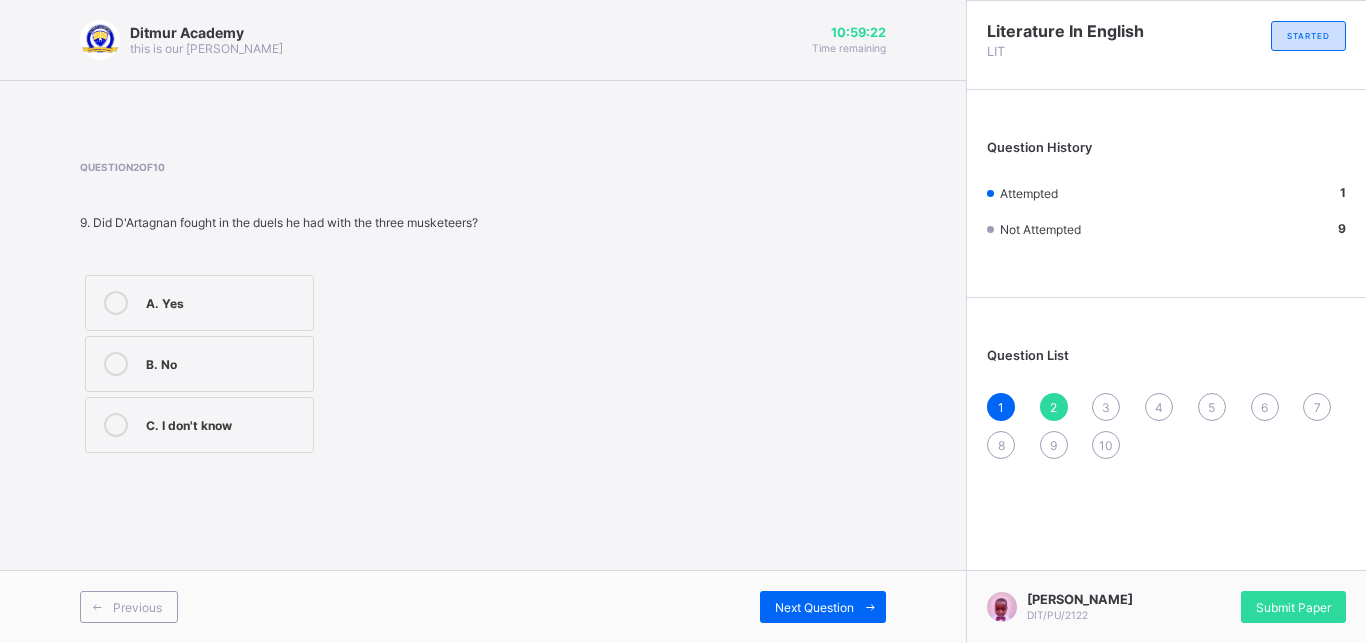 click on "A. Yes" at bounding box center (224, 301) 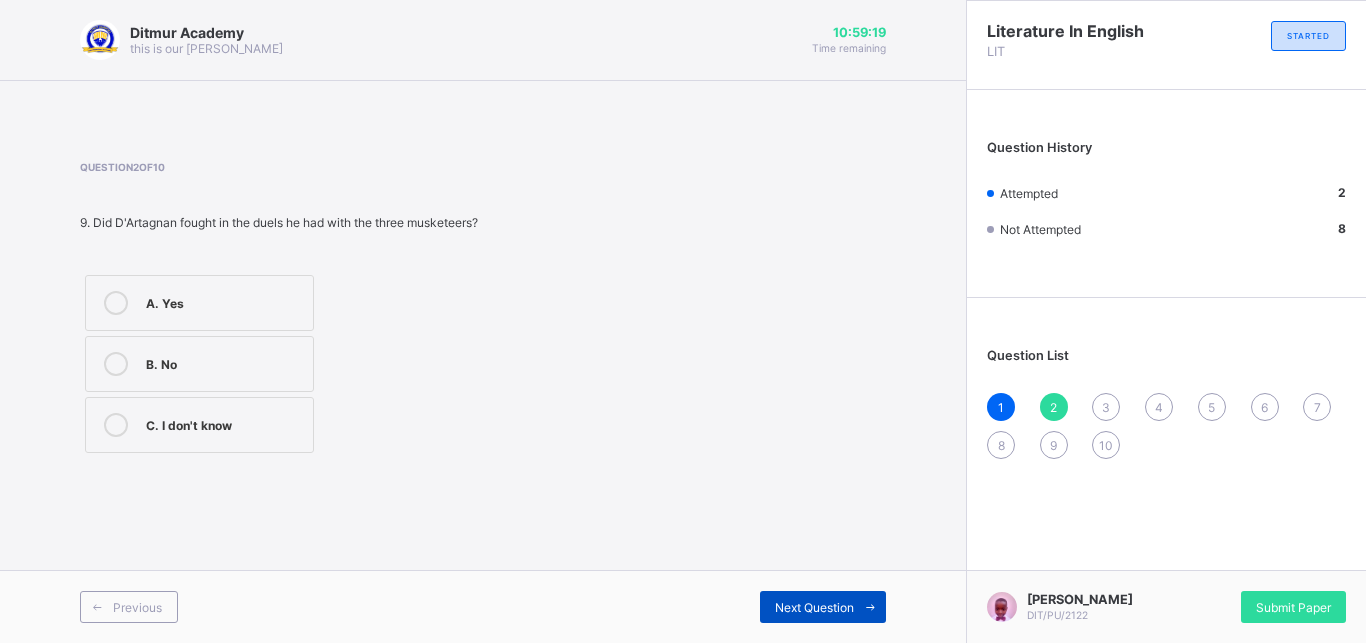 click on "Next Question" at bounding box center [814, 607] 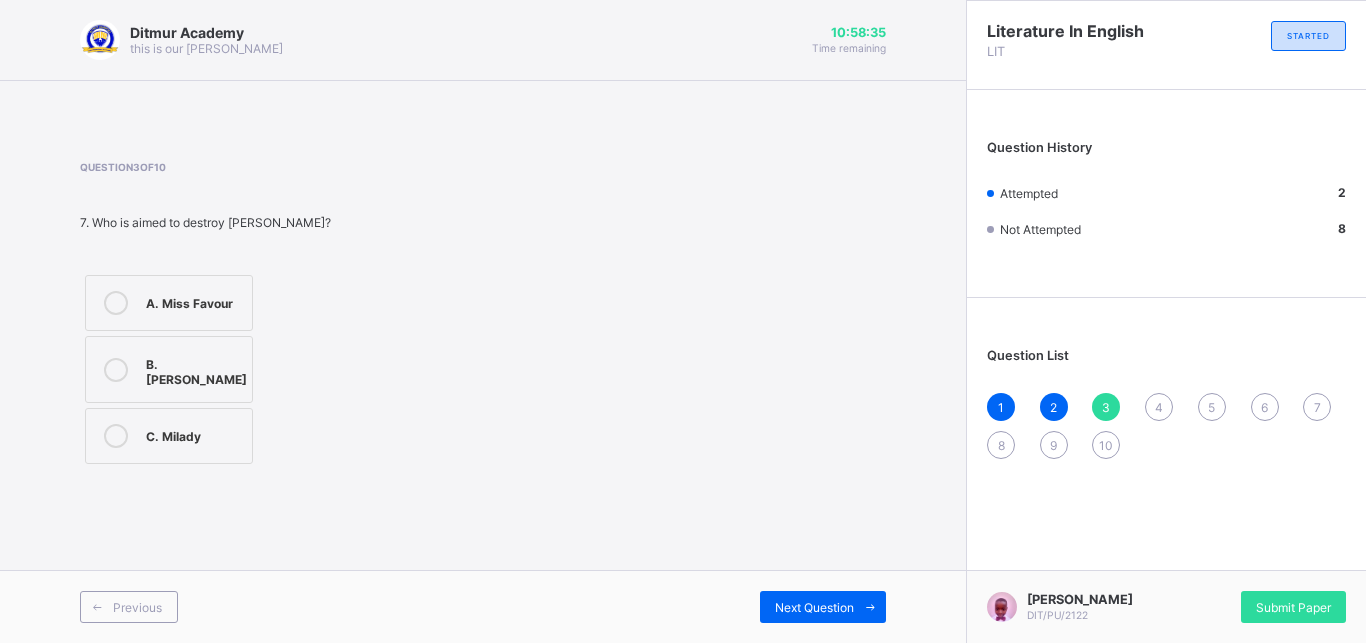 click on "C. Milady" at bounding box center [169, 436] 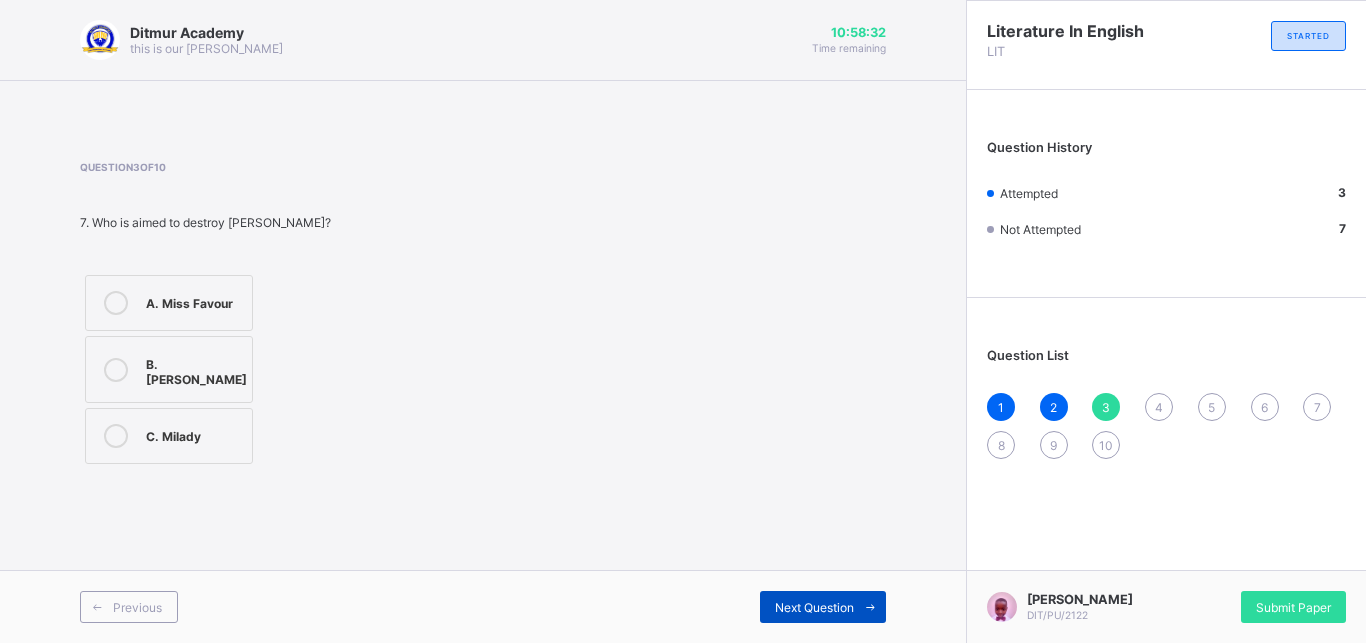click on "Next Question" at bounding box center (823, 607) 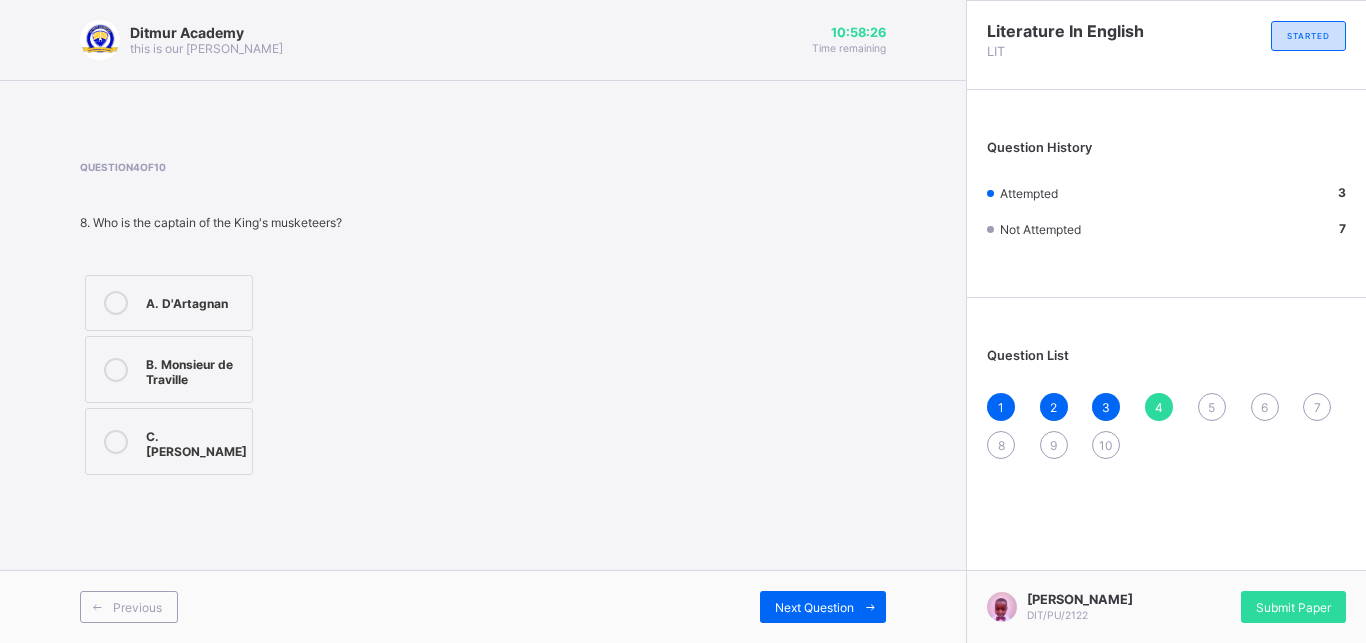 click on "B. Monsieur de Traville" at bounding box center [169, 369] 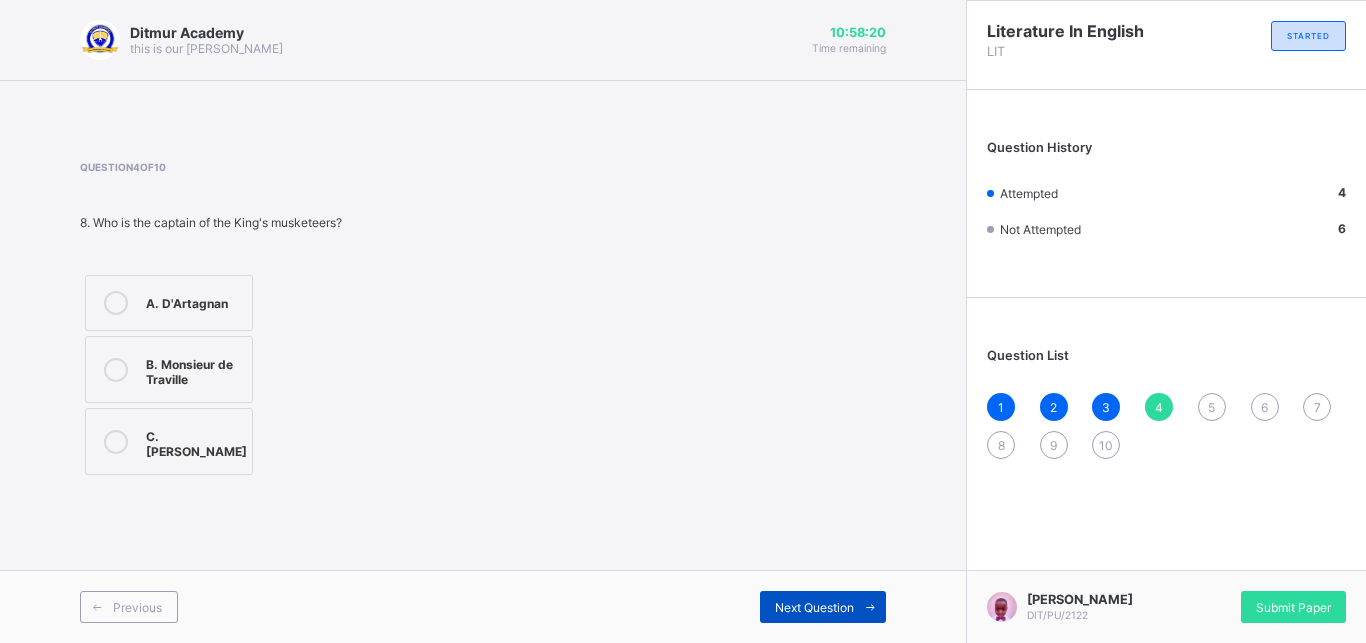 click on "Next Question" at bounding box center [814, 607] 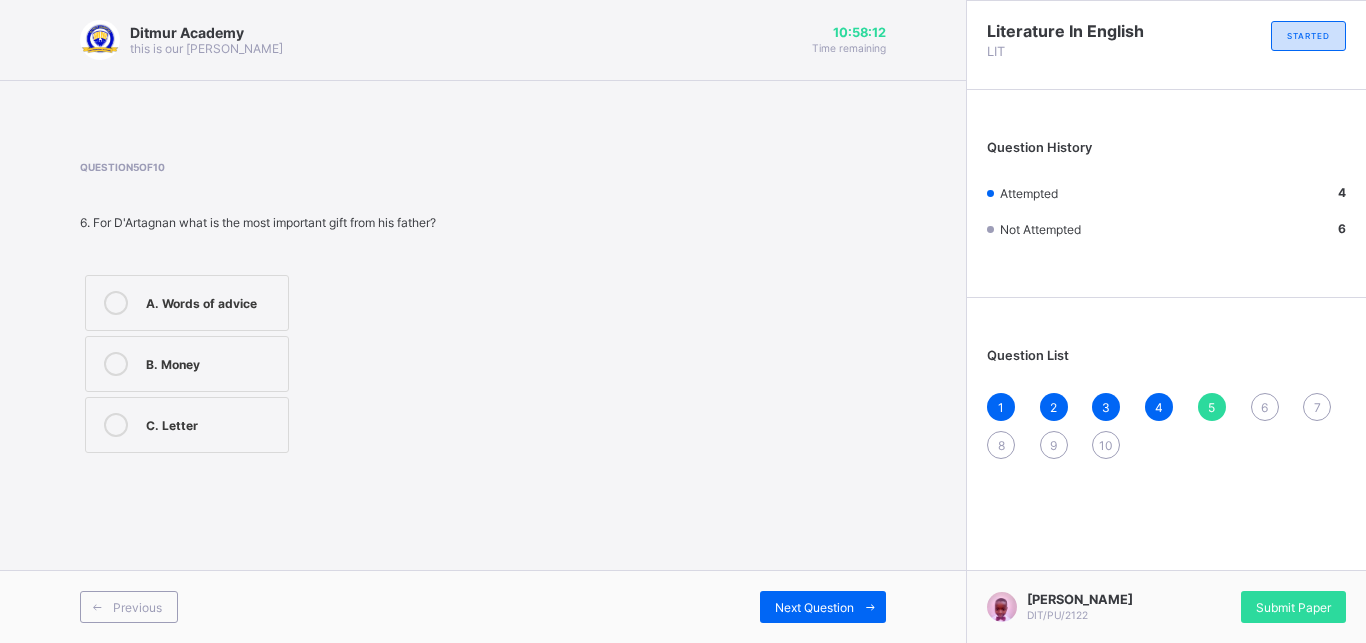 click on "A. Words of advice  B. Money  C. Letter" at bounding box center [258, 364] 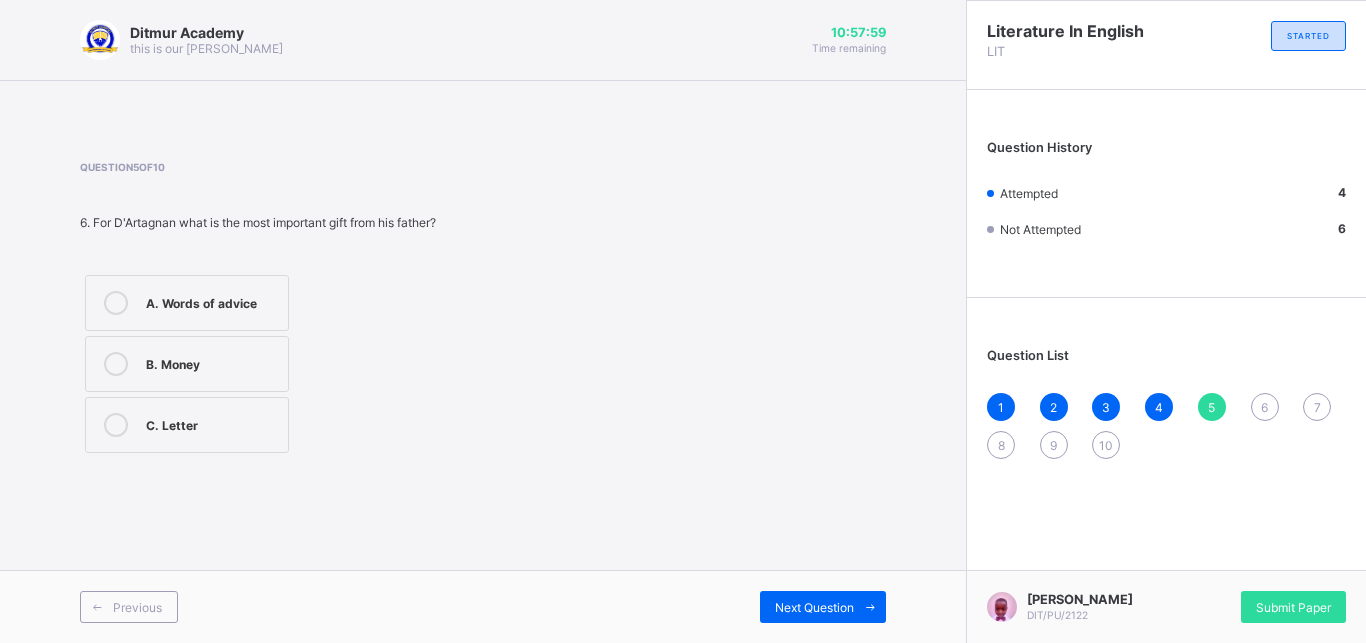 click on "A. Words of advice" at bounding box center (212, 301) 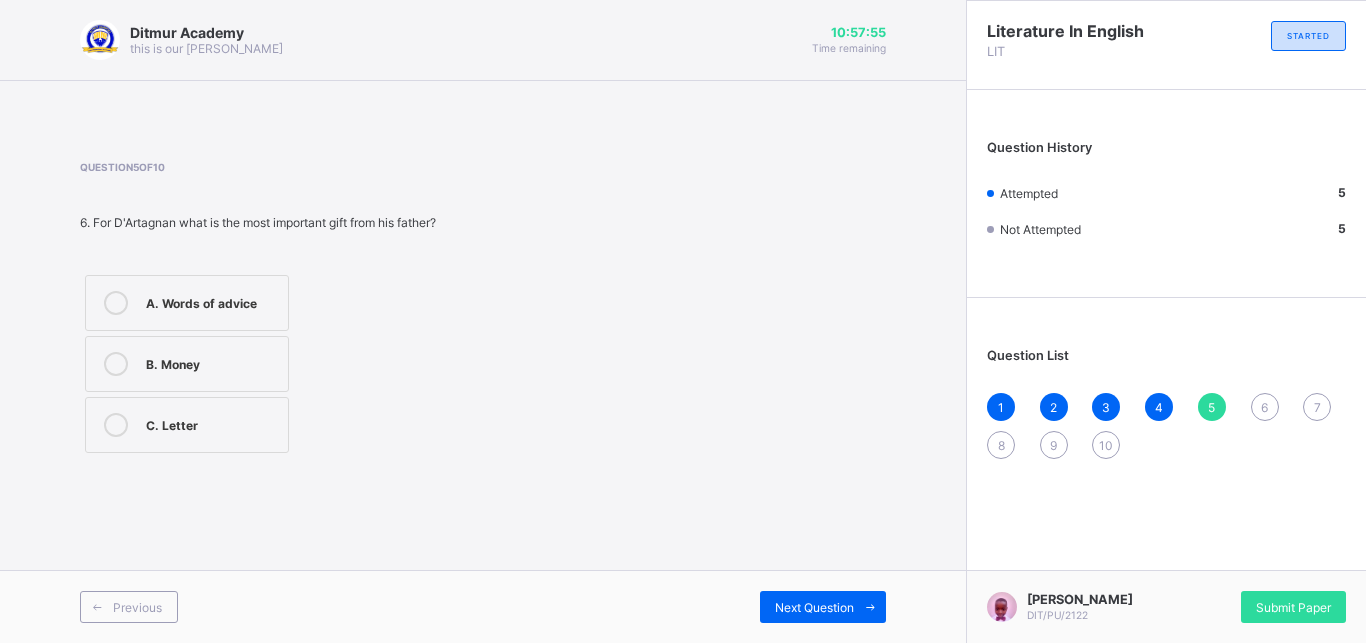 click on "6" at bounding box center (1265, 407) 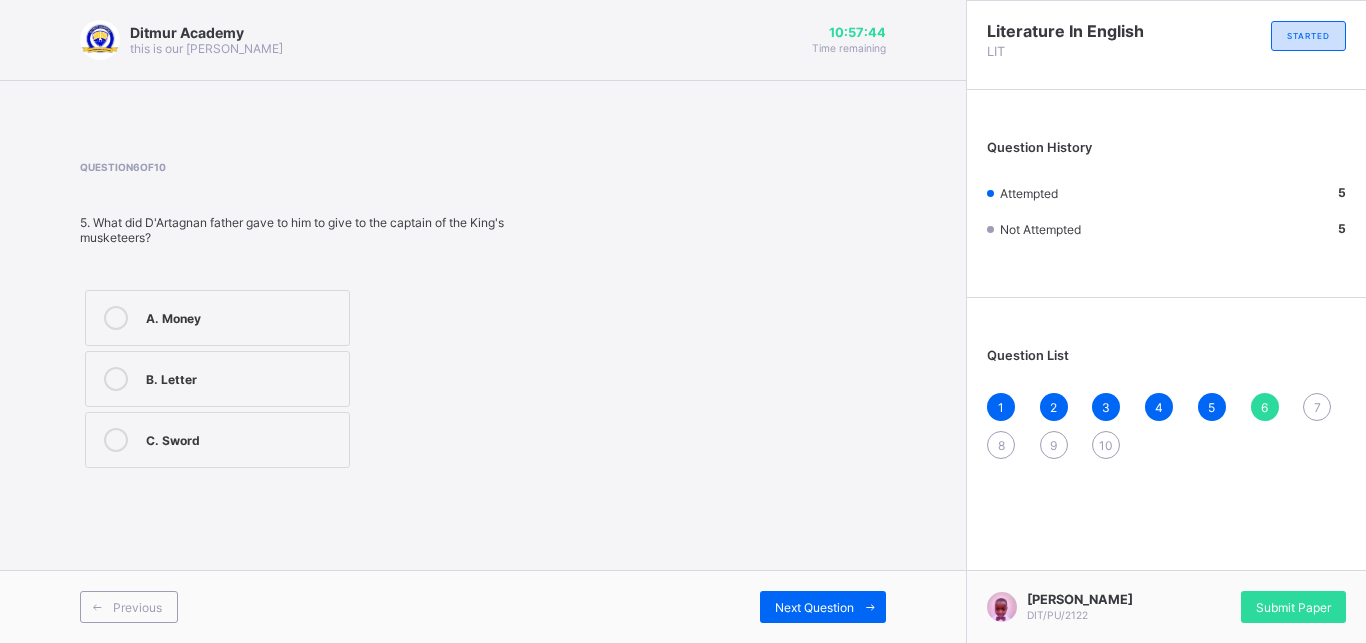 click on "Question  6  of  10 5. What did D'Artagnan father gave to him to give to the captain of the King's musketeers? A. Money B. Letter C. Sword" at bounding box center [483, 317] 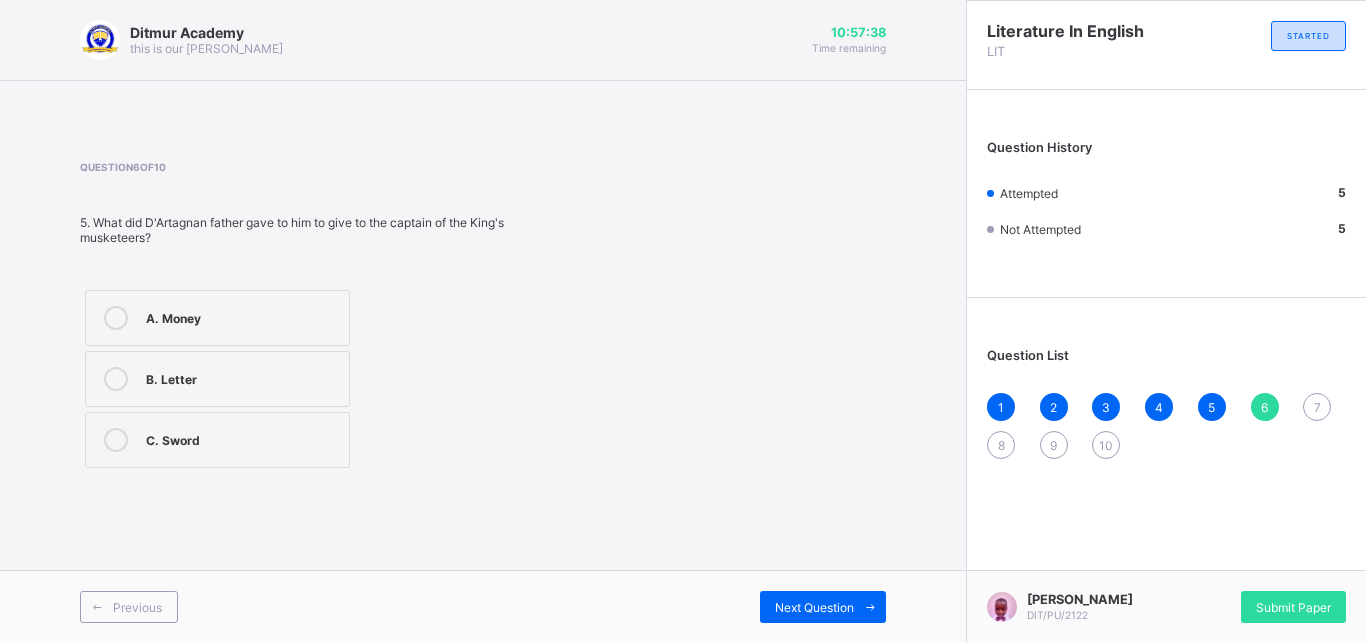 click on "A. Money B. Letter C. Sword" at bounding box center [217, 379] 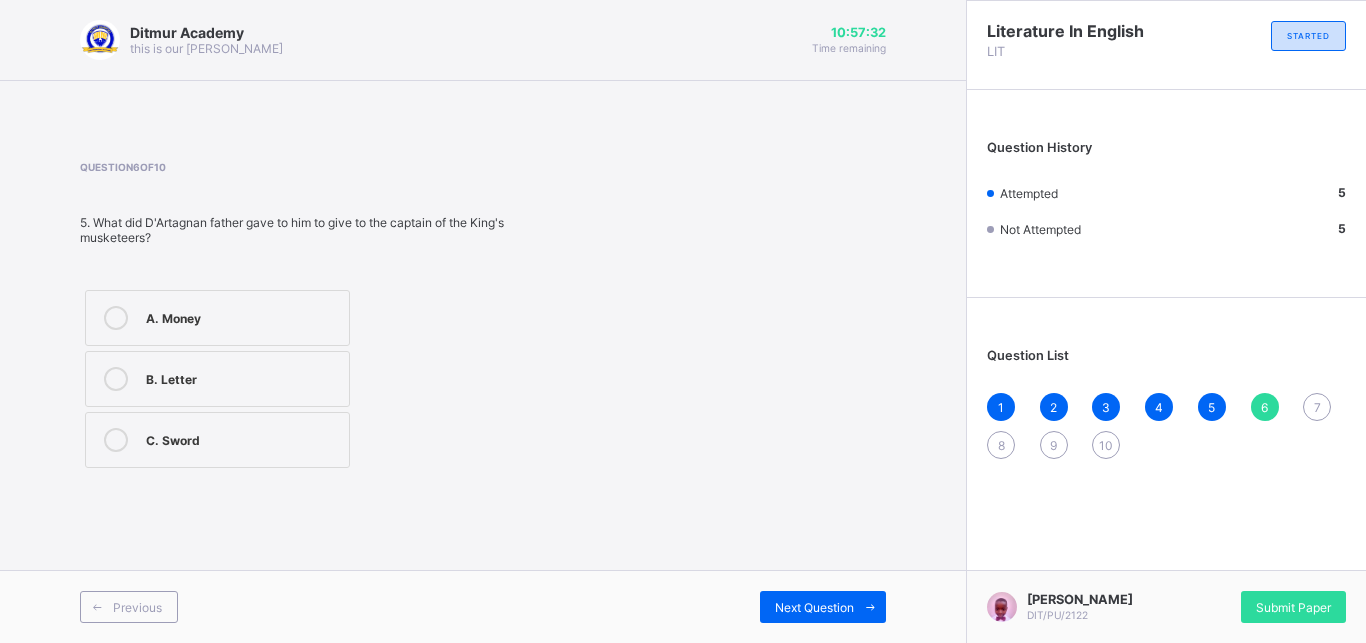 click on "C. Sword" at bounding box center [217, 440] 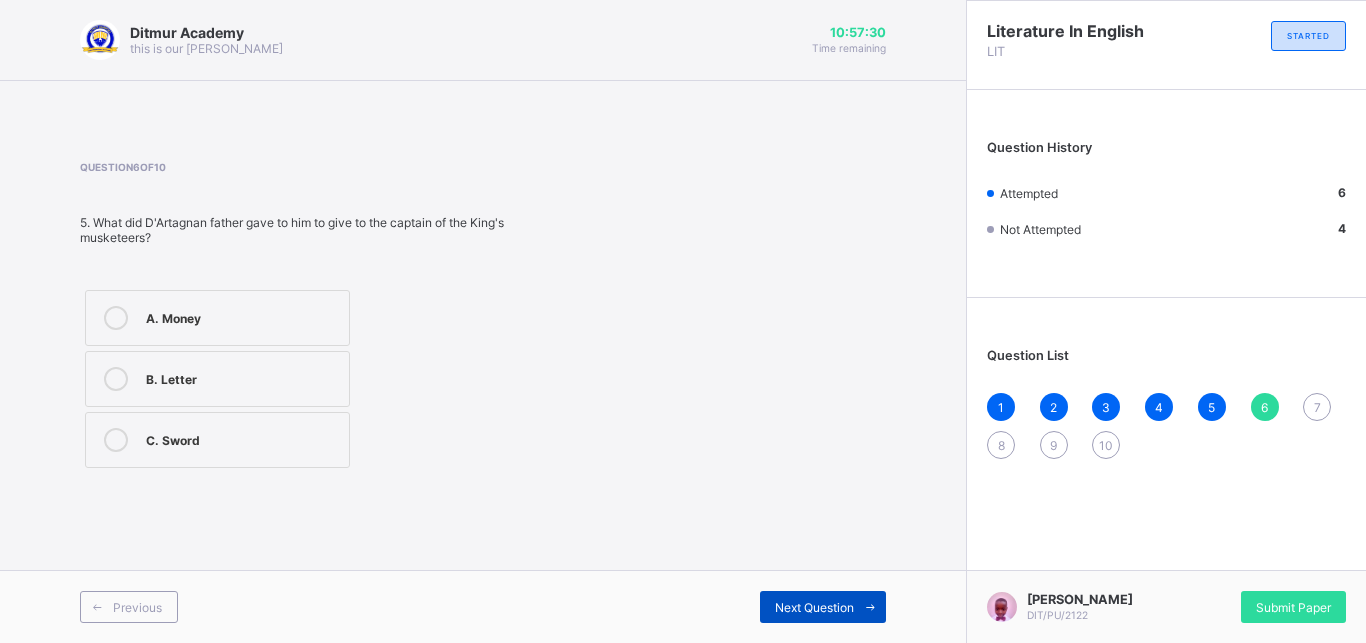 click on "Next Question" at bounding box center (814, 607) 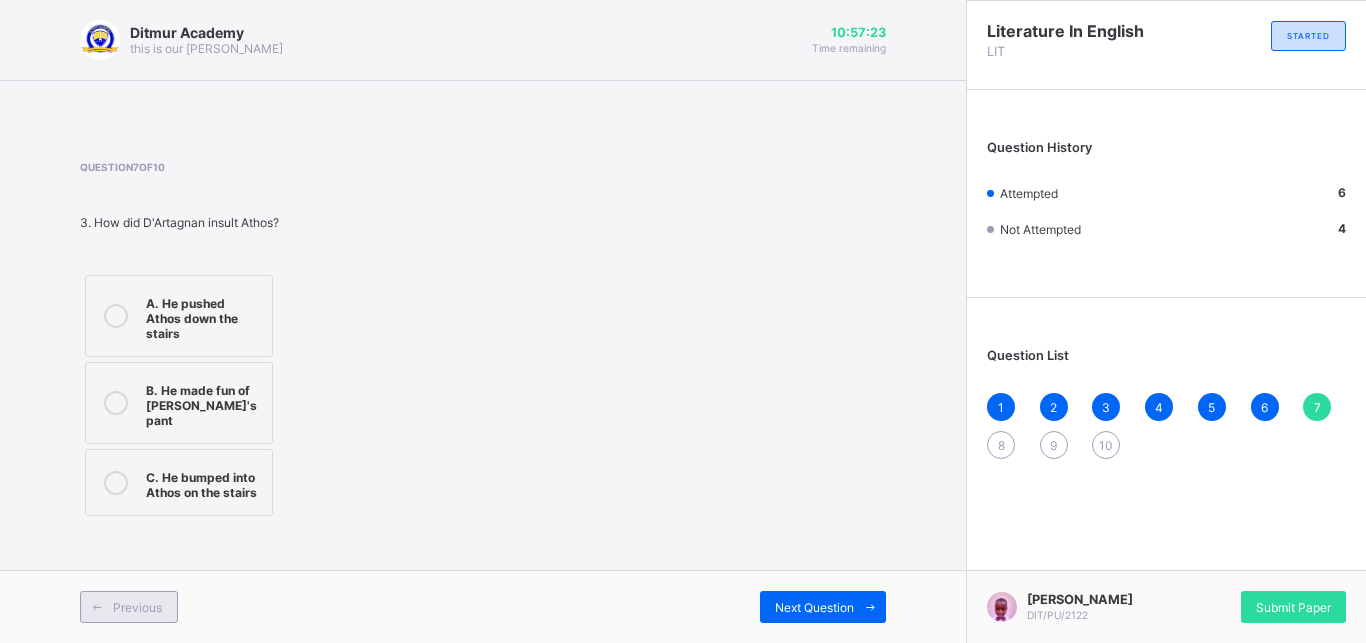 click at bounding box center (97, 607) 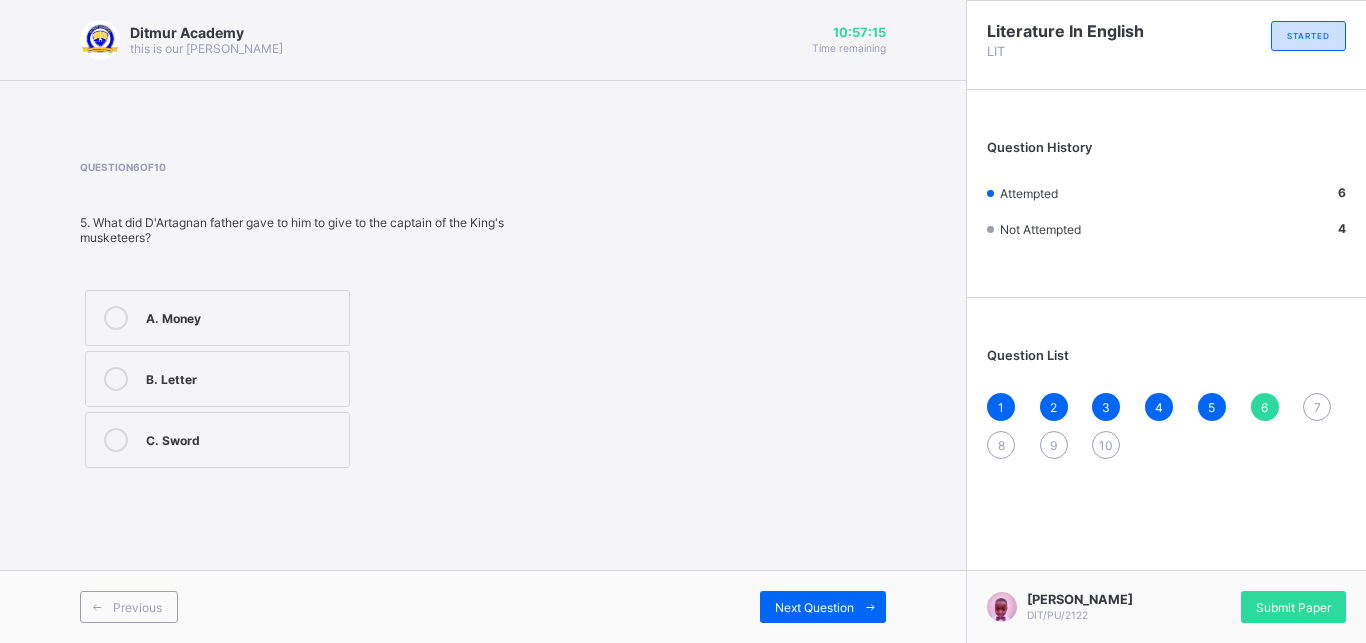 click on "B. Letter" at bounding box center [217, 379] 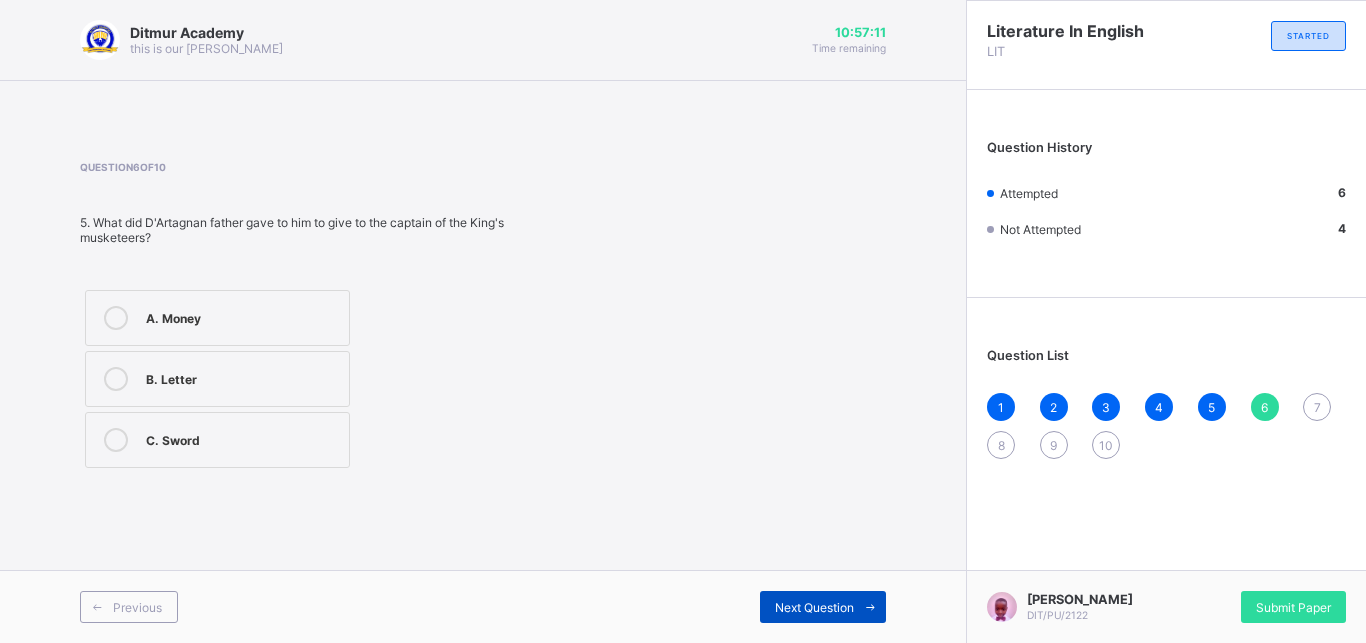 click on "Next Question" at bounding box center (823, 607) 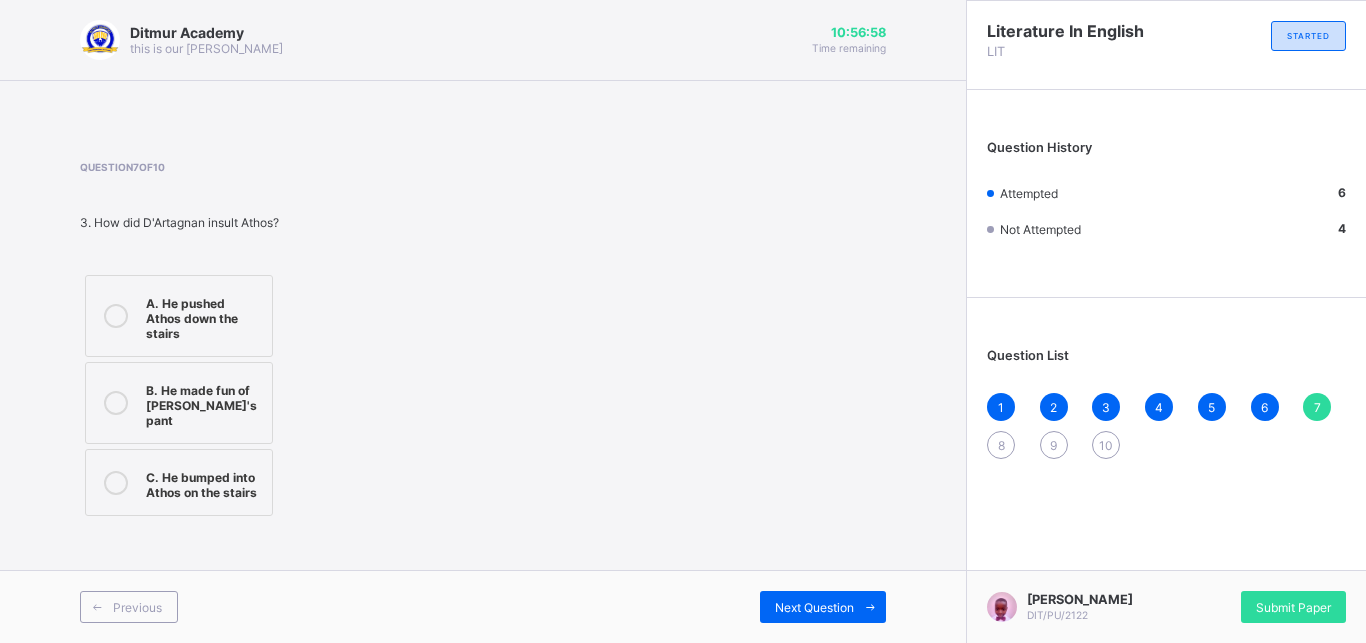 click on "B. He made fun of [PERSON_NAME]'s pant" at bounding box center [204, 403] 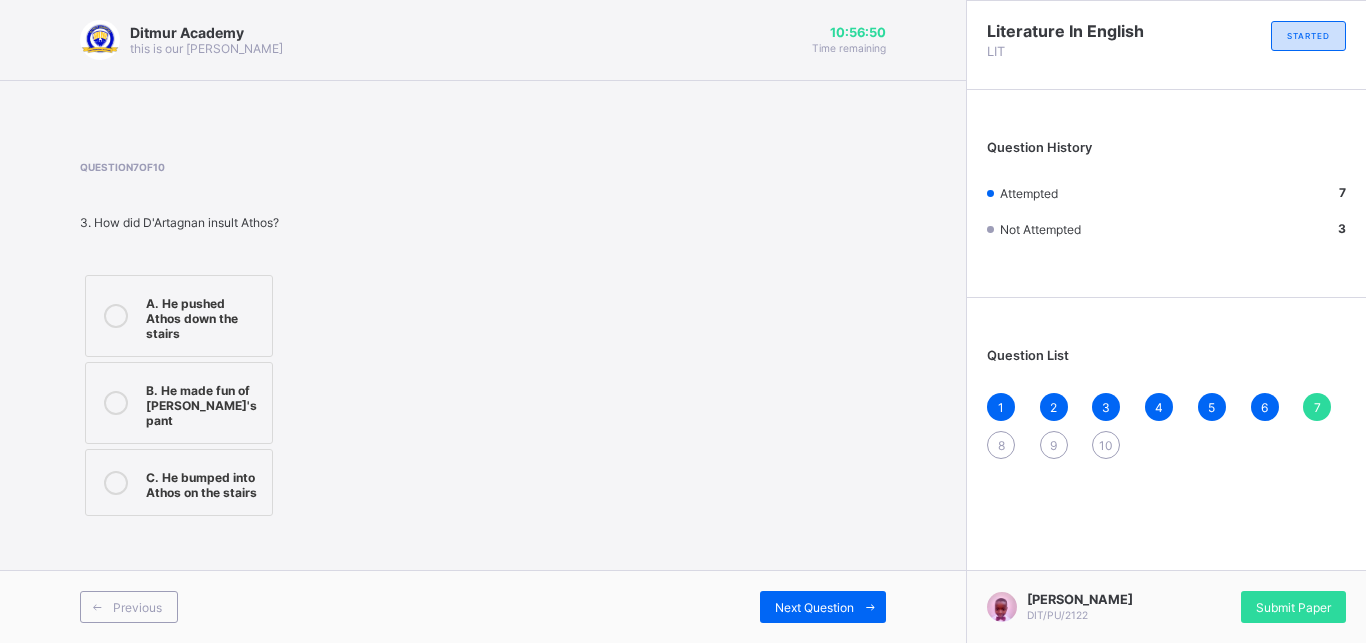 click on "Next Question" at bounding box center [684, 607] 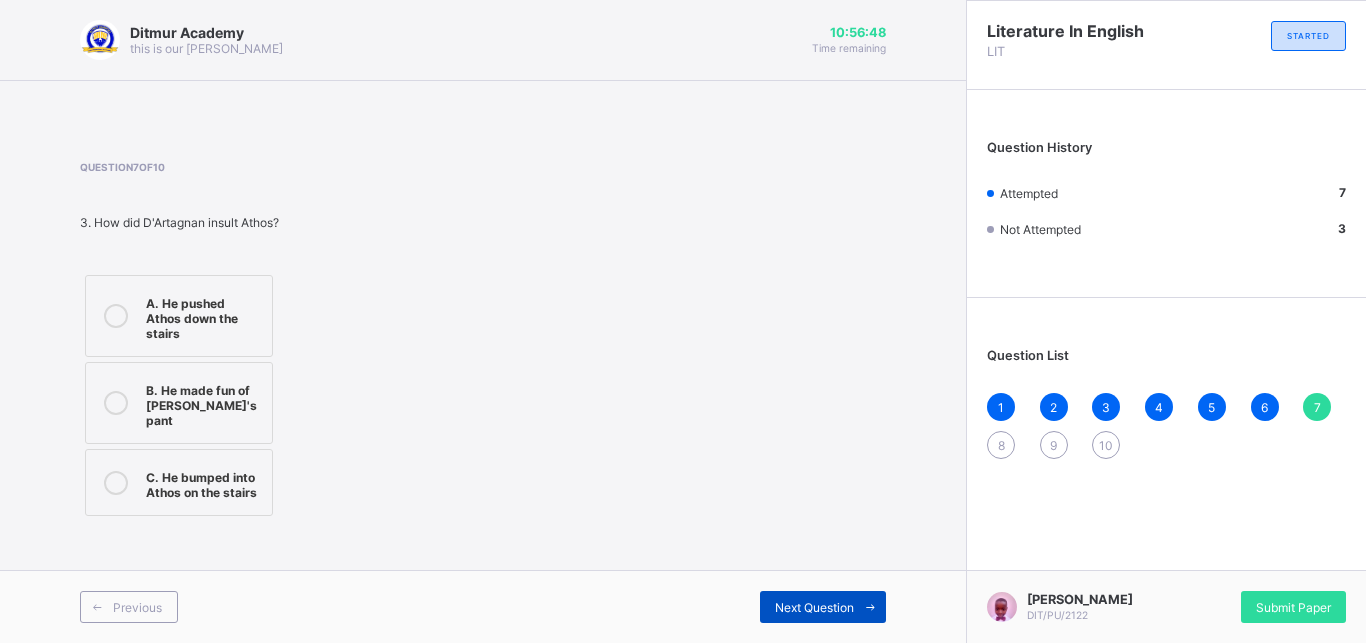 click on "Next Question" at bounding box center (823, 607) 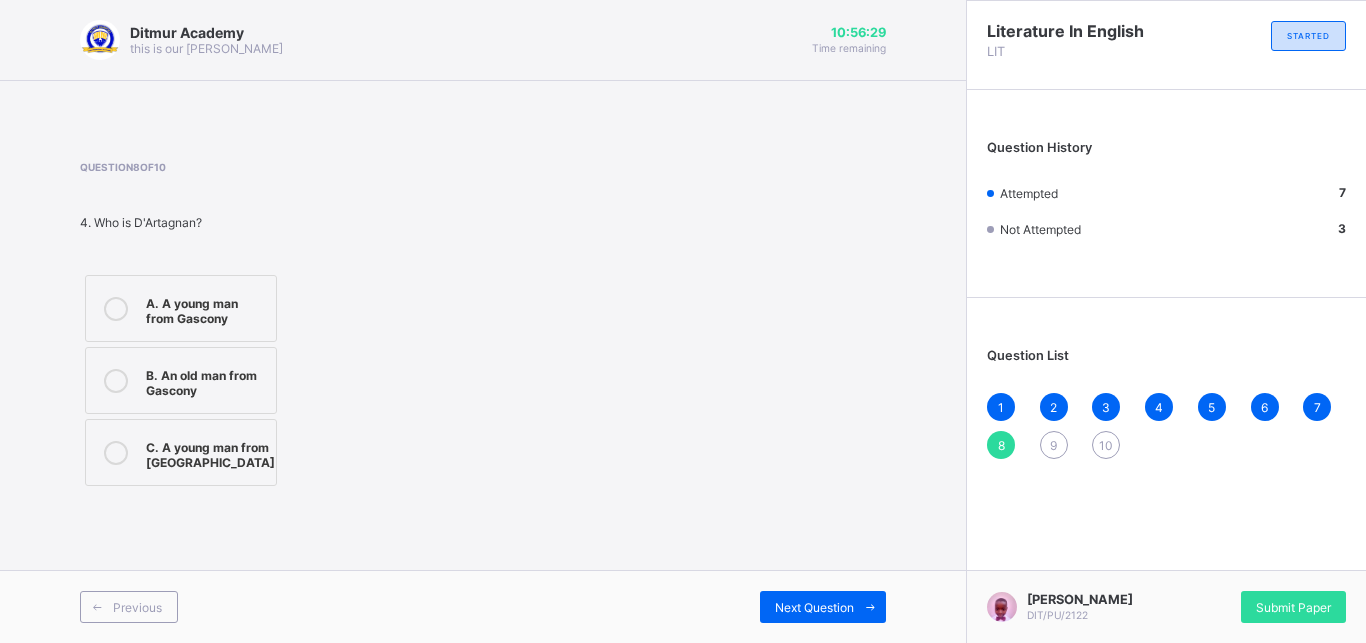 click on "A. A young man from Gascony" at bounding box center [206, 308] 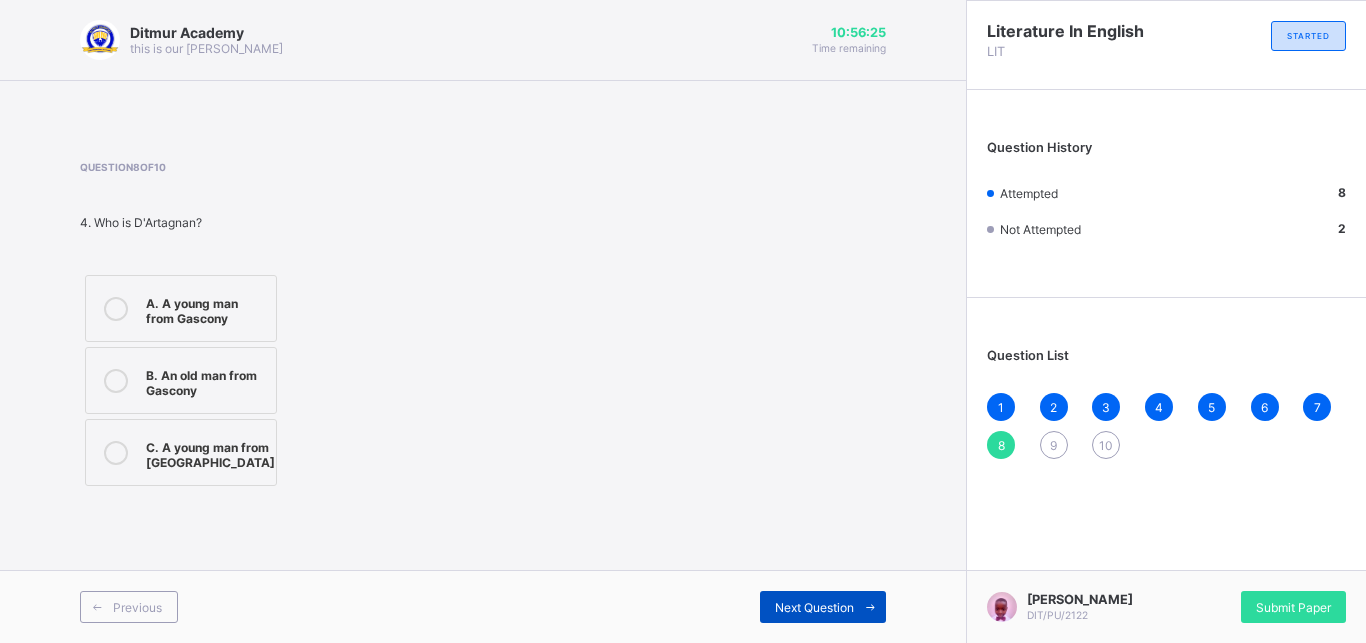 click on "Next Question" at bounding box center (814, 607) 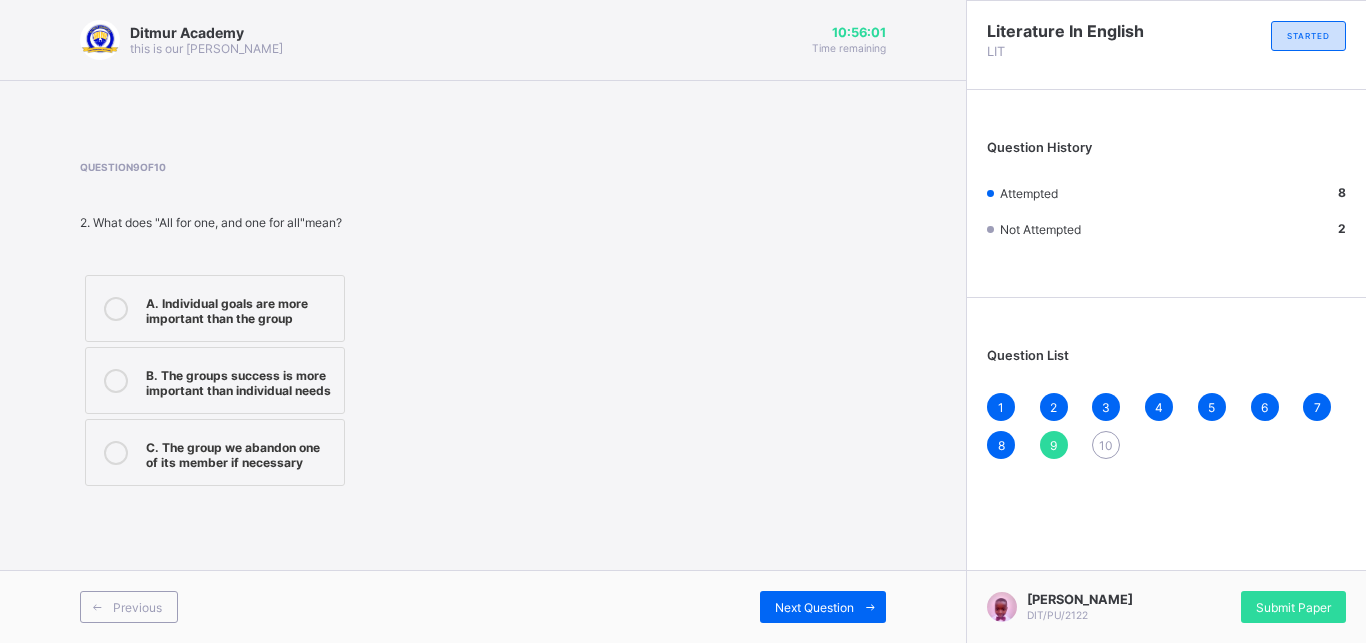 click on "B. The groups success is more important than individual needs" at bounding box center (240, 380) 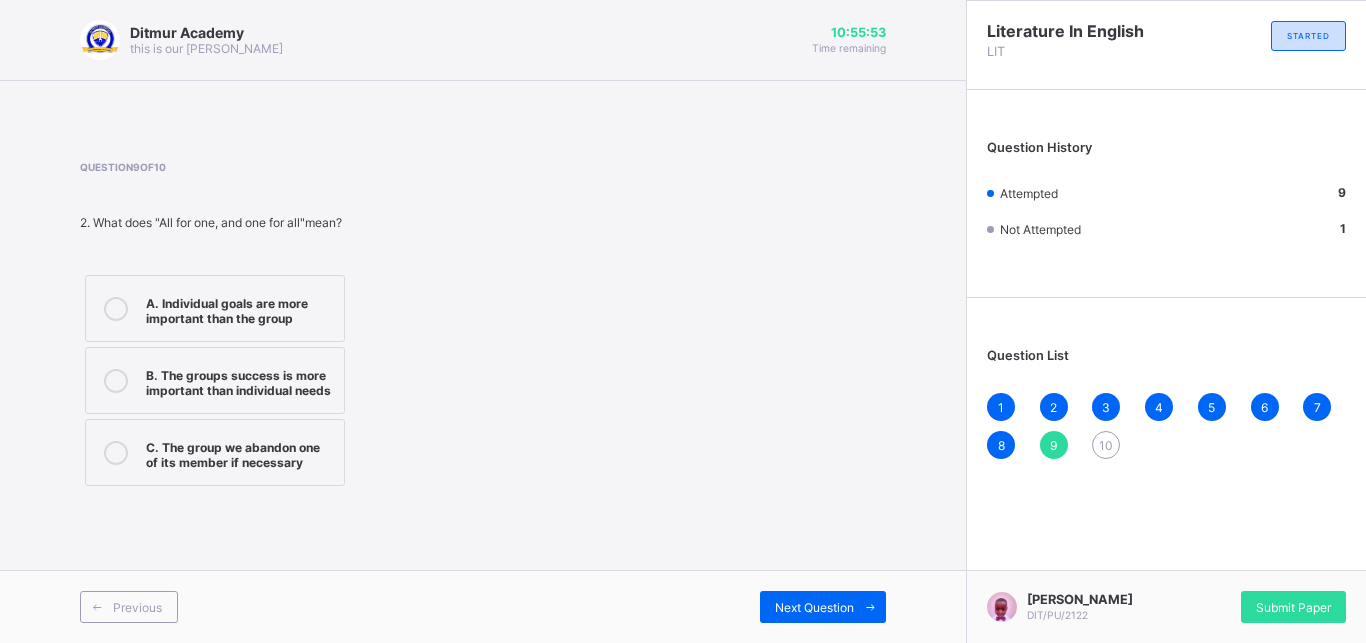 click on "A. Individual goals are more important than the group" at bounding box center (240, 308) 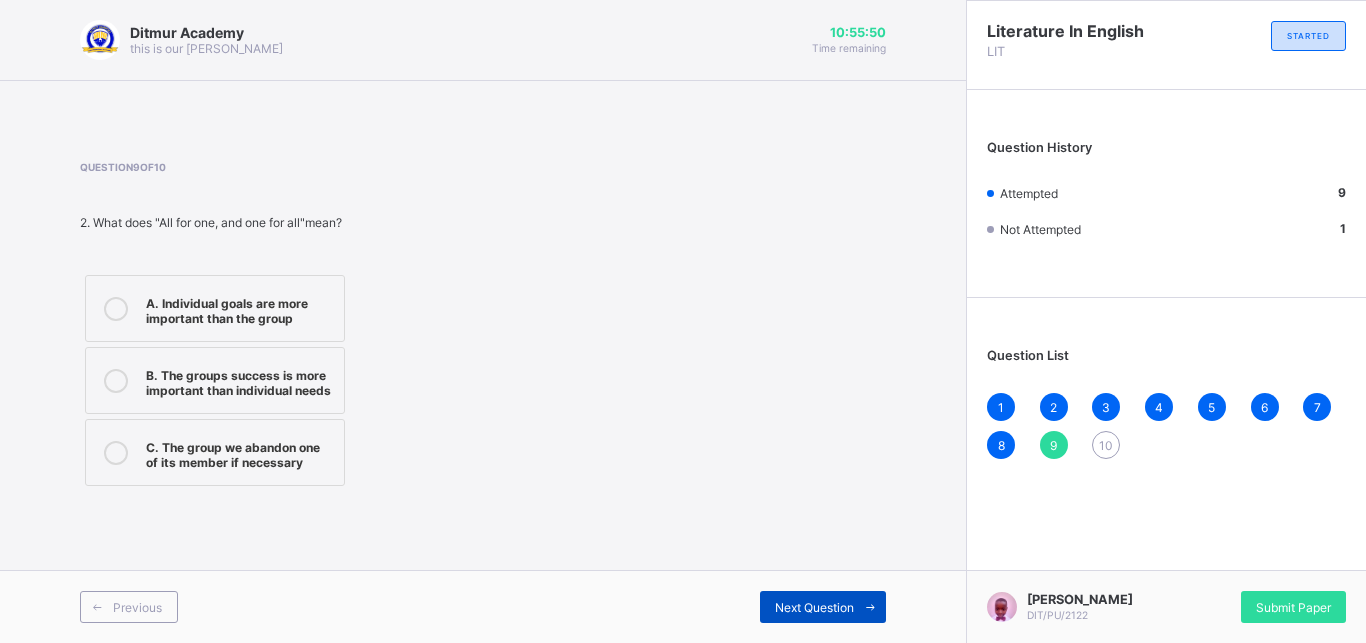 click on "Next Question" at bounding box center [814, 607] 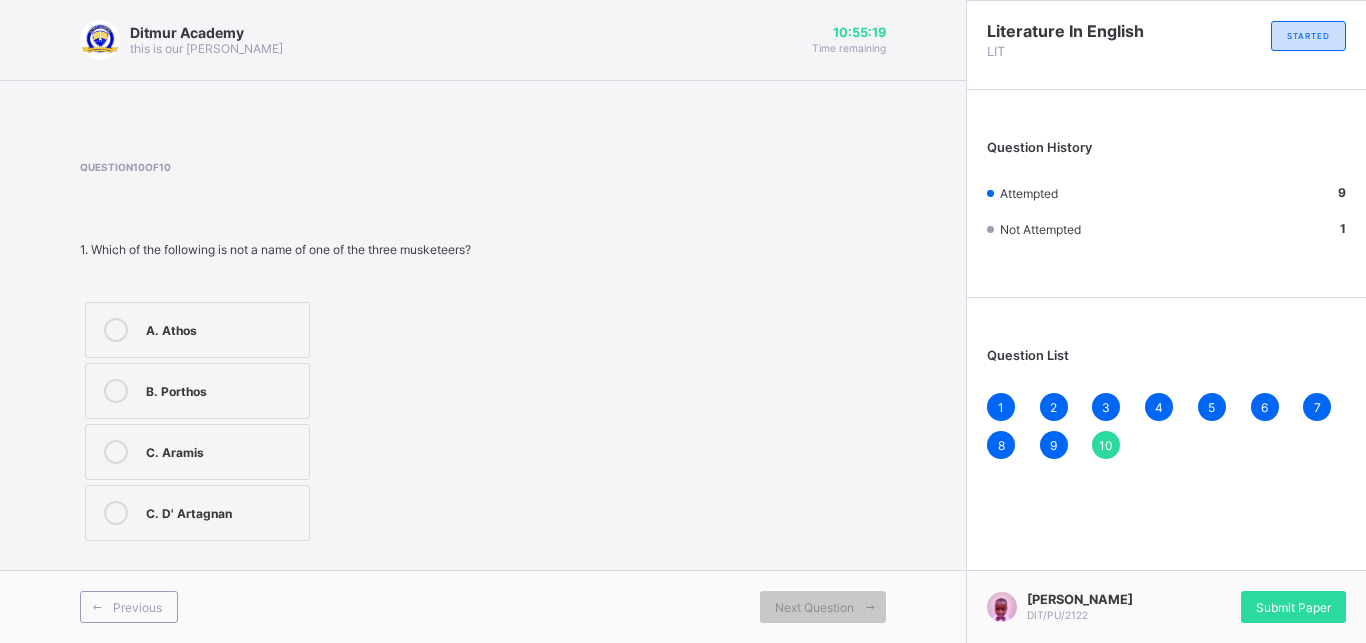 click on "C. D' Artagnan" at bounding box center (222, 513) 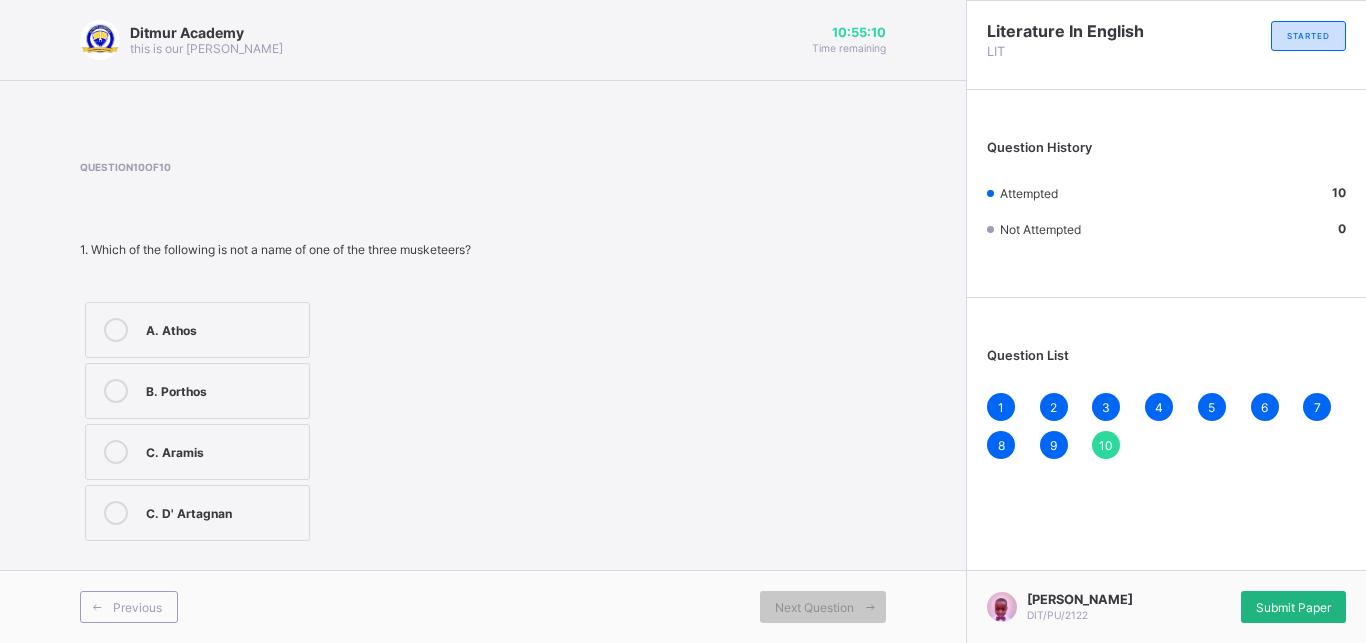 click on "Submit Paper" at bounding box center (1293, 607) 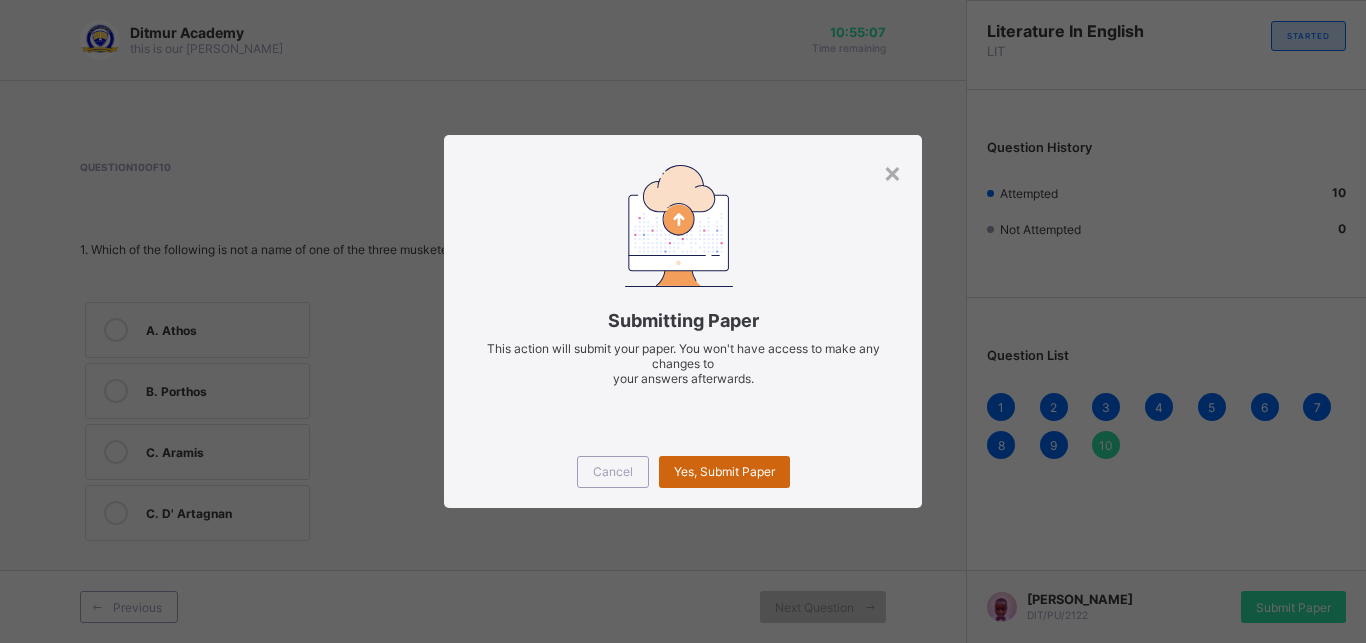 click on "Yes, Submit Paper" at bounding box center [724, 472] 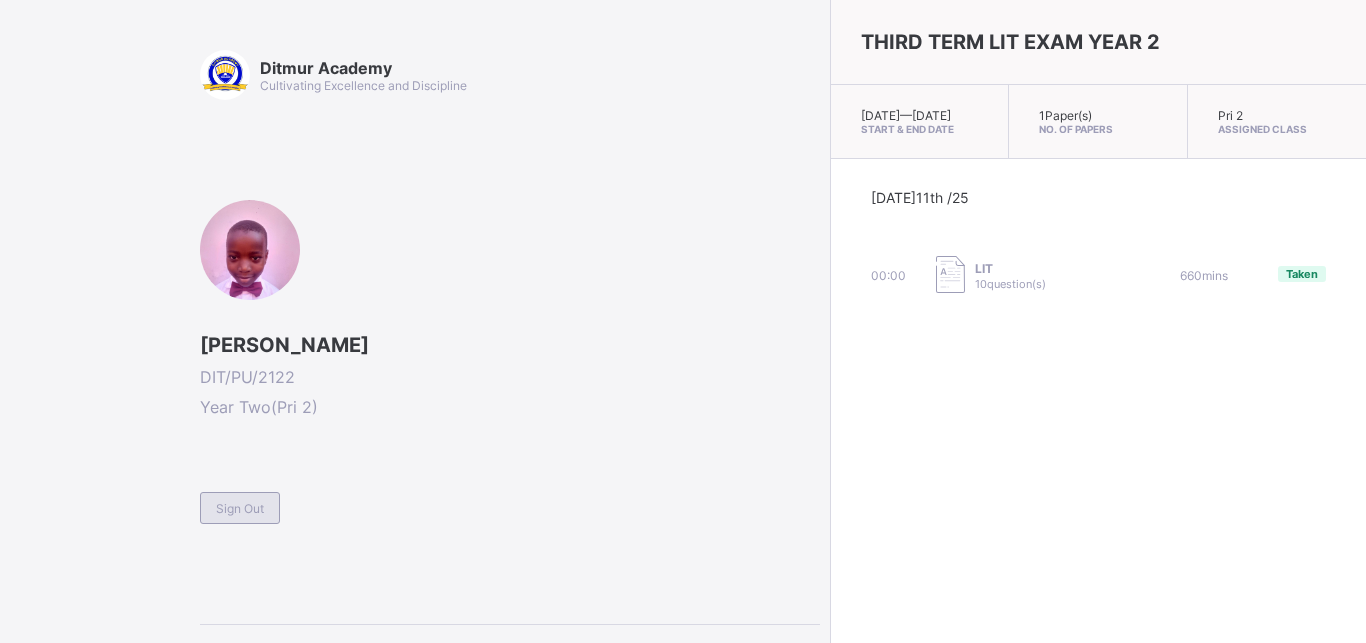 click on "Sign Out" at bounding box center (240, 508) 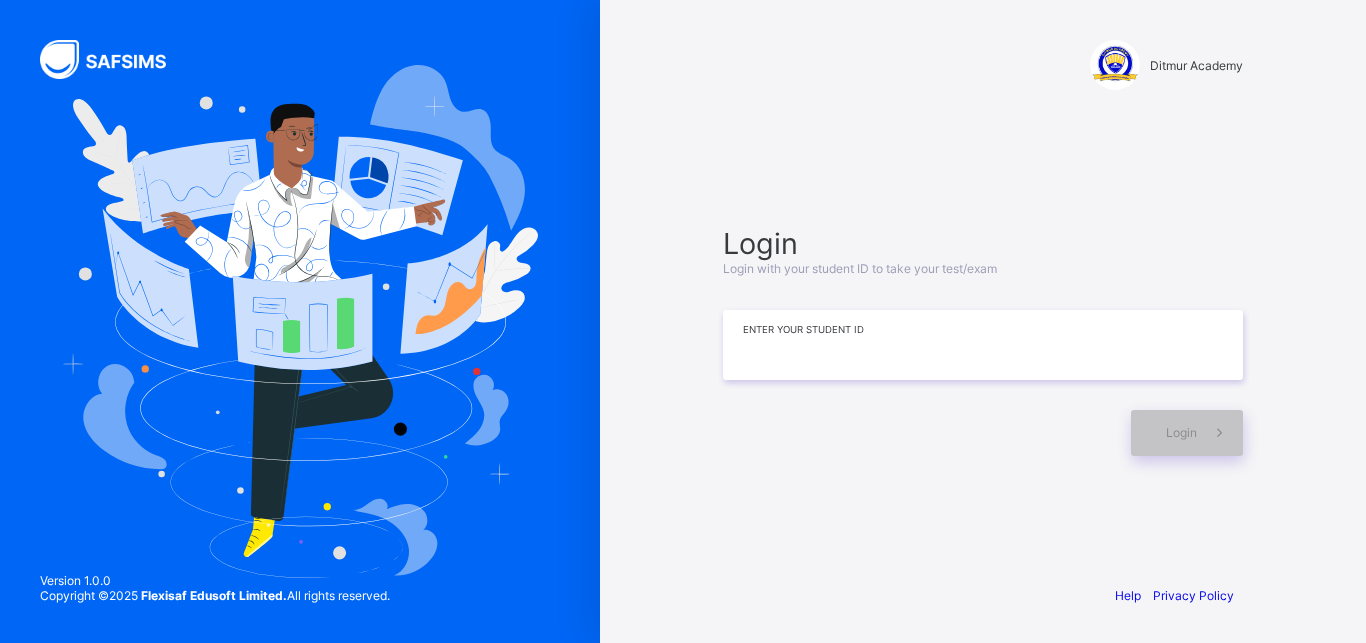 click at bounding box center [983, 345] 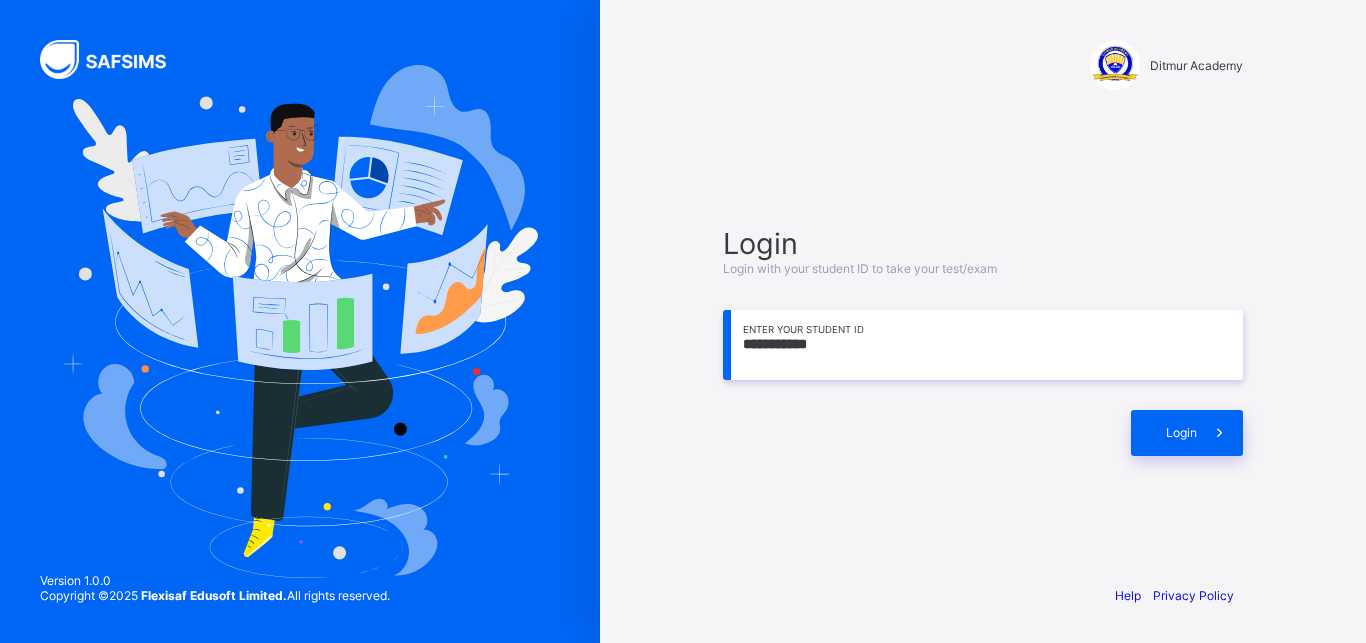 type on "**********" 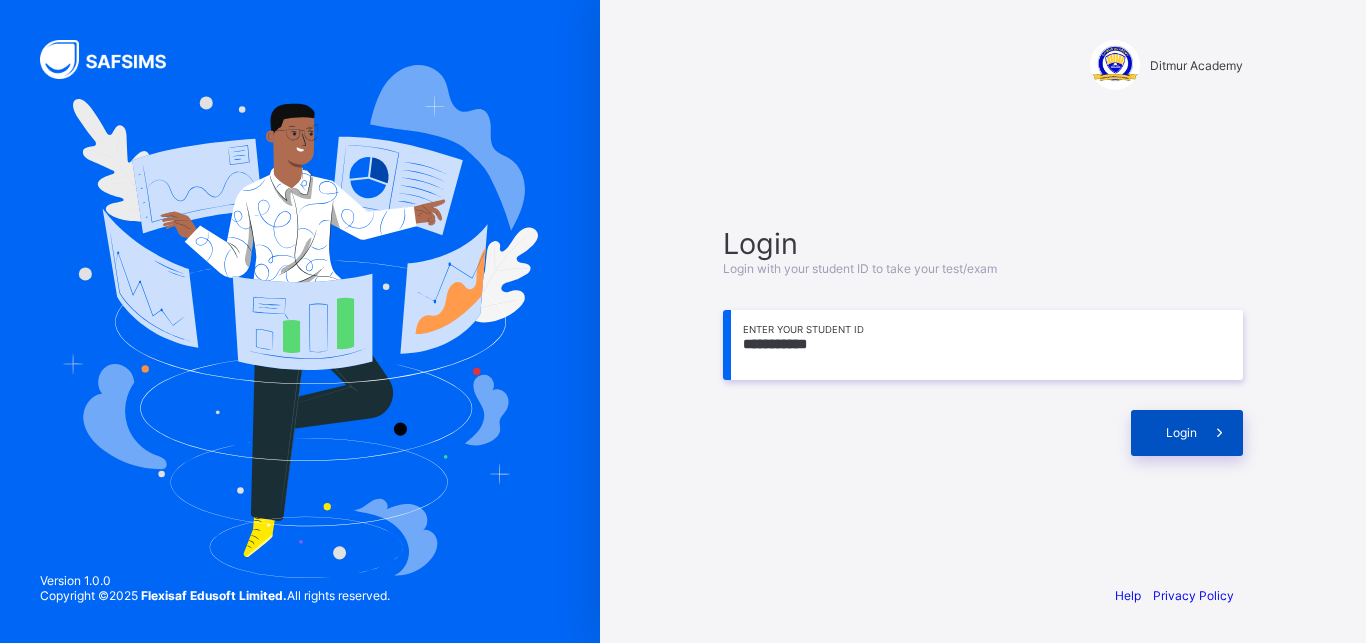 click at bounding box center (1220, 433) 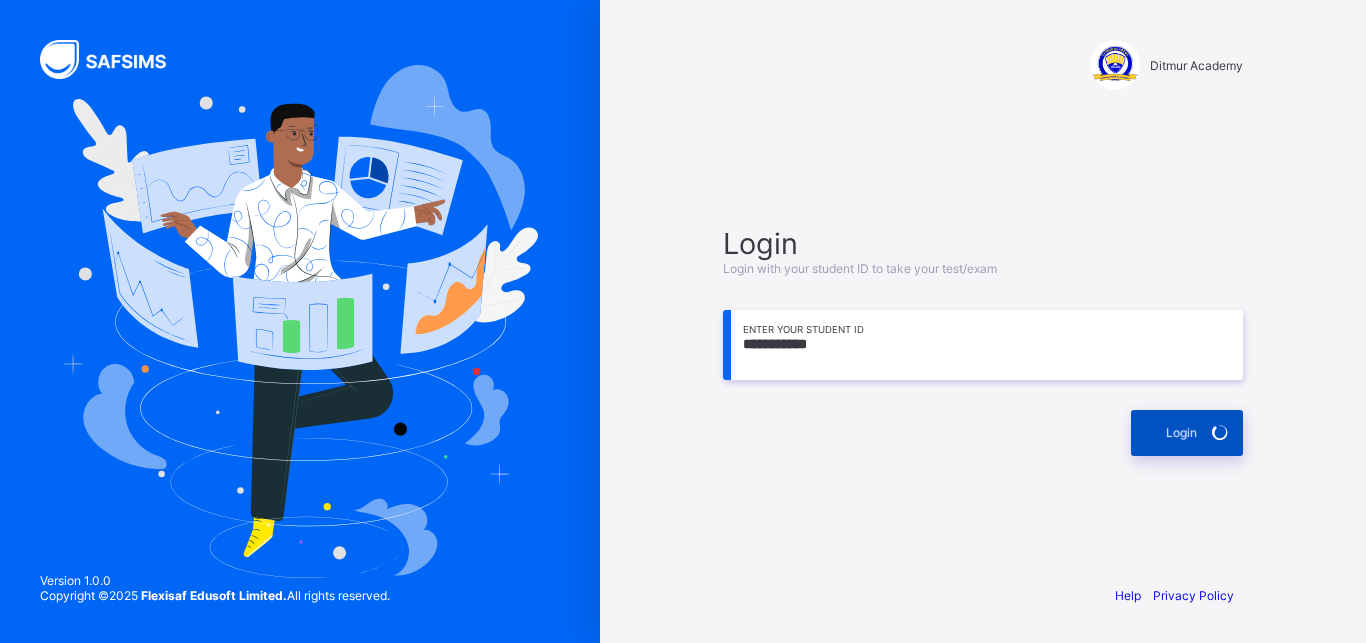 click at bounding box center (1220, 433) 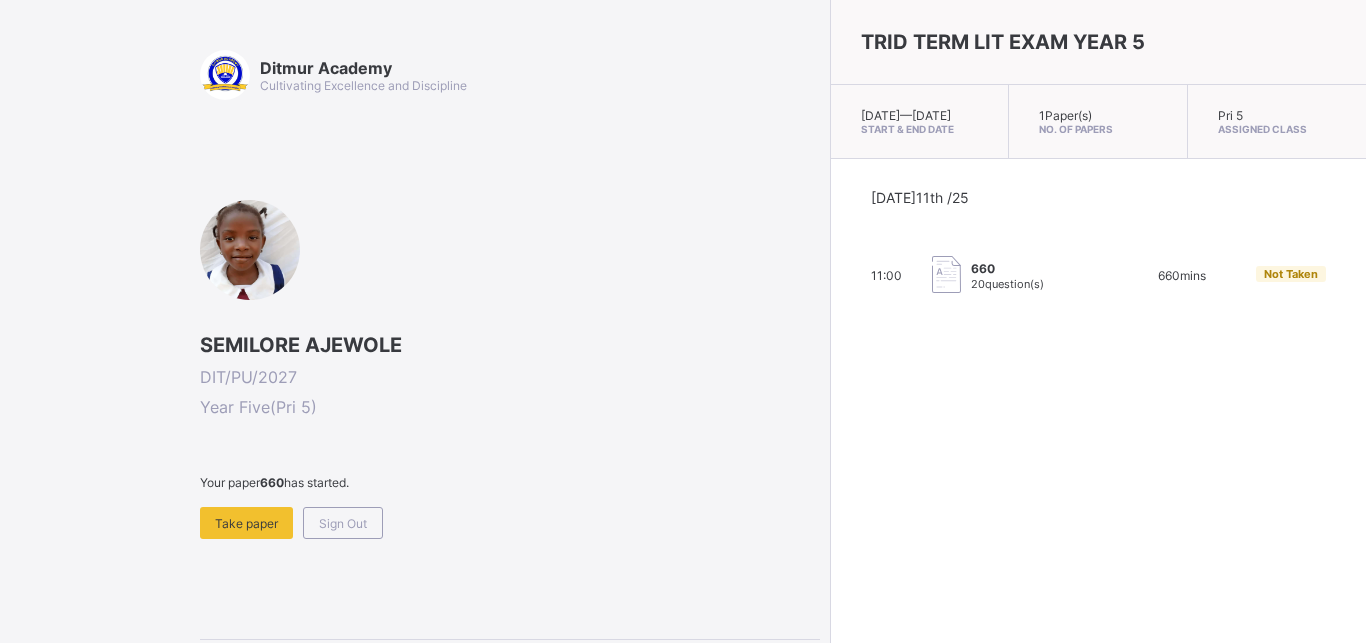 click at bounding box center (510, 498) 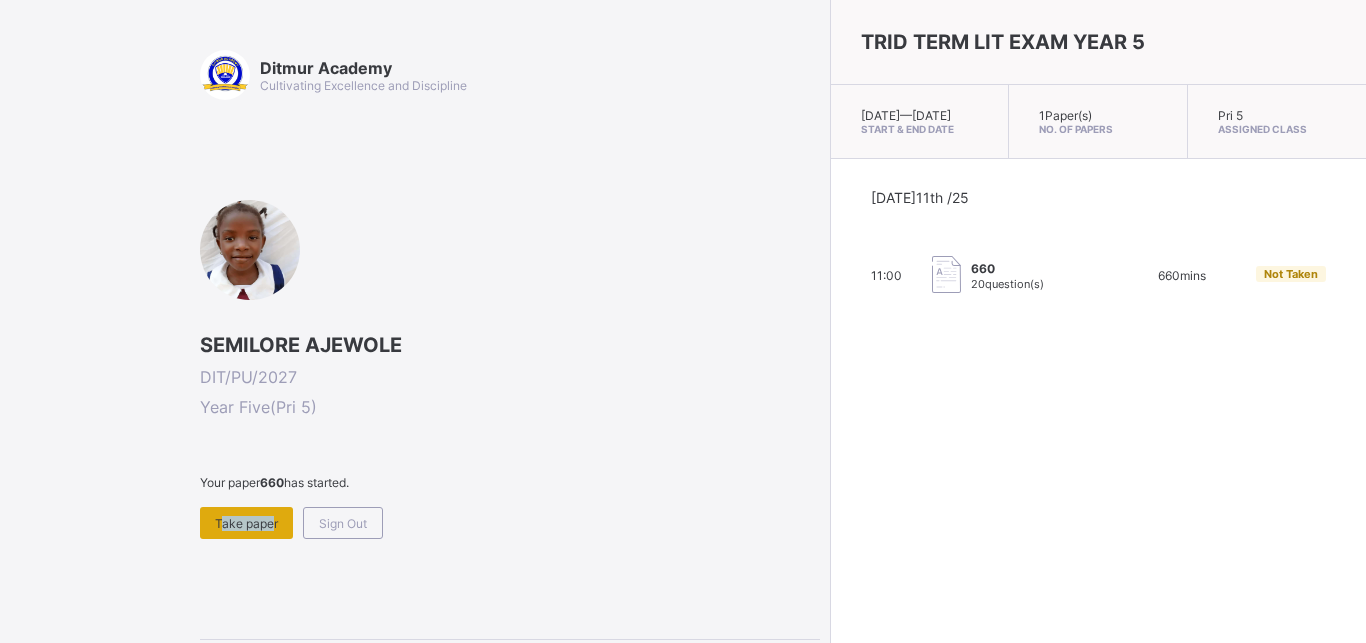 drag, startPoint x: 217, startPoint y: 515, endPoint x: 262, endPoint y: 512, distance: 45.099888 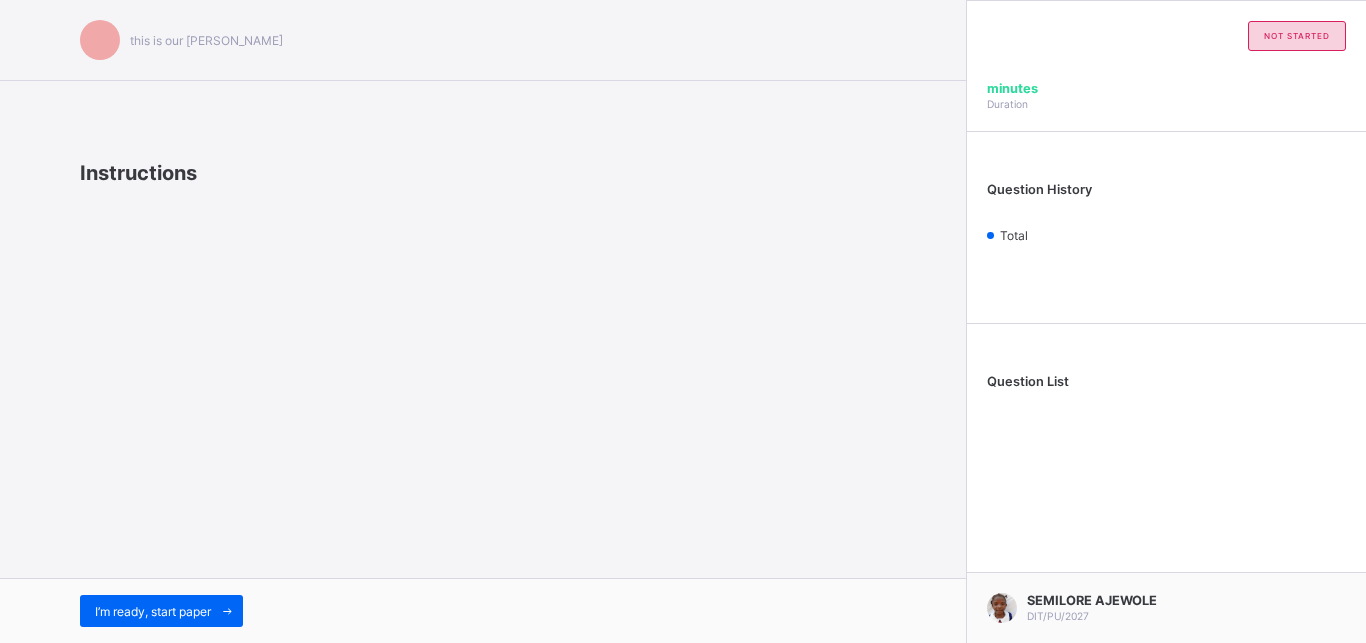click on "this is our [PERSON_NAME] Instructions I’m ready, start paper" at bounding box center [483, 321] 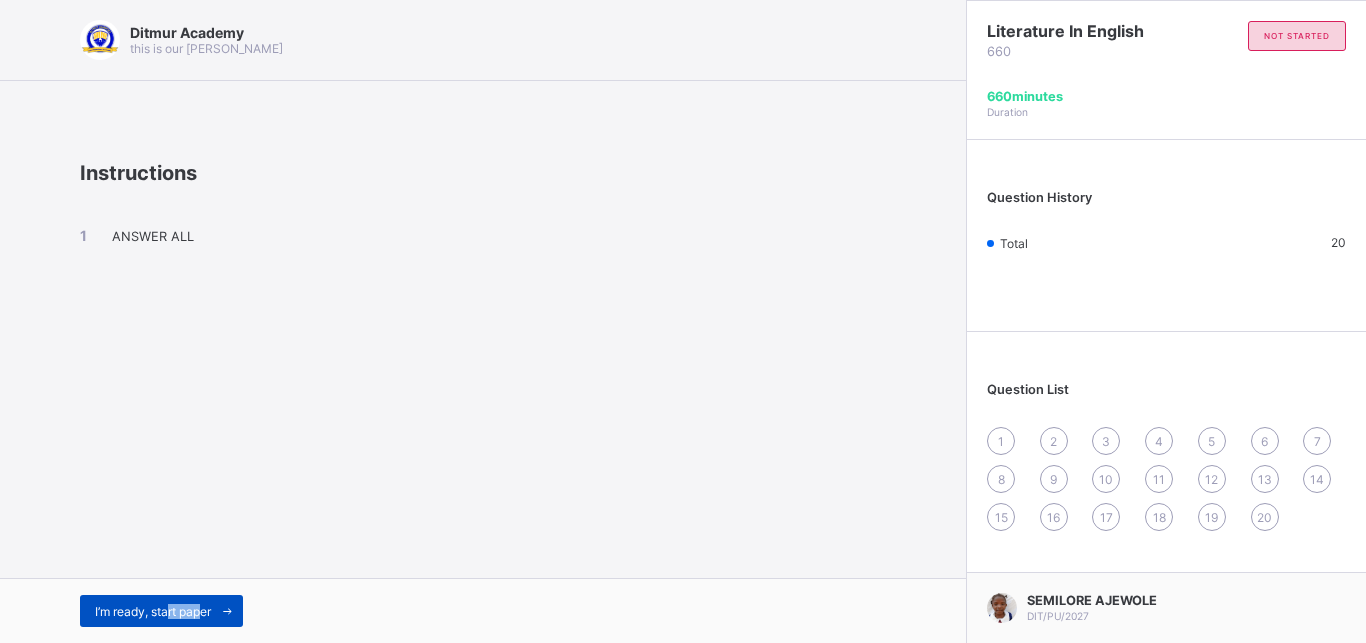 drag, startPoint x: 170, startPoint y: 599, endPoint x: 202, endPoint y: 601, distance: 32.06244 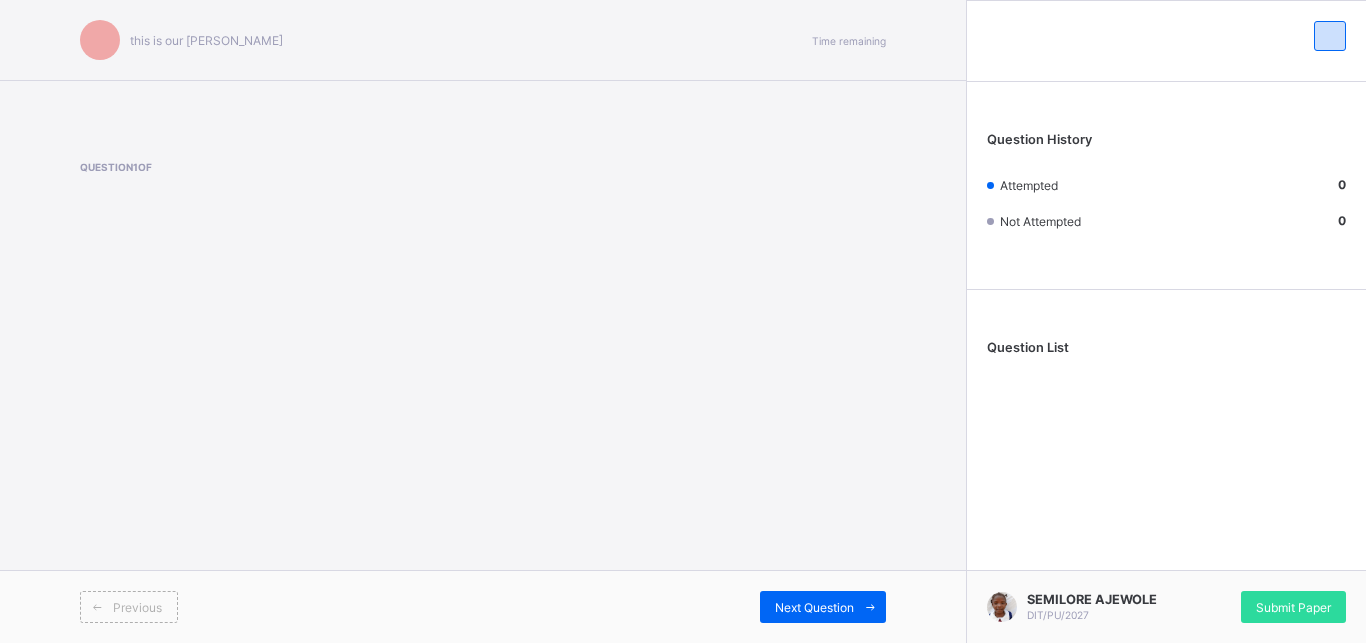 click on "Previous" at bounding box center (281, 607) 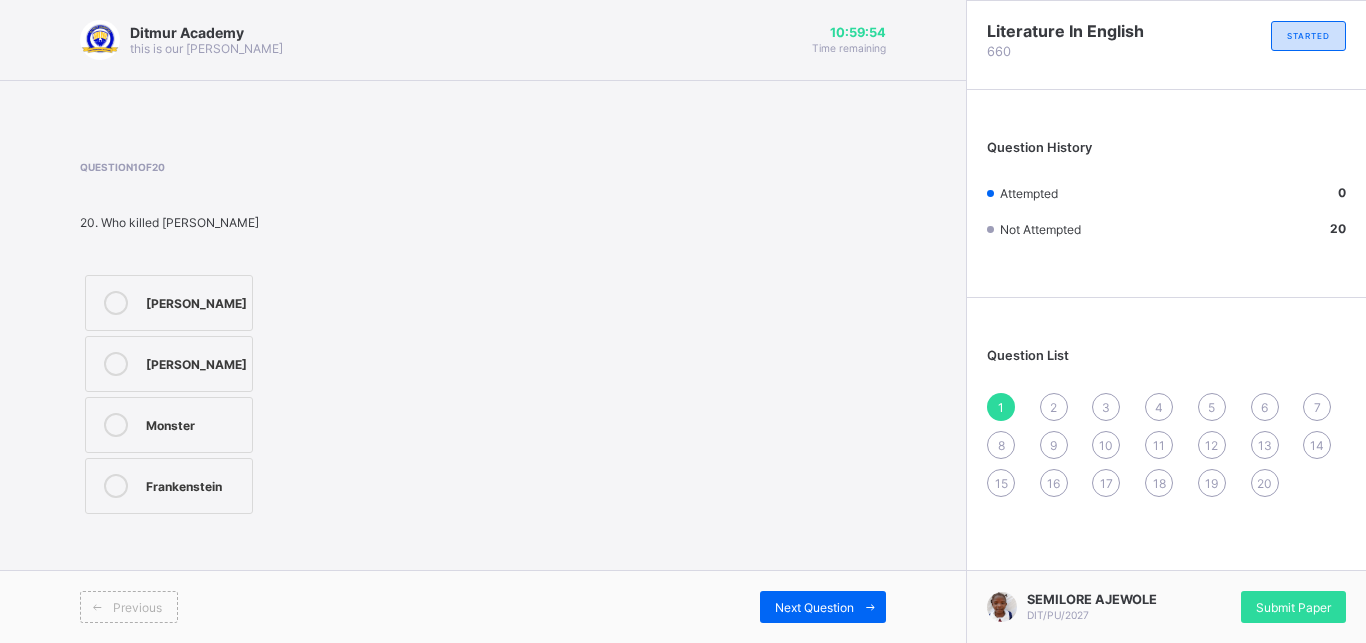 click at bounding box center (116, 303) 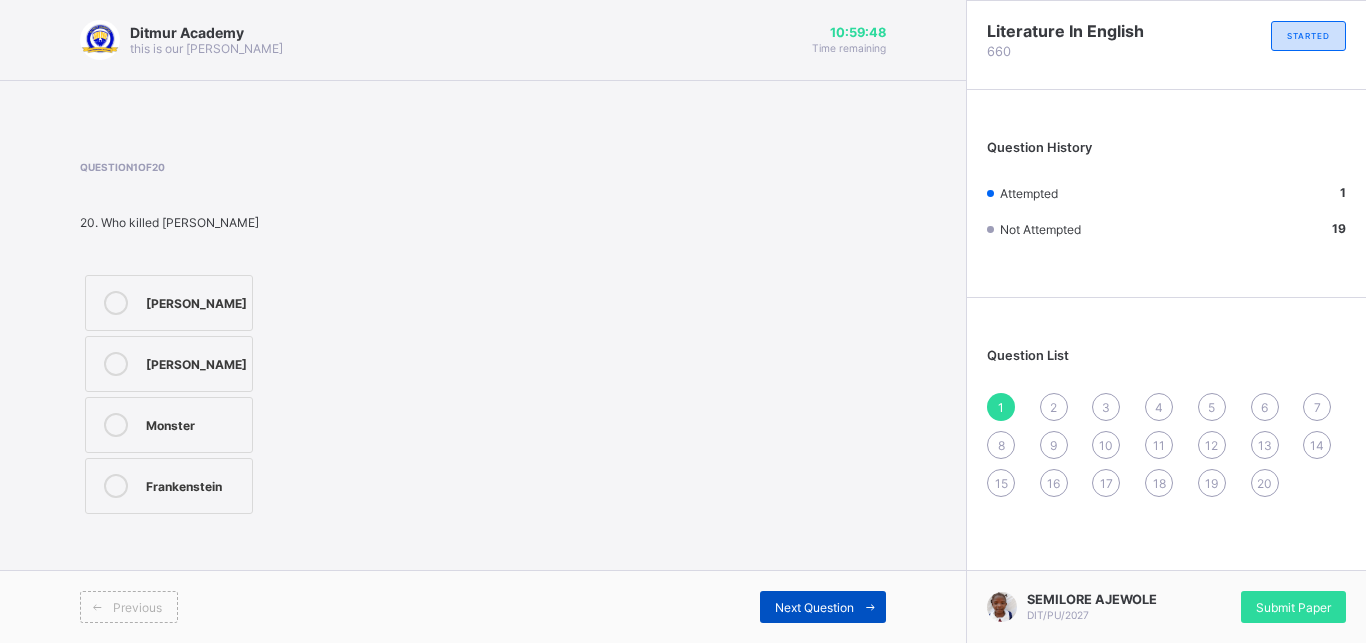 click on "Next Question" at bounding box center [823, 607] 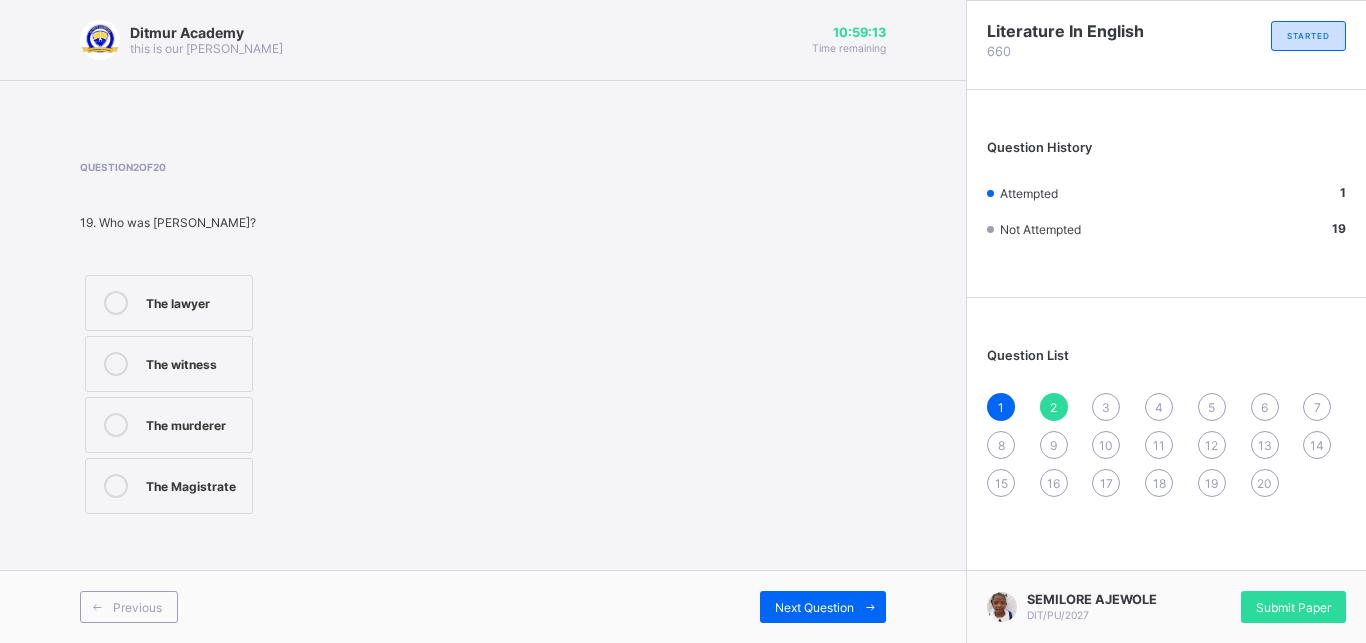 click on "The witness" at bounding box center [169, 364] 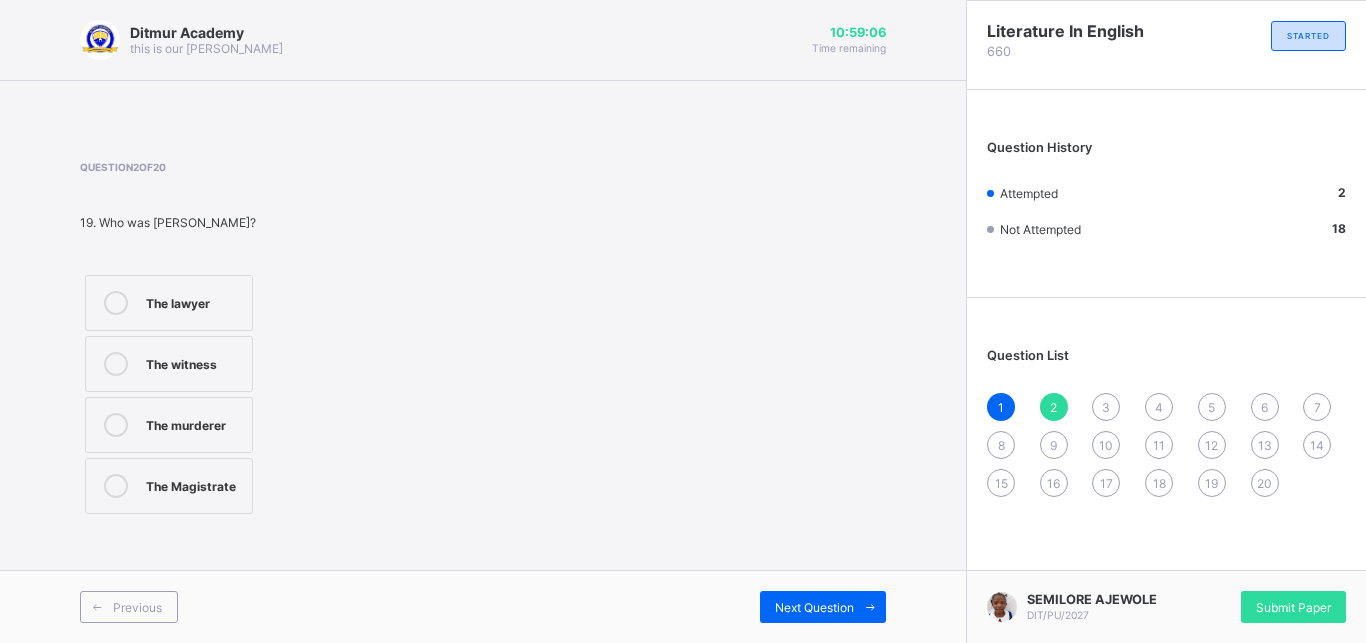 click on "The murderer" at bounding box center [169, 425] 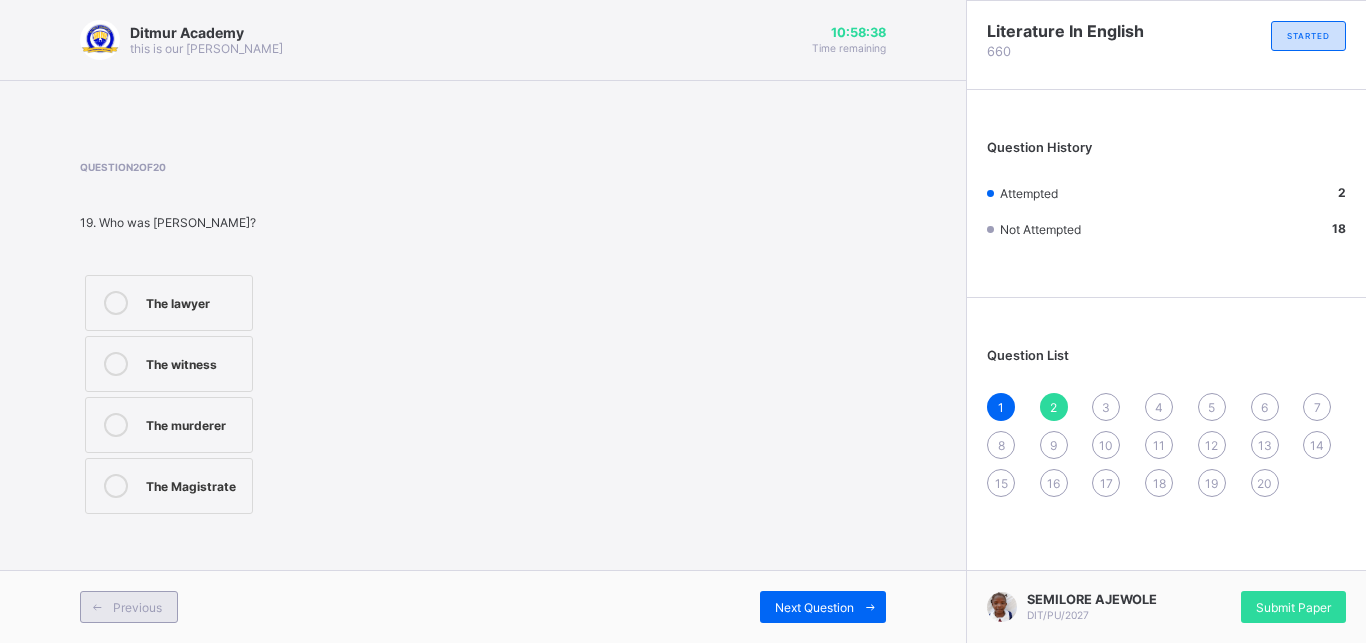 click on "Previous" at bounding box center [129, 607] 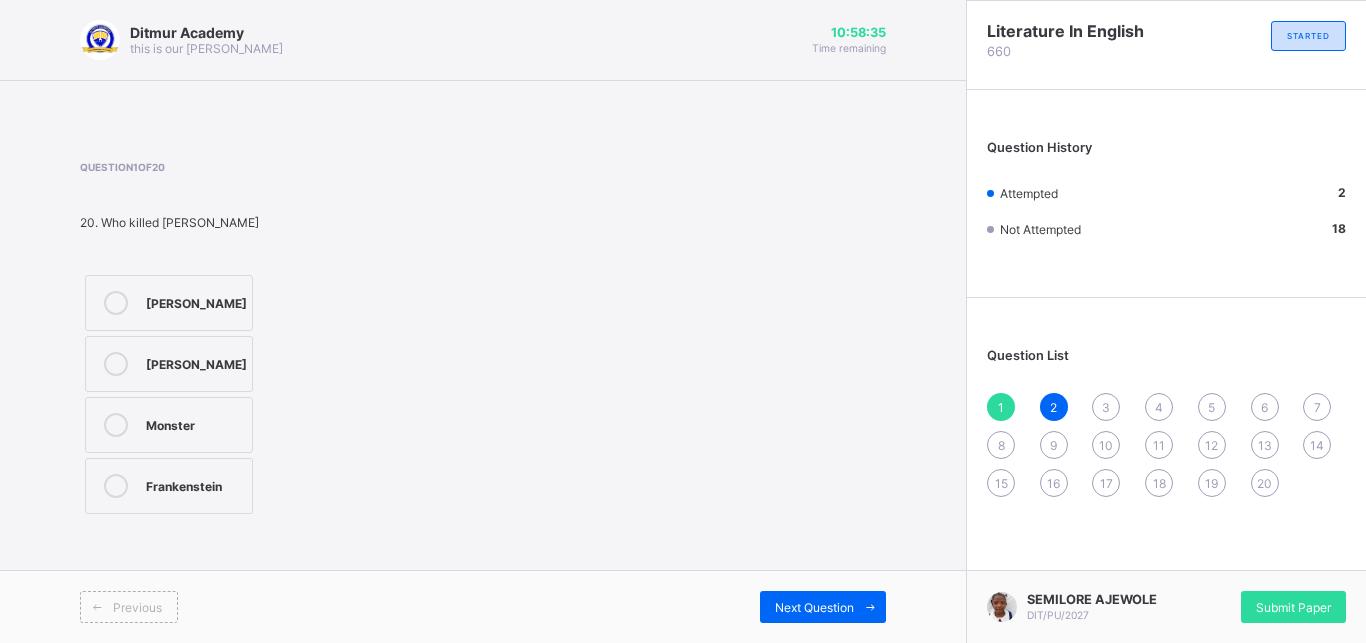 click on "Monster" at bounding box center (194, 423) 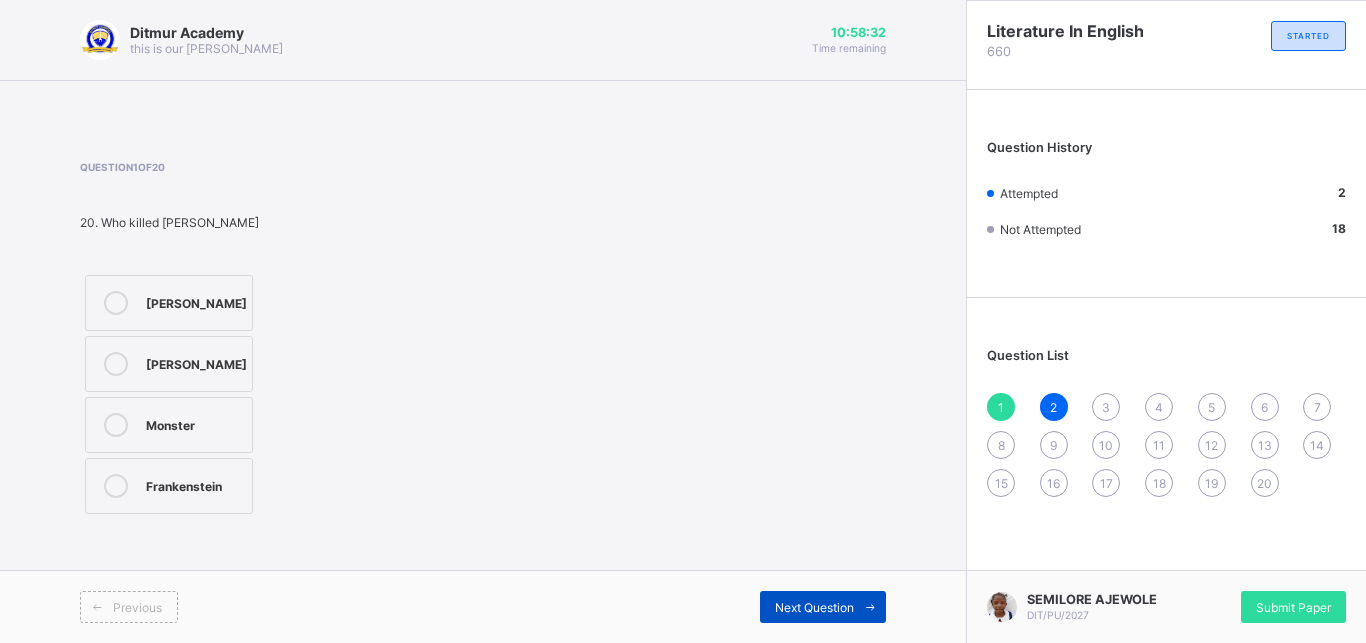 click at bounding box center (870, 607) 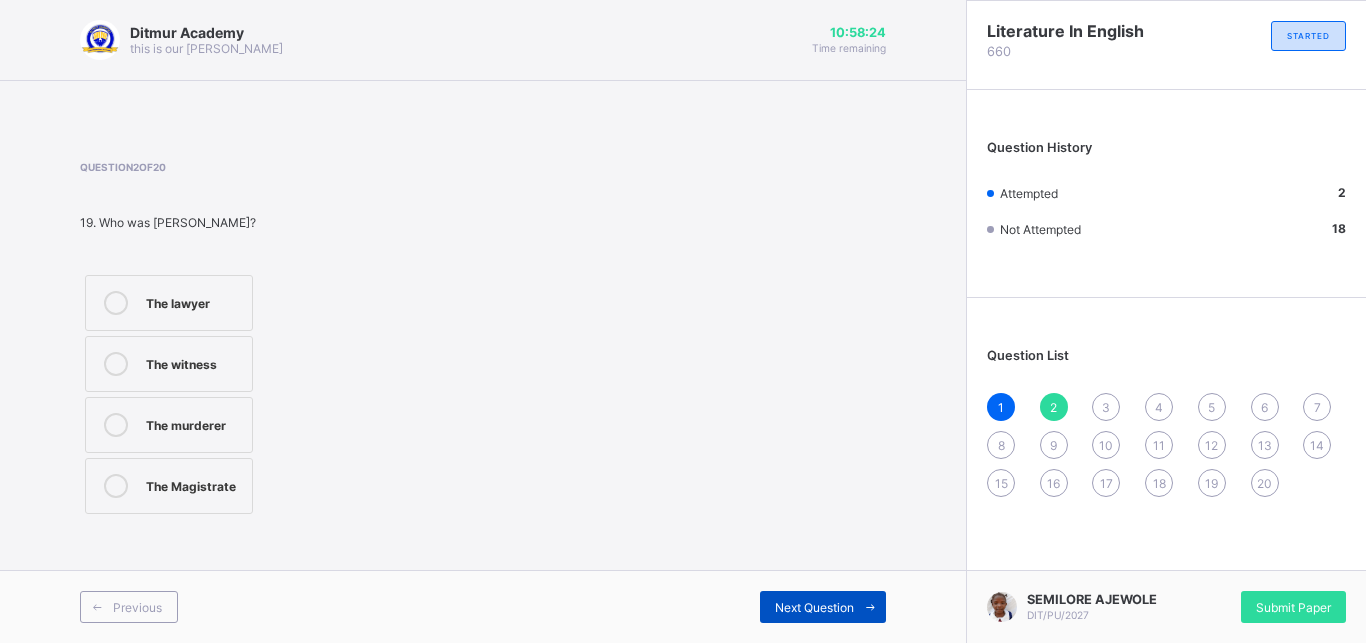 click on "Next Question" at bounding box center (823, 607) 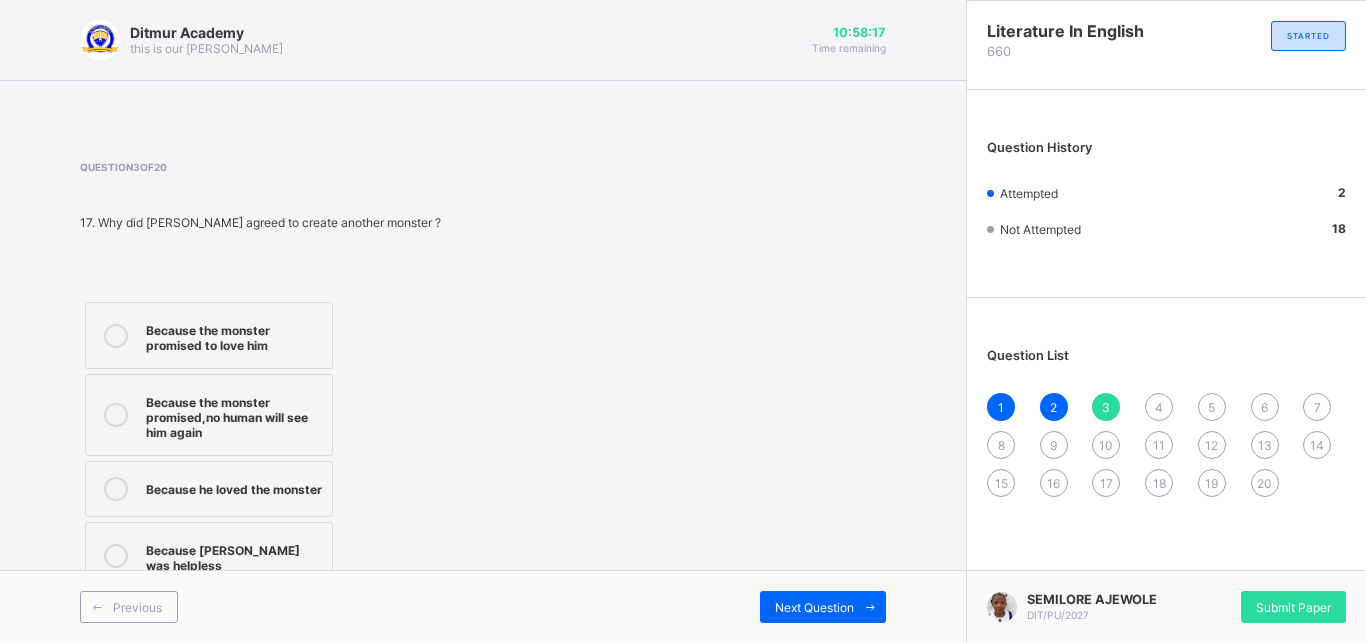 click on "Because the monster promised,no human will see him again" at bounding box center [209, 415] 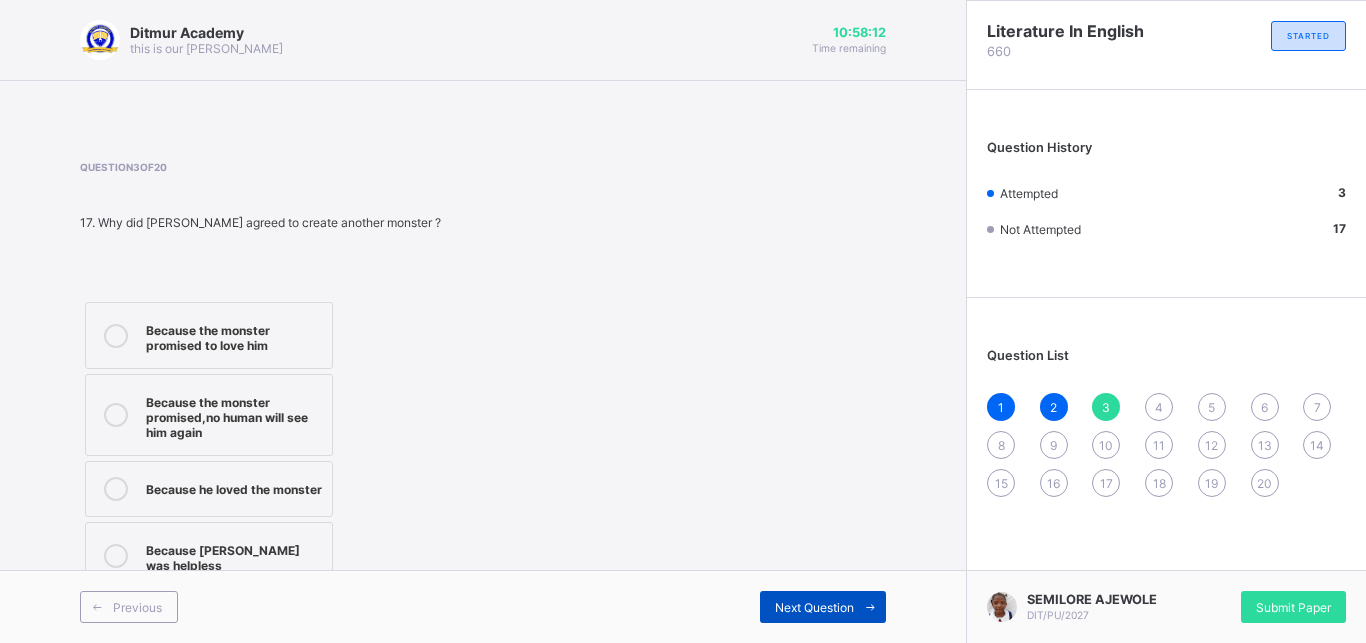 click on "Next Question" at bounding box center [814, 607] 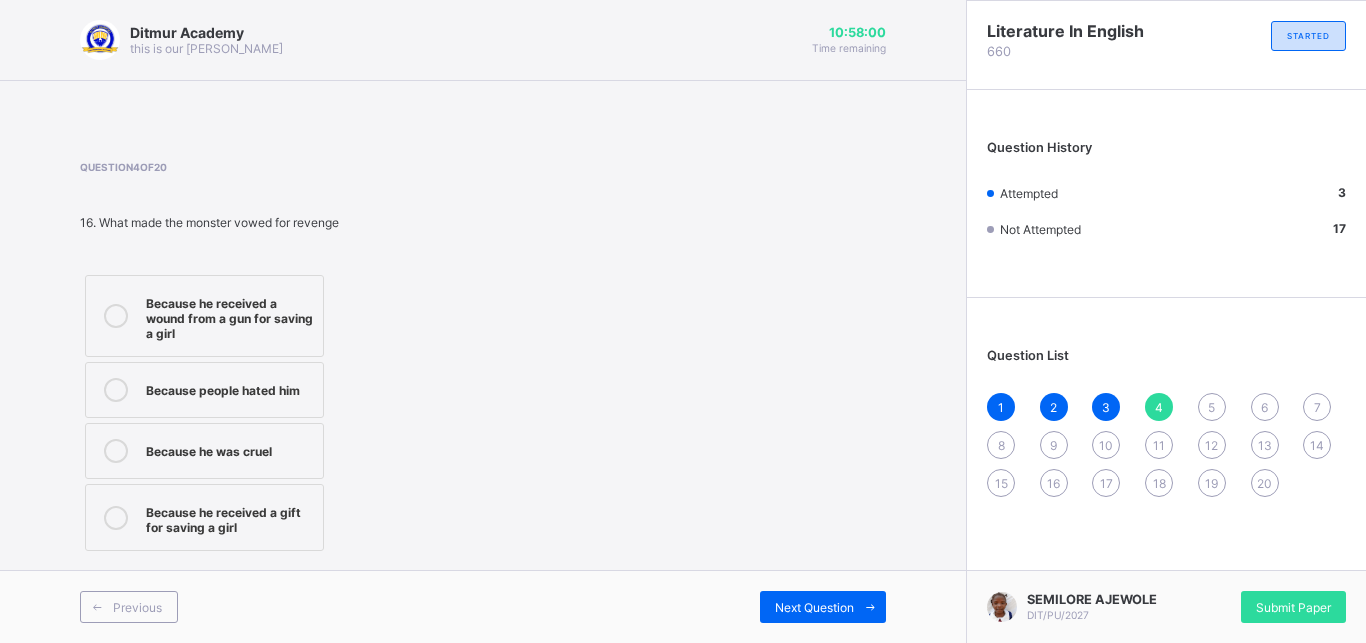 click on "Because he received a wound from a gun for saving a girl" at bounding box center [229, 316] 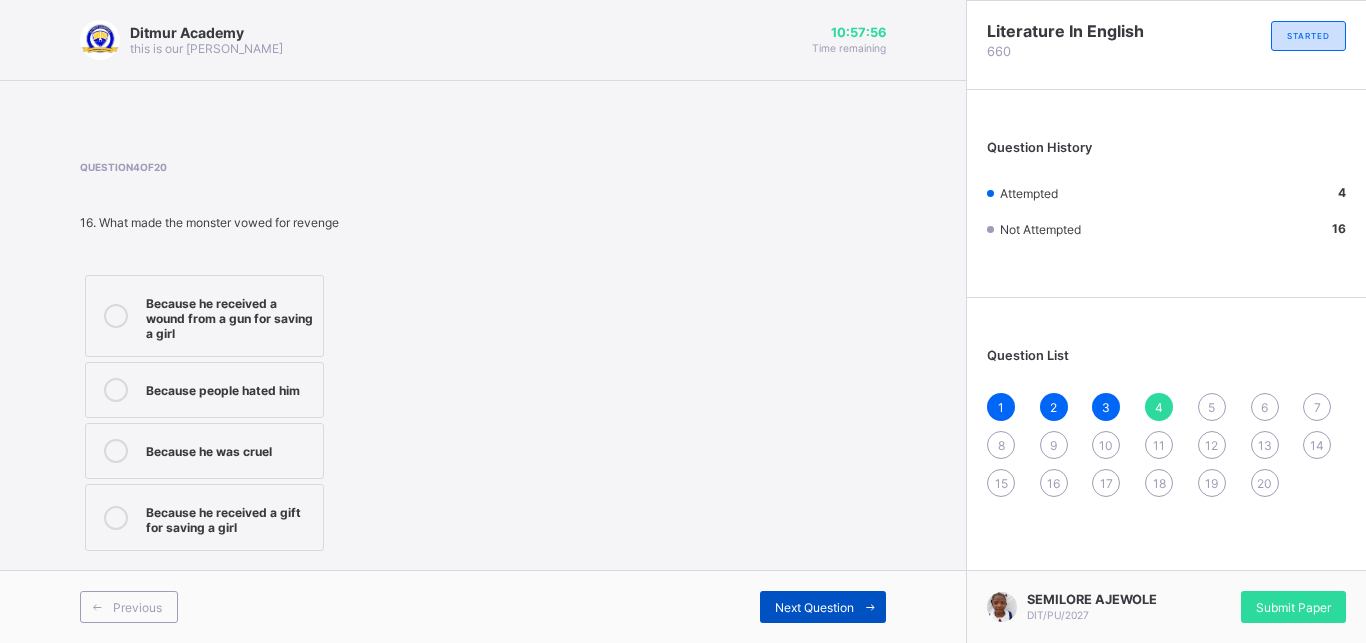 click on "Next Question" at bounding box center [814, 607] 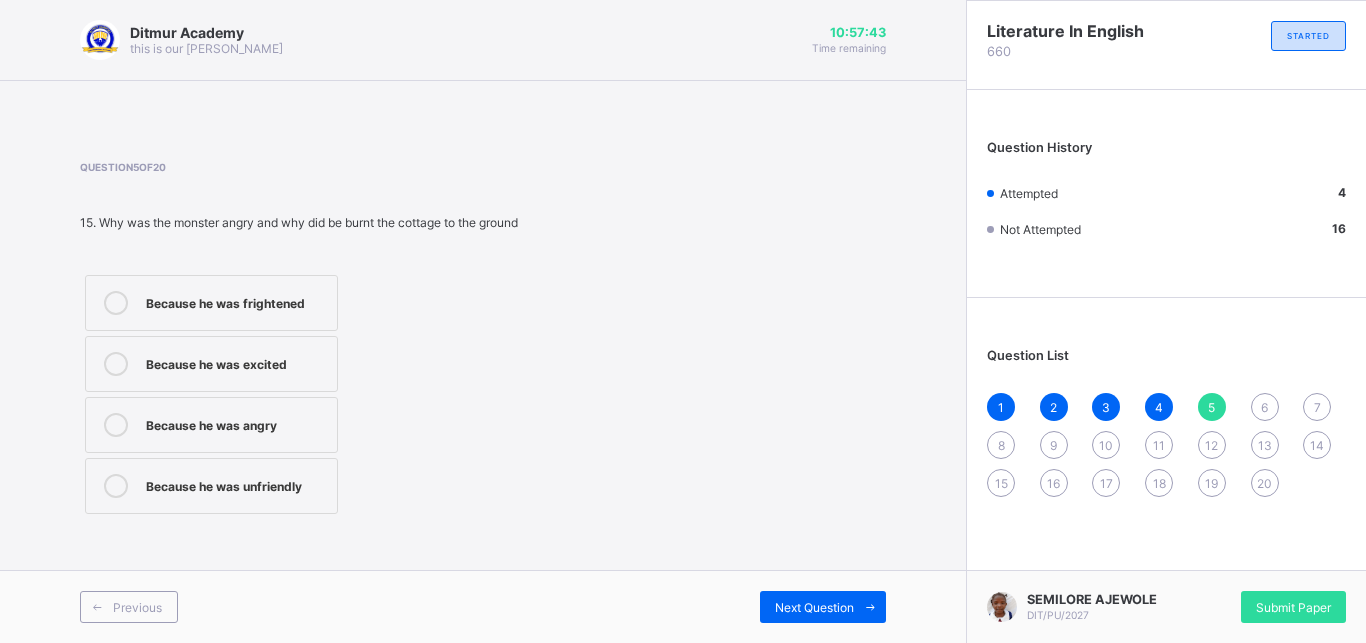 click on "Because he was excited" at bounding box center [236, 362] 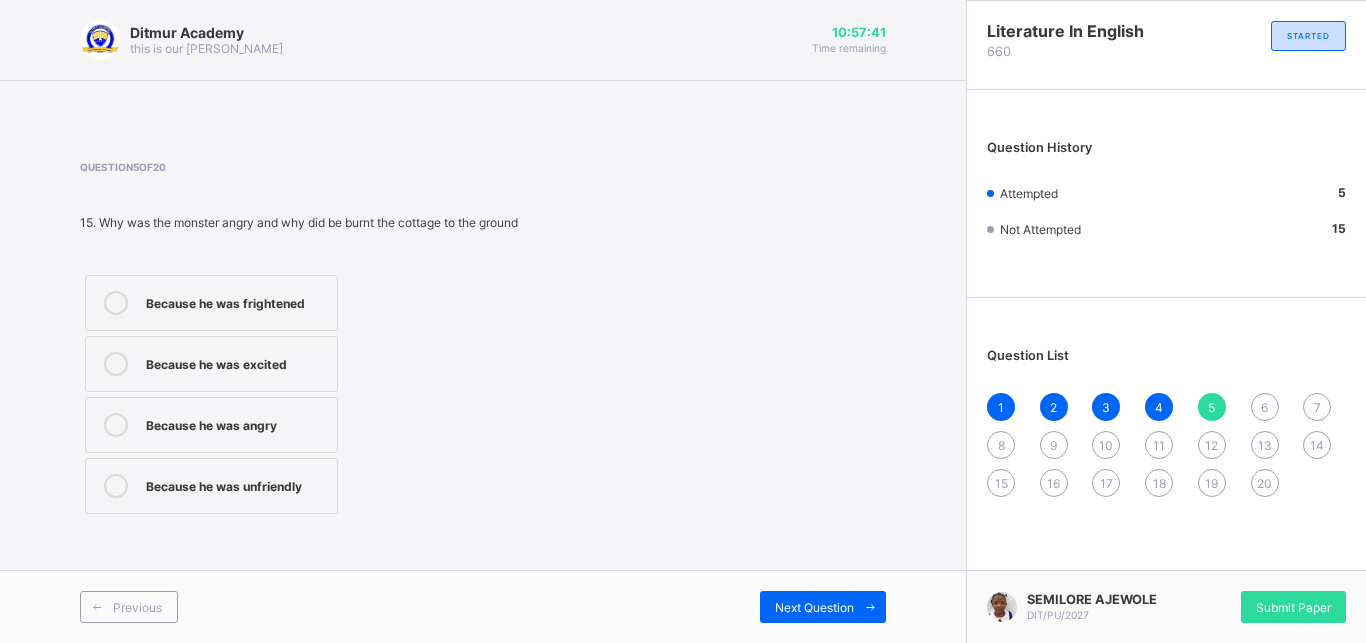 click on "Because he was angry" at bounding box center [236, 423] 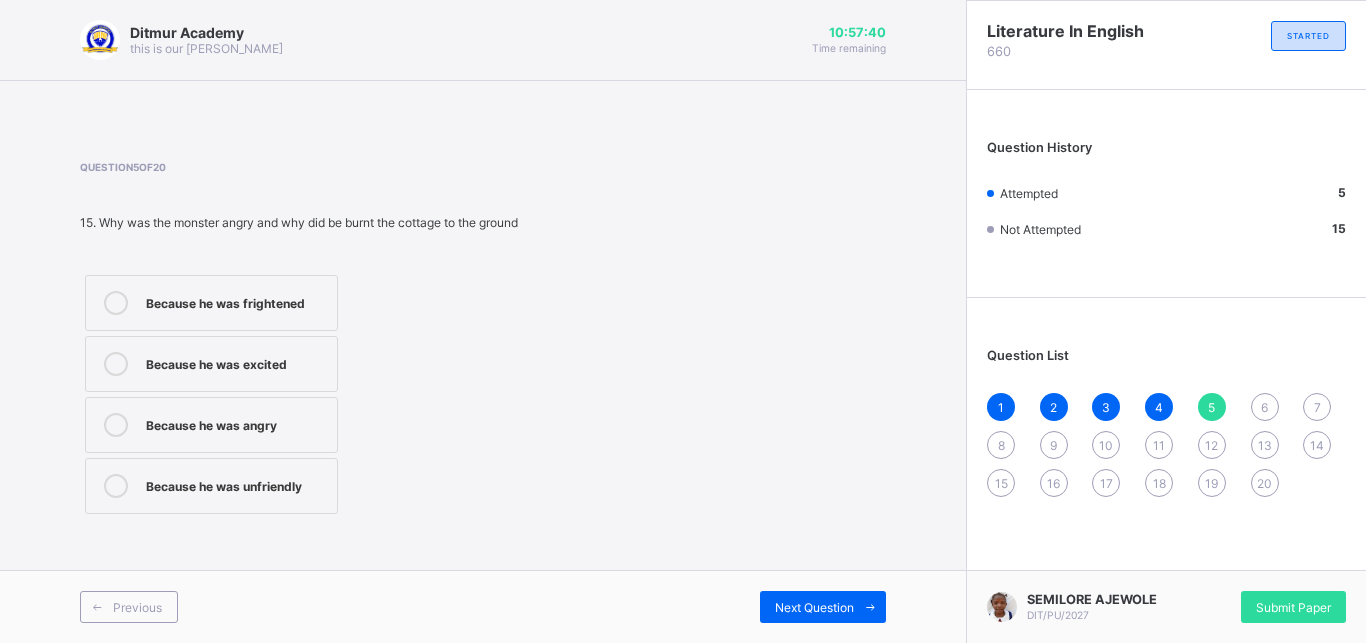 click on "Because he was angry" at bounding box center (236, 423) 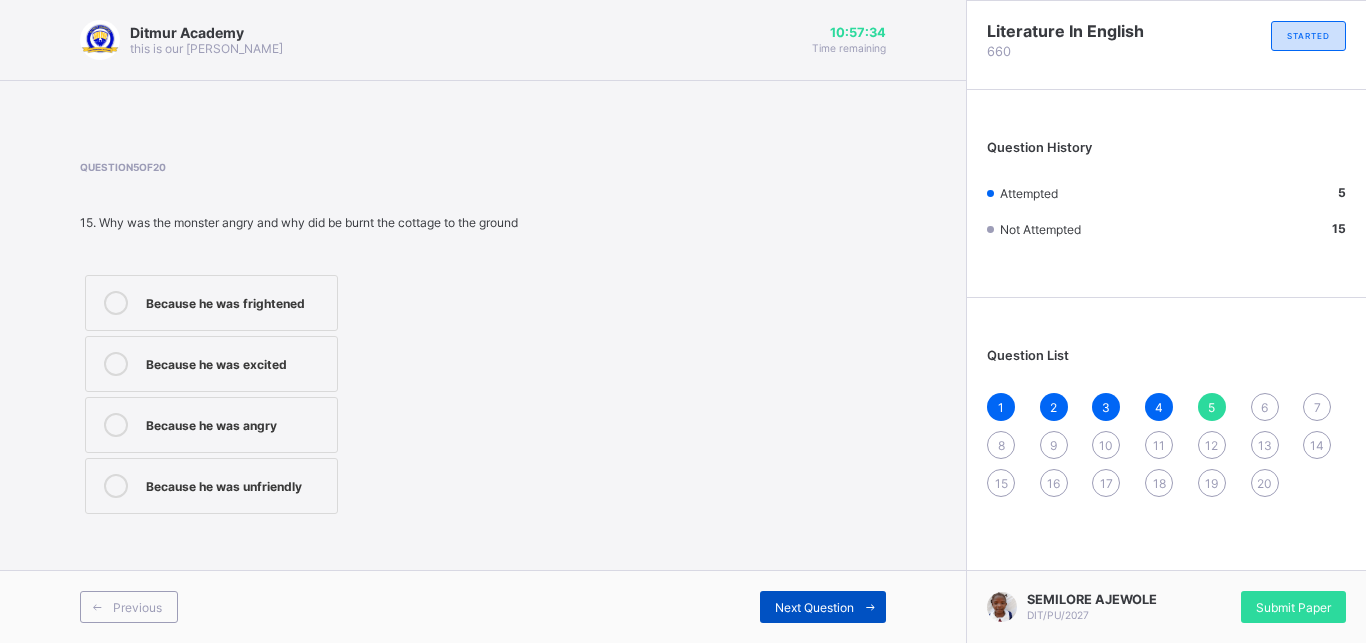 click at bounding box center (870, 607) 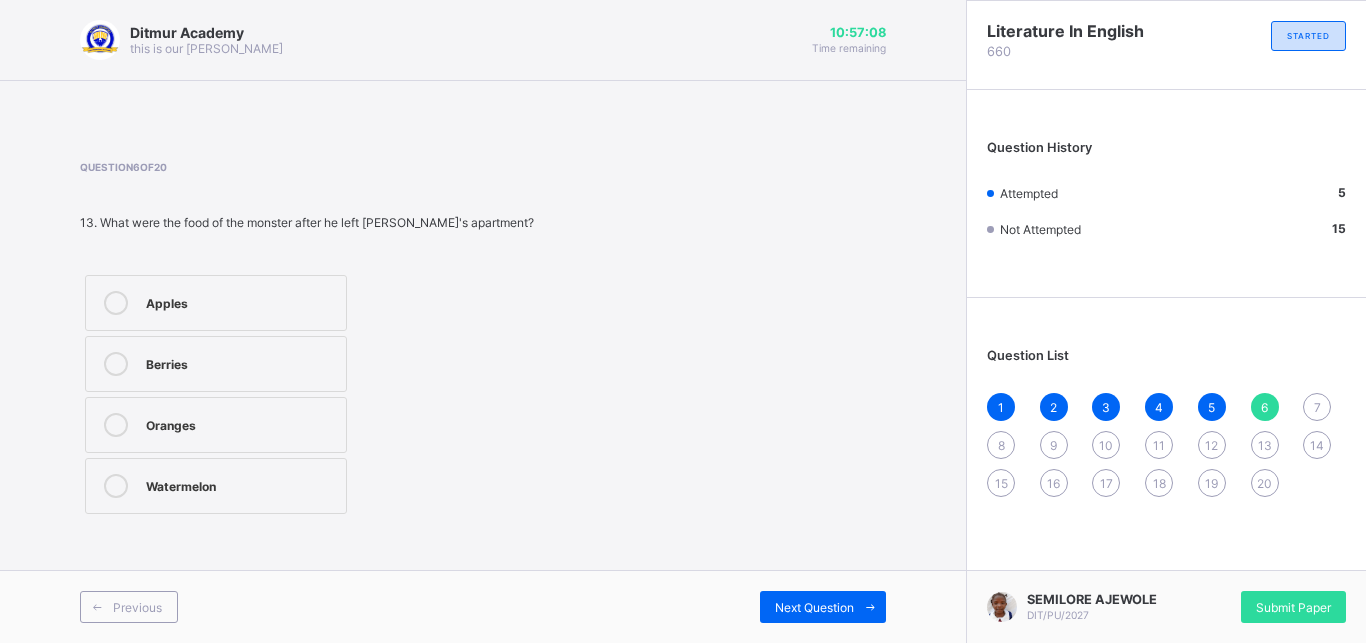 click on "Berries" at bounding box center (216, 364) 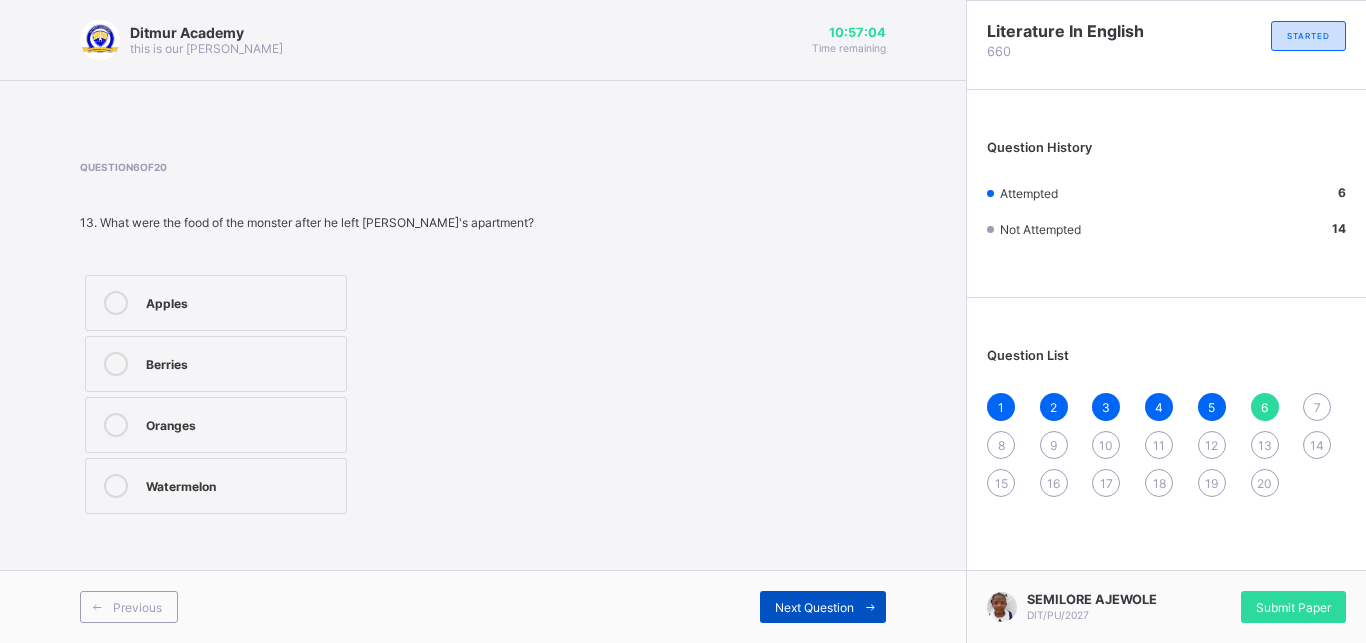 click at bounding box center (870, 607) 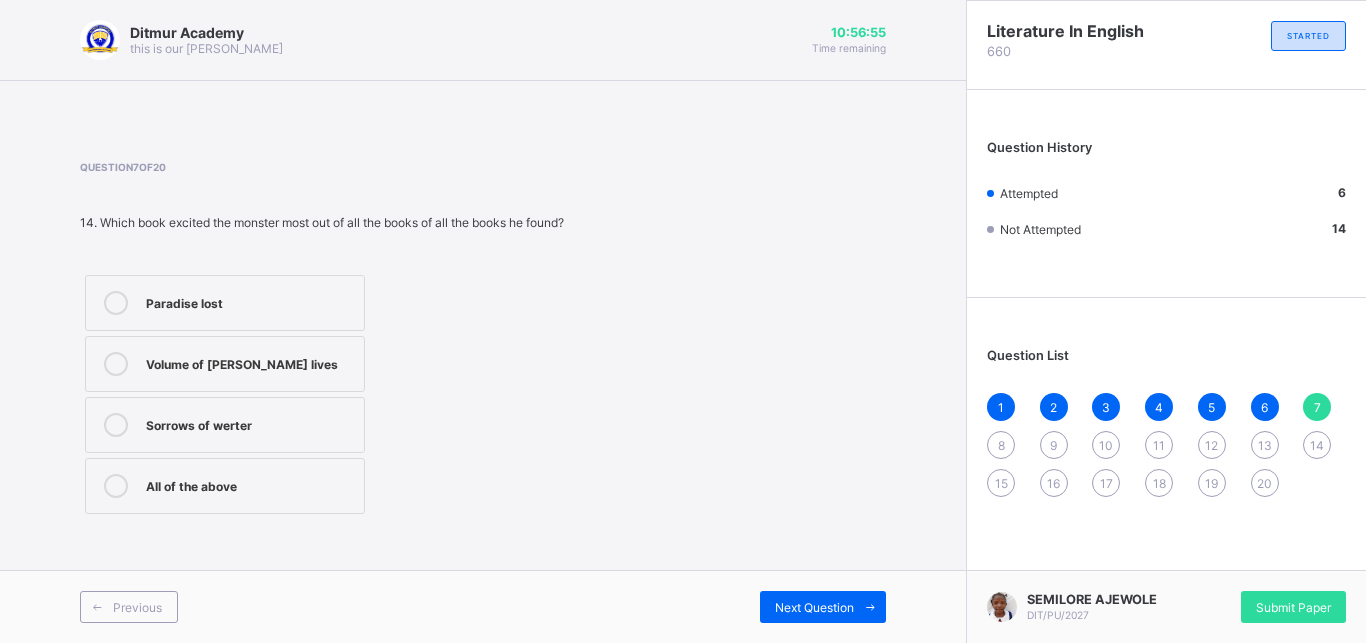 click on "Paradise lost" at bounding box center (250, 301) 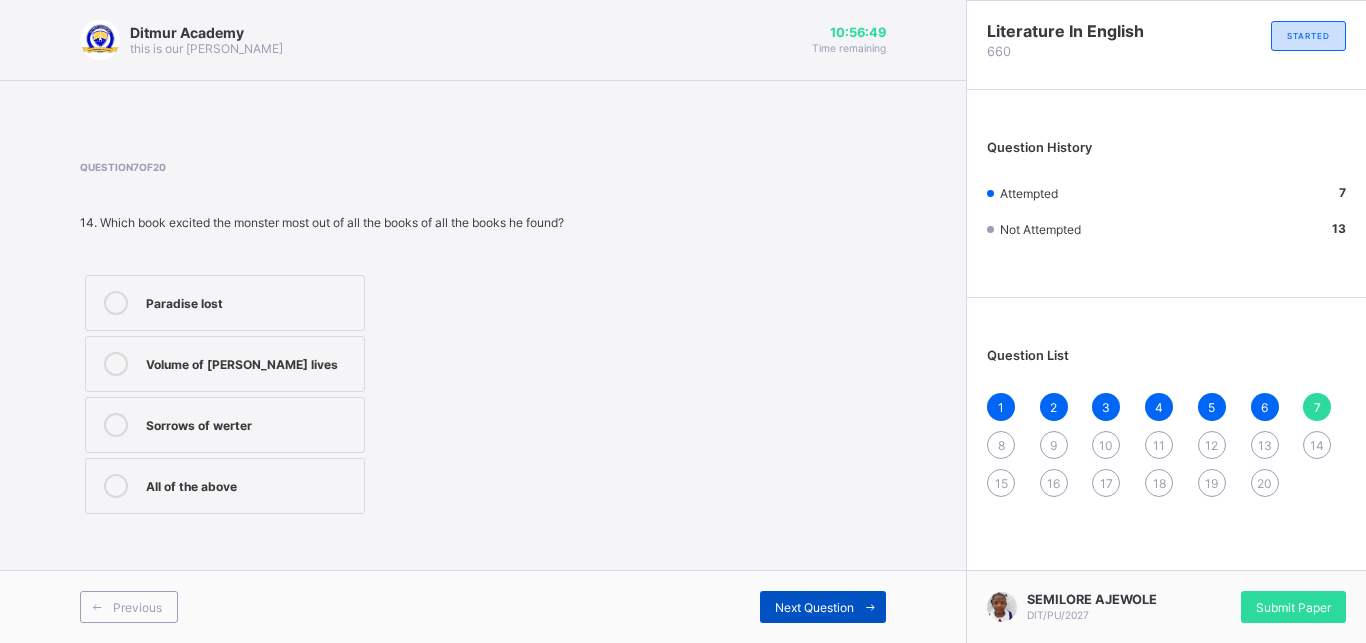 click on "Next Question" at bounding box center [823, 607] 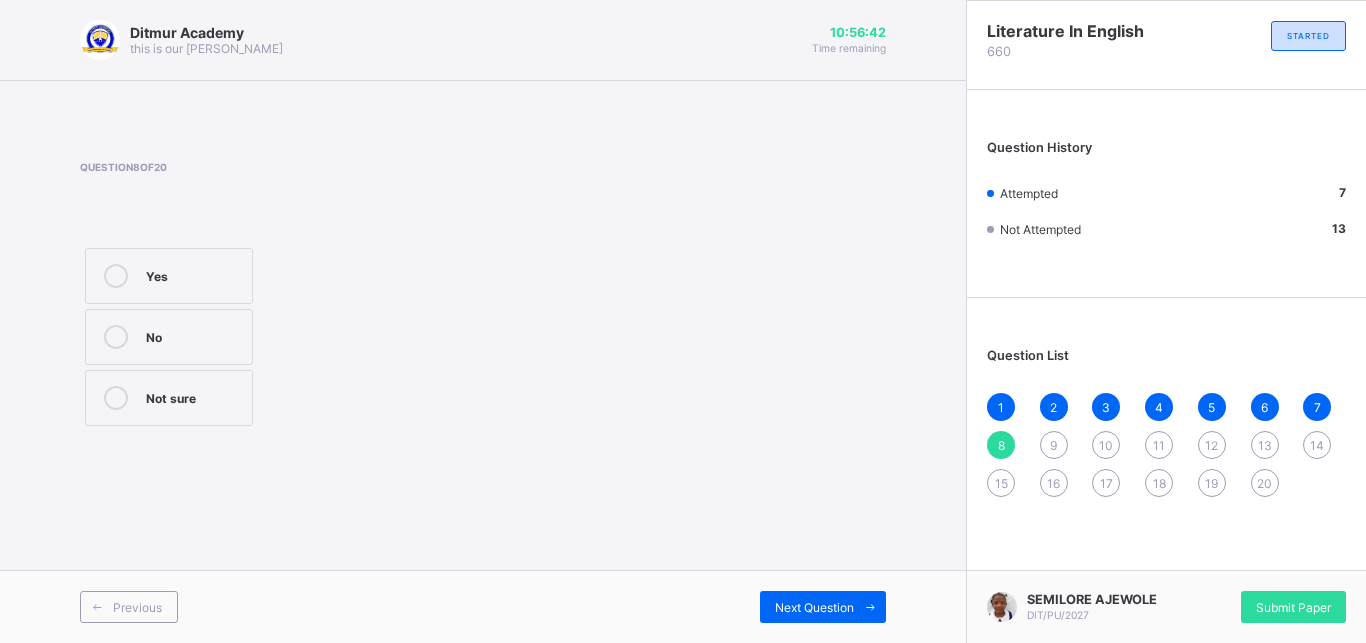 click on "No" at bounding box center [169, 337] 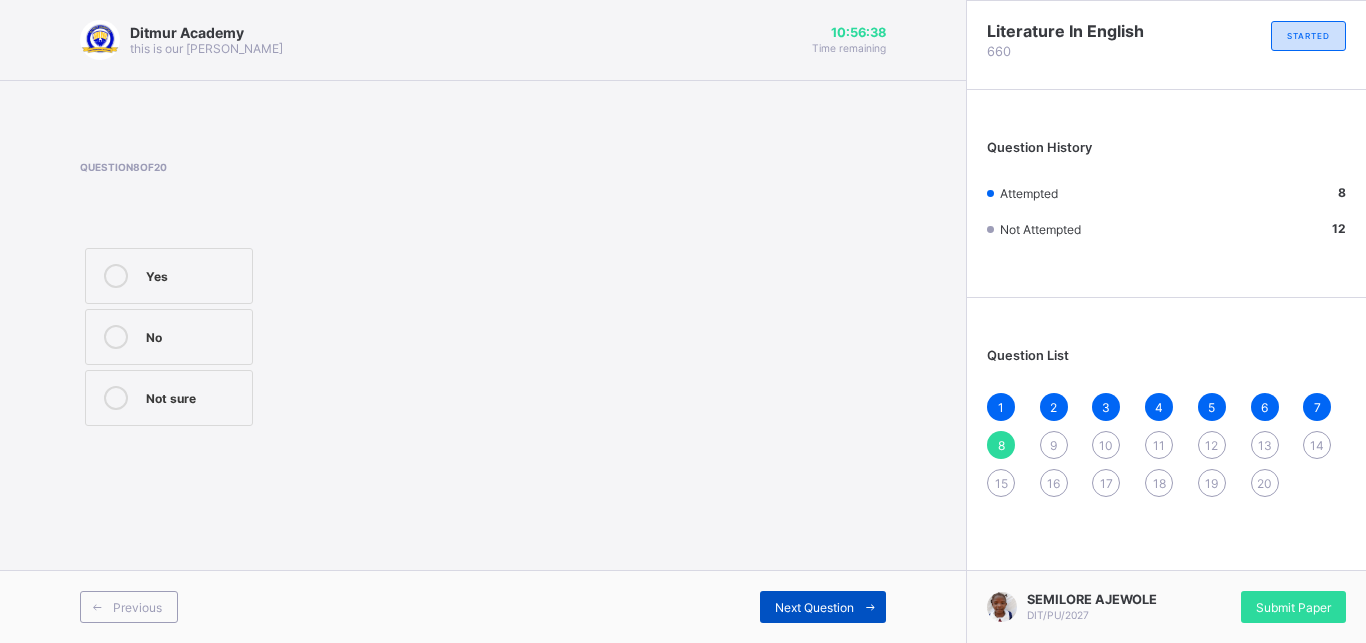 click on "Next Question" at bounding box center (814, 607) 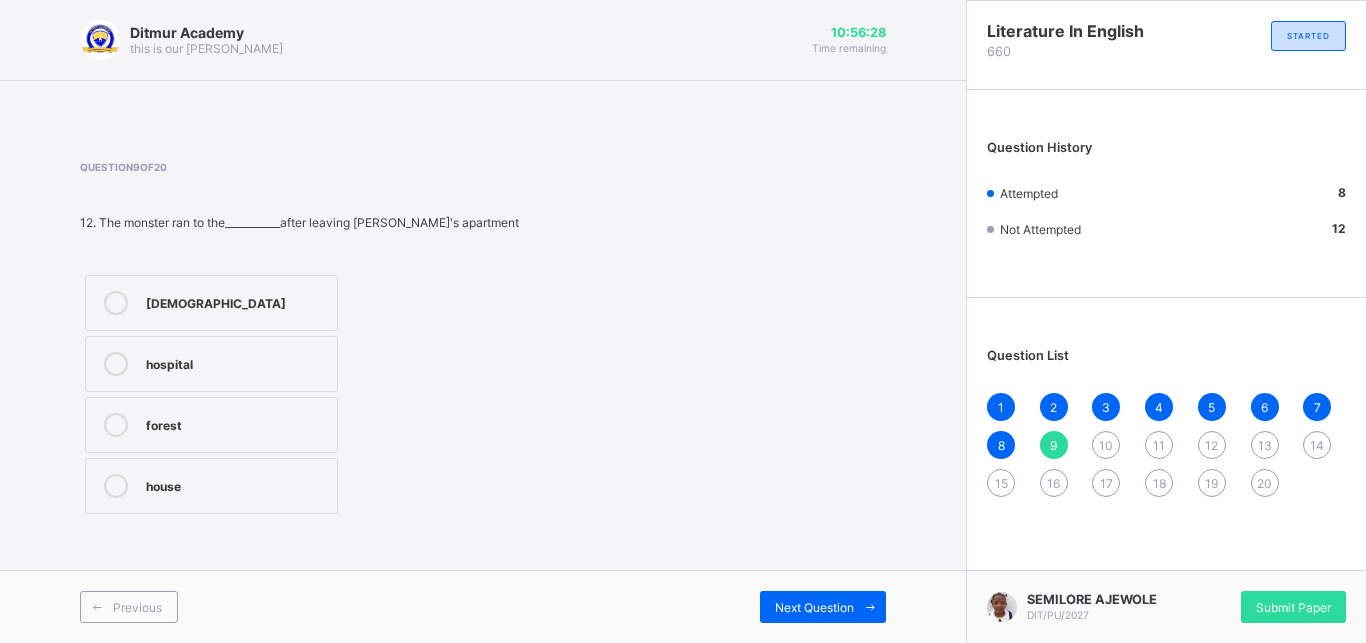 click on "forest" at bounding box center (236, 423) 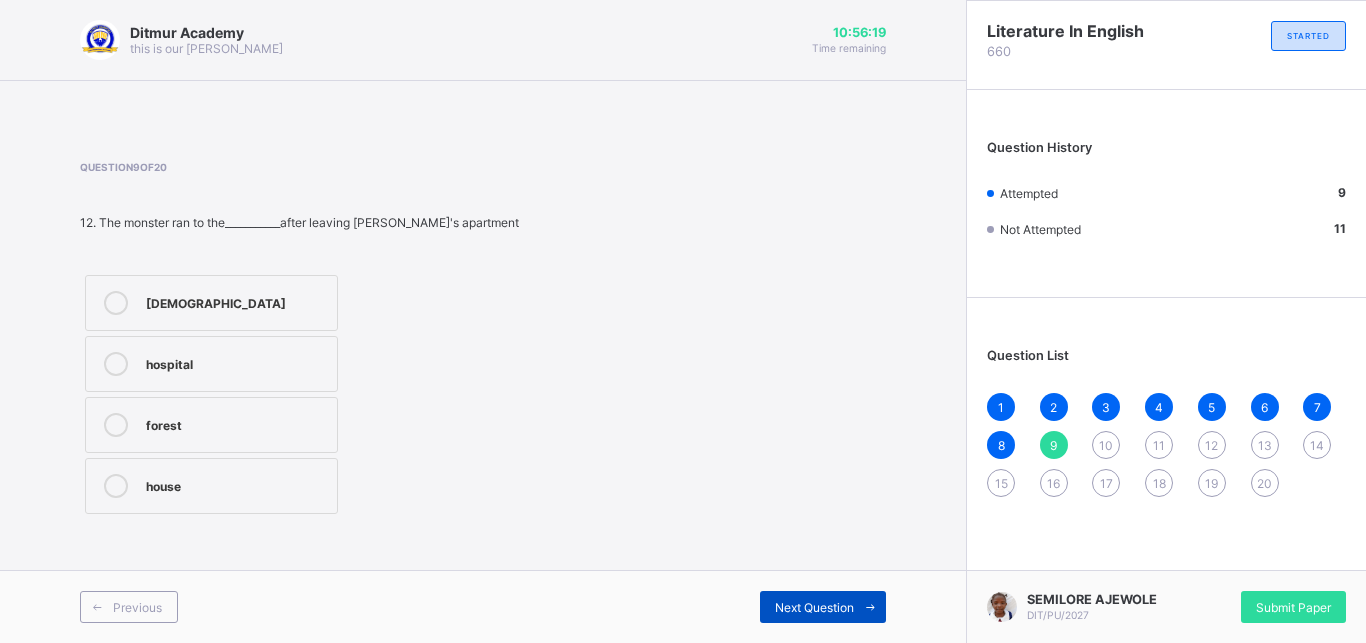 click on "Next Question" at bounding box center (823, 607) 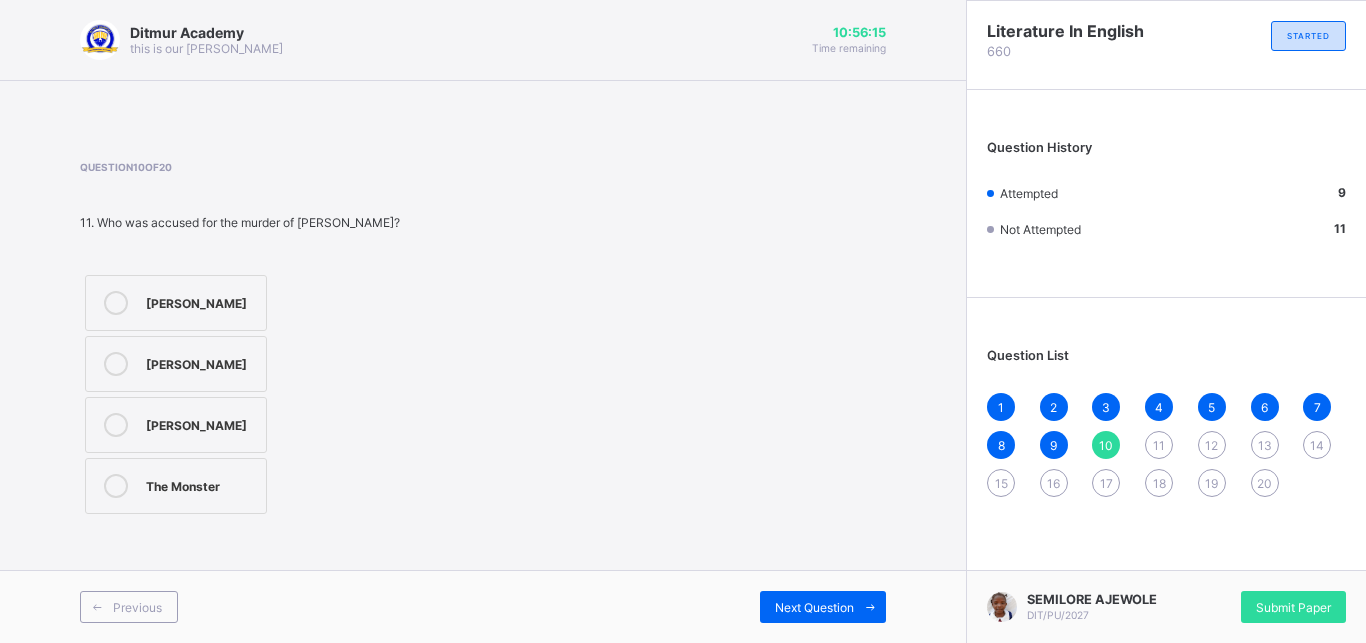 click on "[PERSON_NAME]" at bounding box center [176, 303] 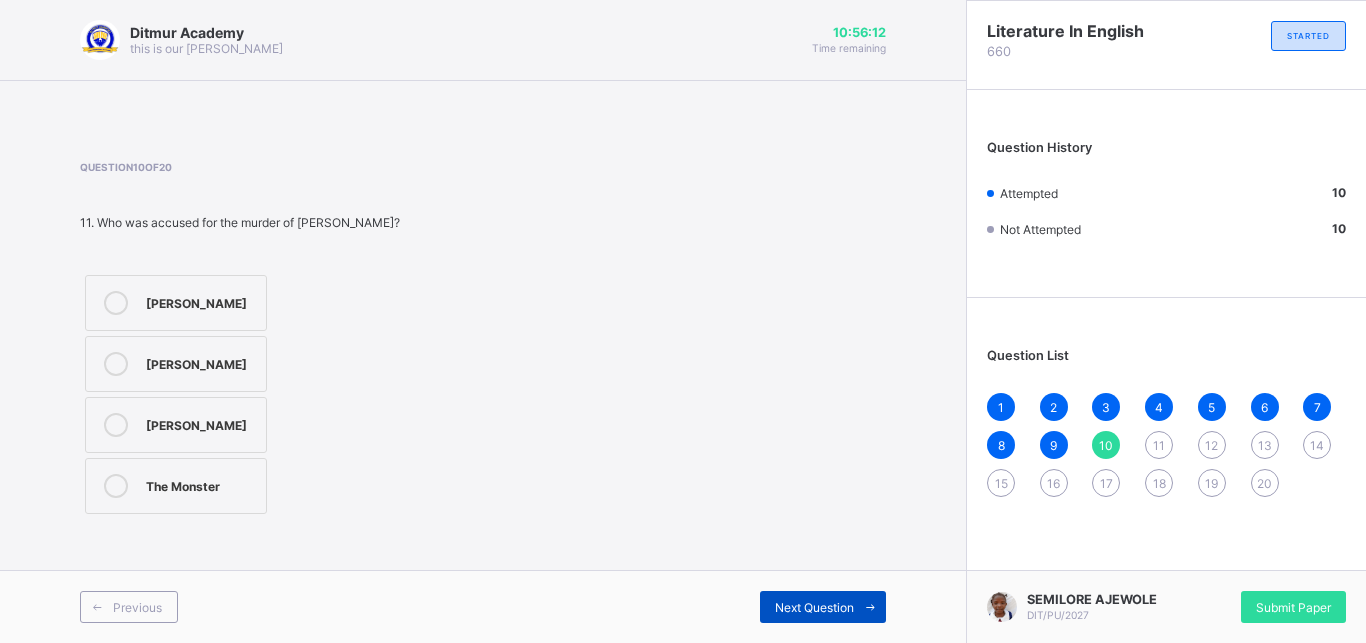 click at bounding box center (870, 607) 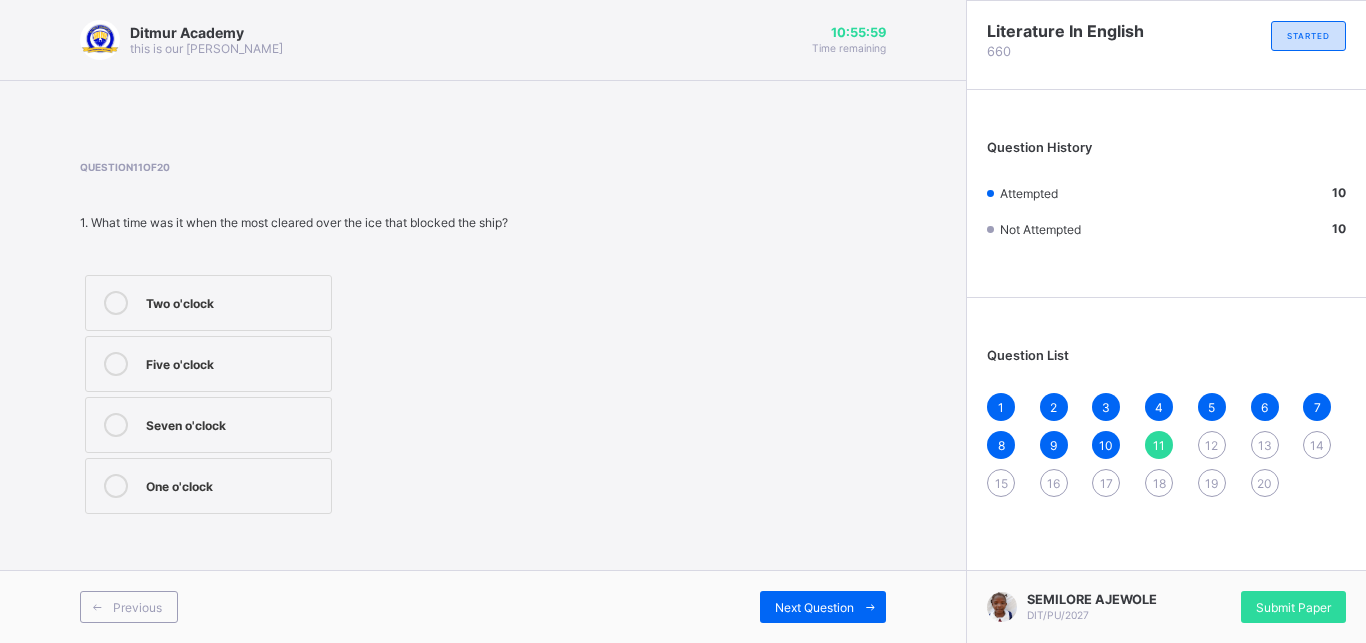 click on "One o'clock" at bounding box center (233, 484) 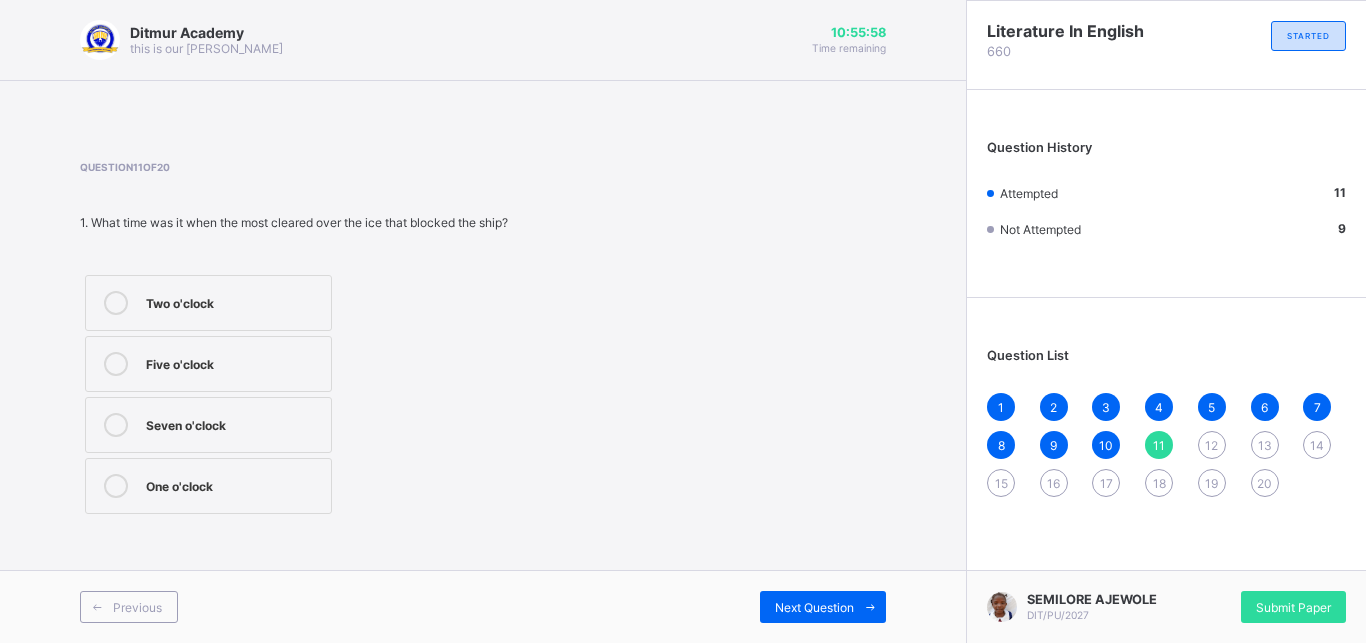 click on "One o'clock" at bounding box center [233, 484] 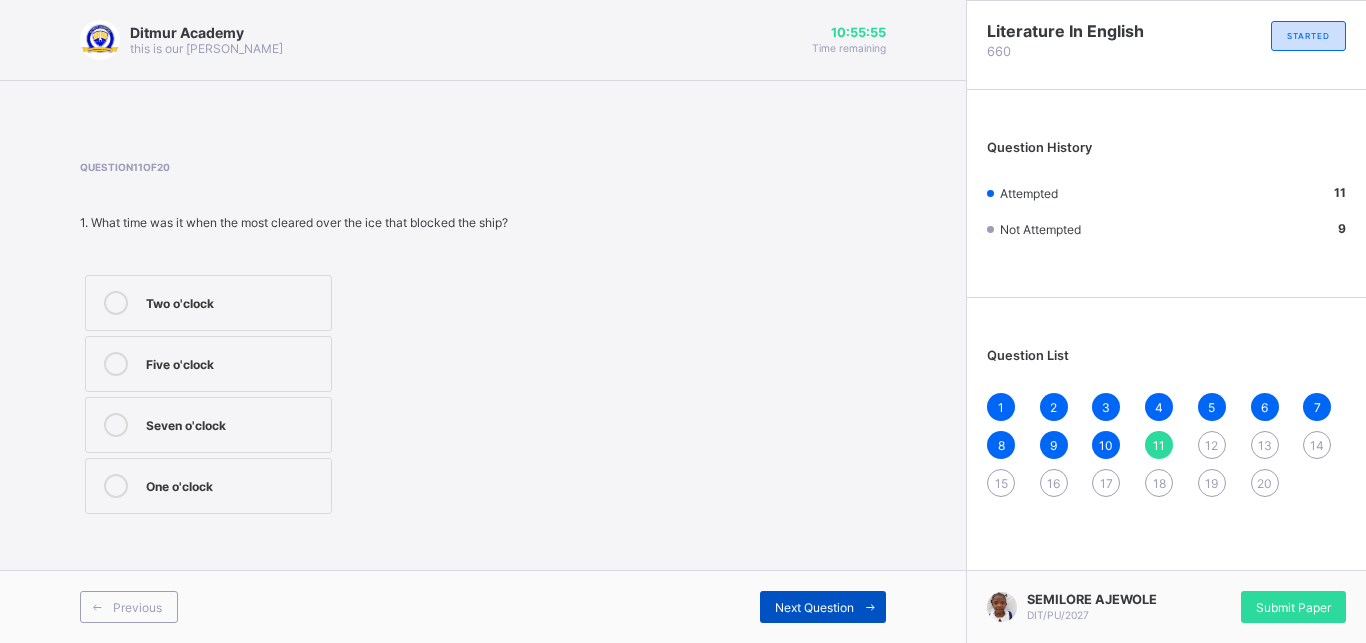 click on "Next Question" at bounding box center [814, 607] 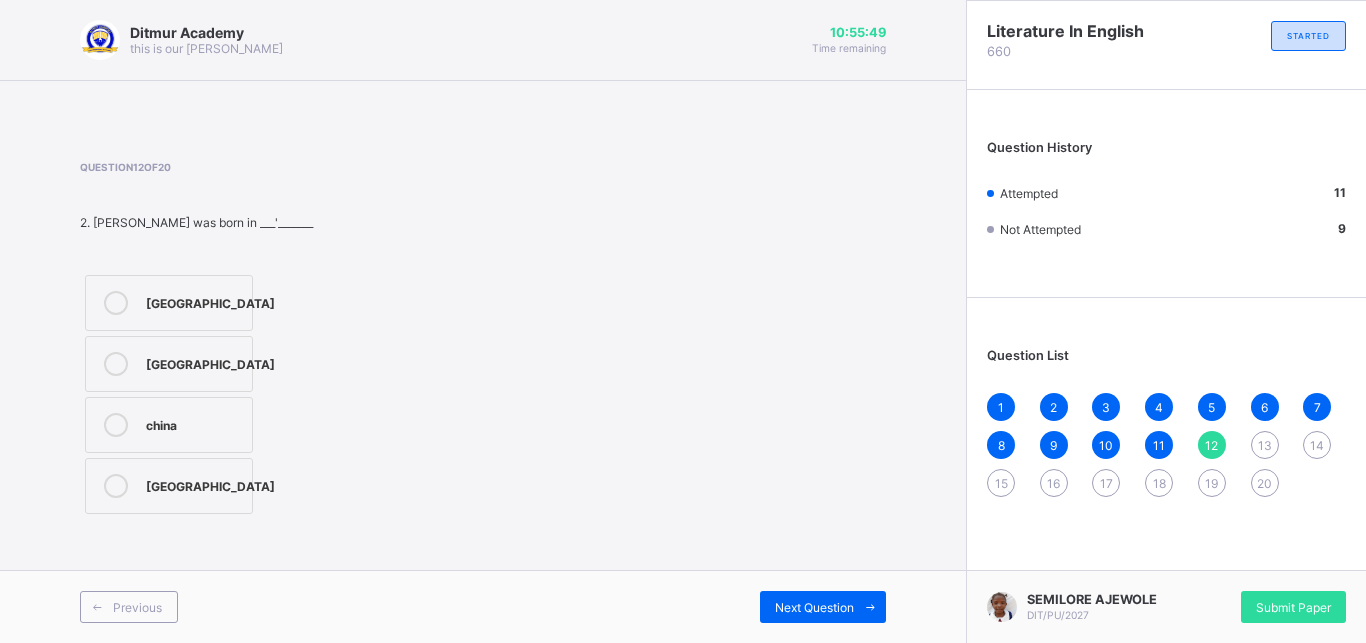 click at bounding box center [116, 364] 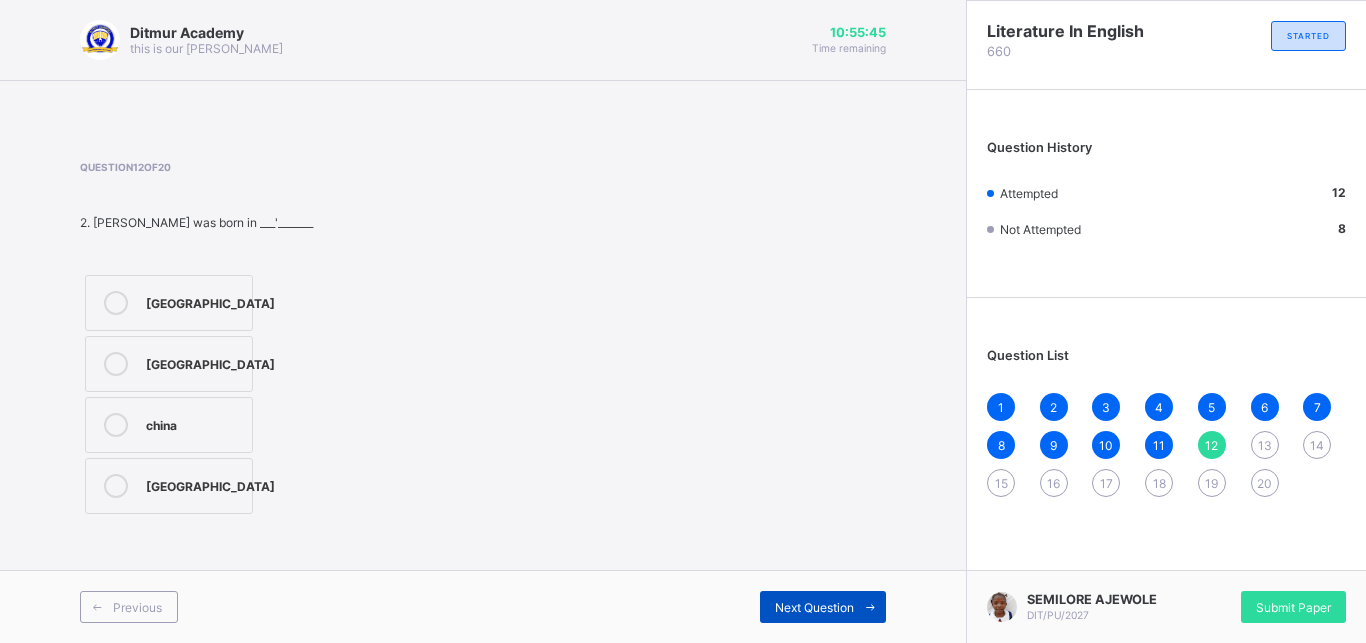 click at bounding box center [870, 607] 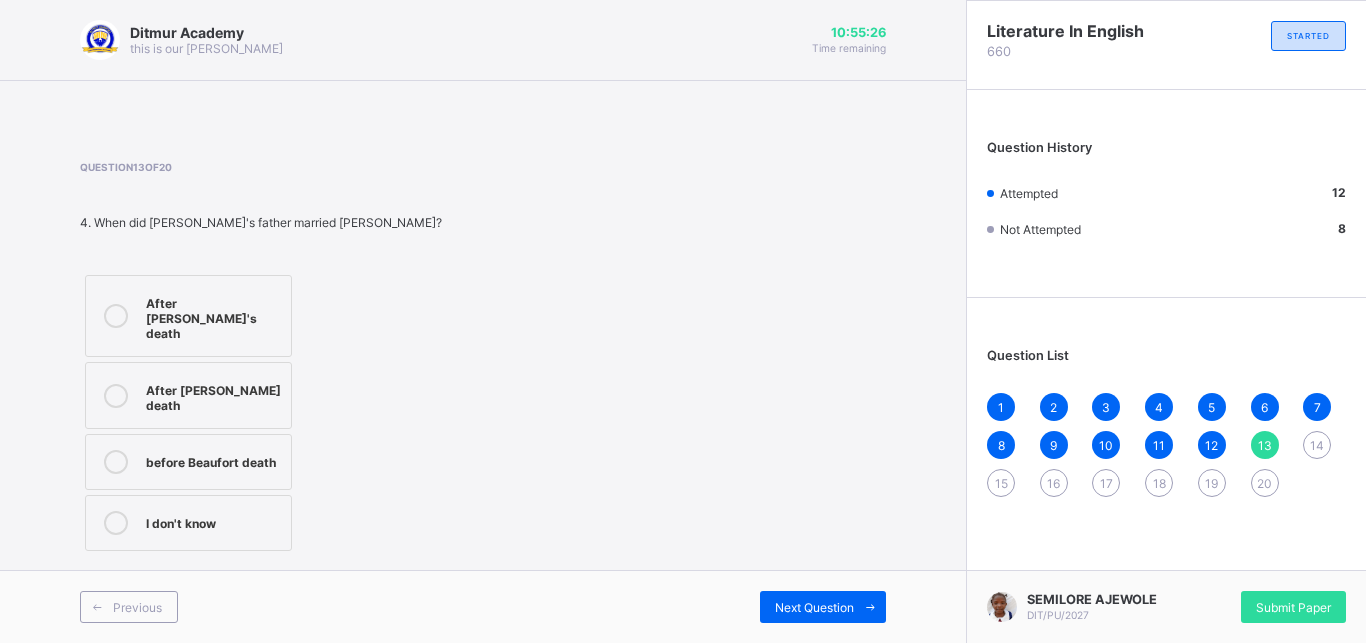 click on "After [PERSON_NAME]'s death" at bounding box center [213, 316] 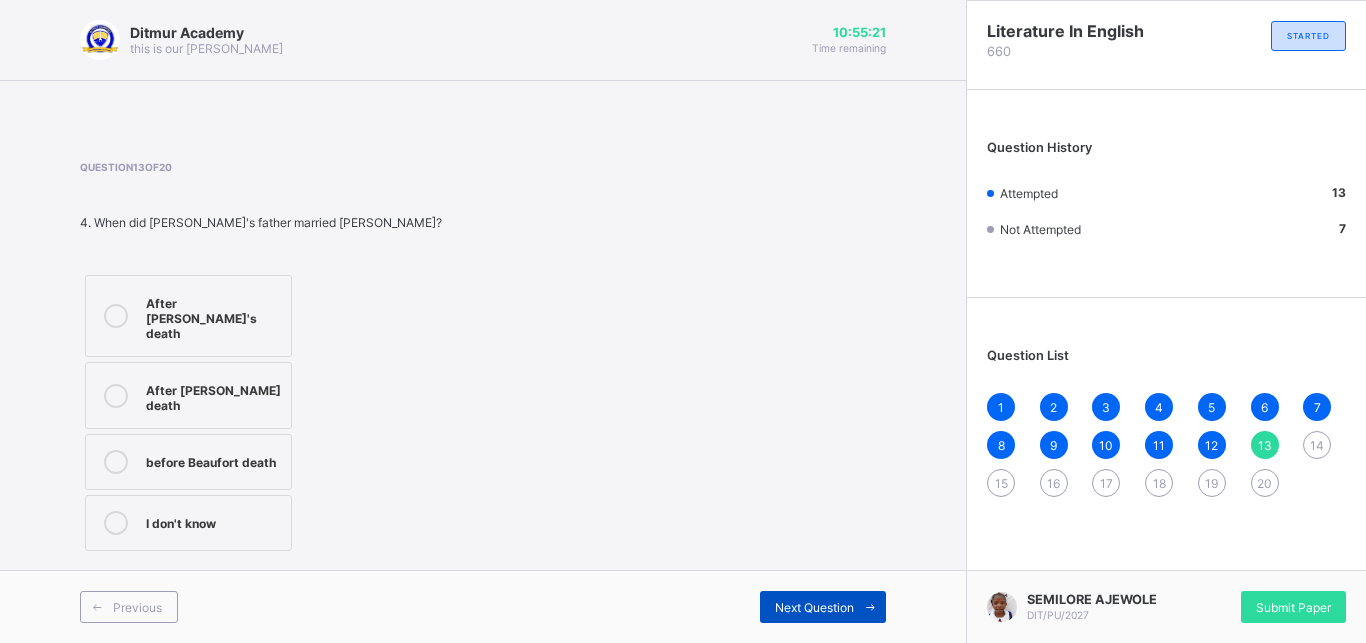 click on "Next Question" at bounding box center (814, 607) 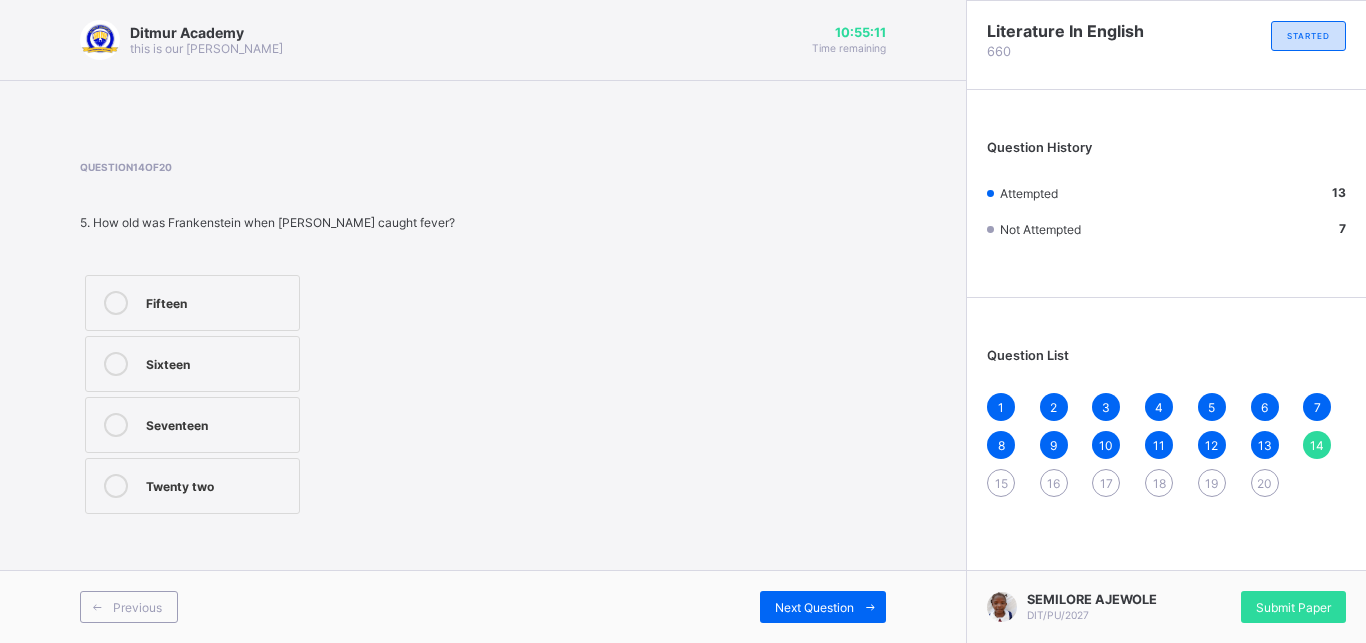 click at bounding box center (116, 486) 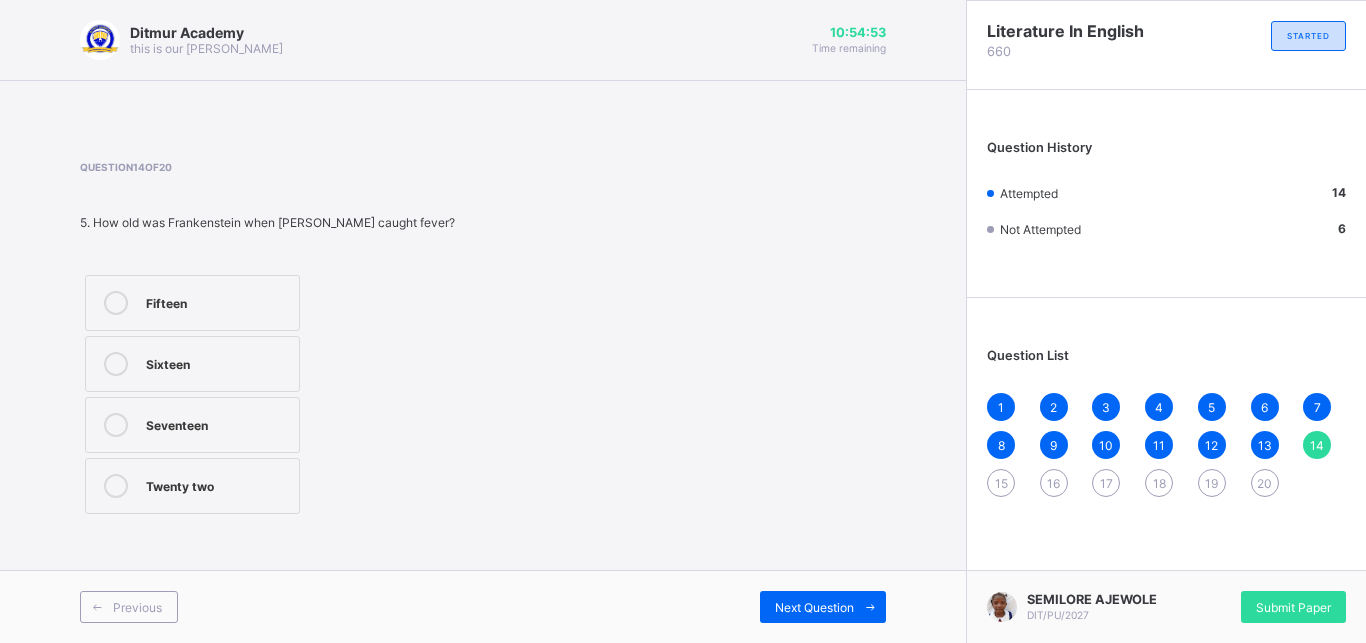 click on "Seventeen" at bounding box center (217, 423) 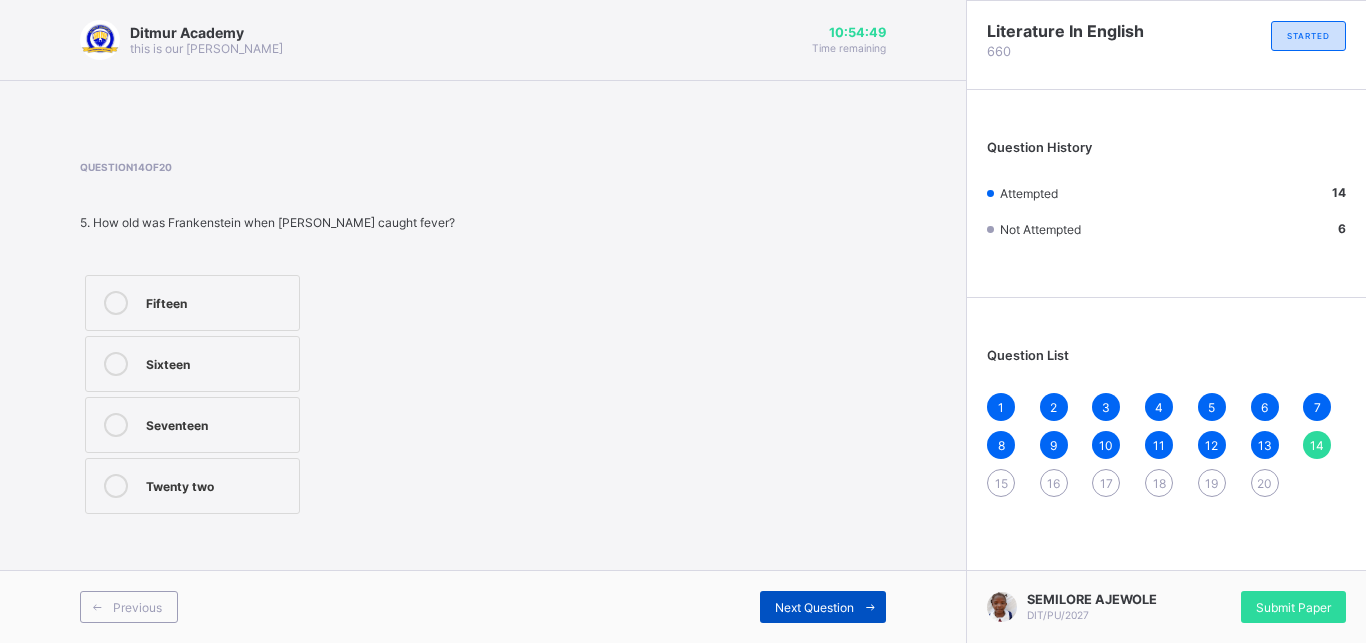 click on "Next Question" at bounding box center [814, 607] 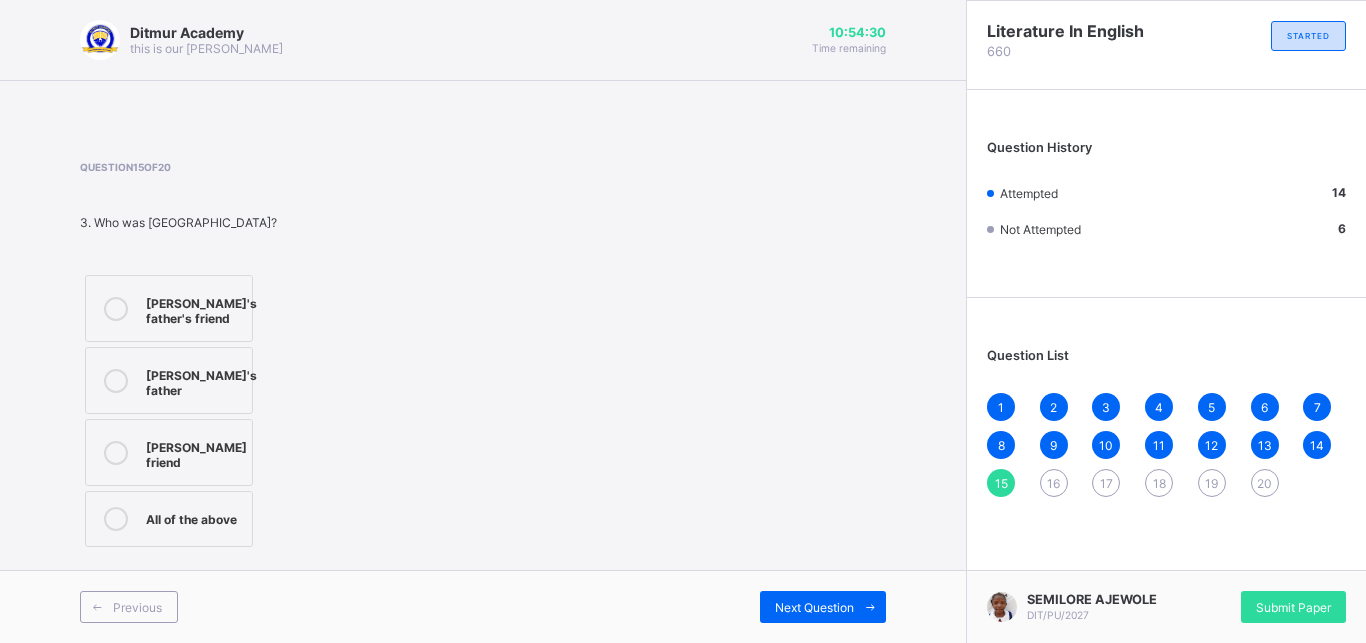 click at bounding box center [116, 308] 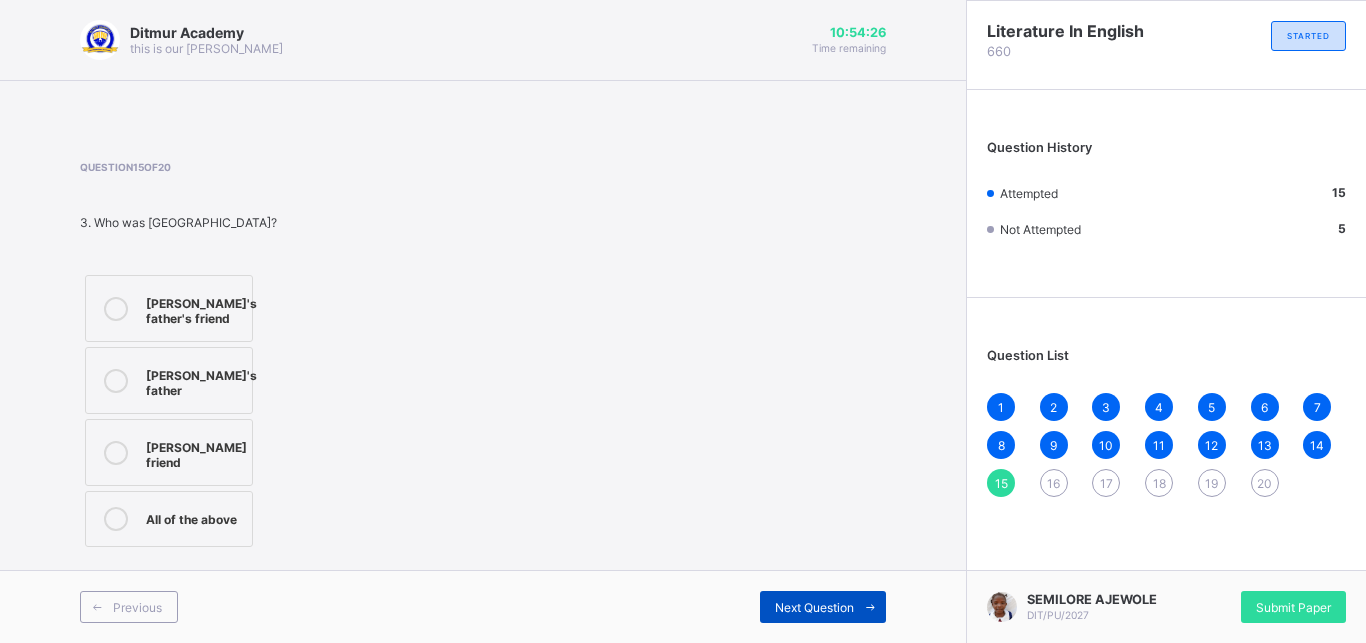 click on "Next Question" at bounding box center (823, 607) 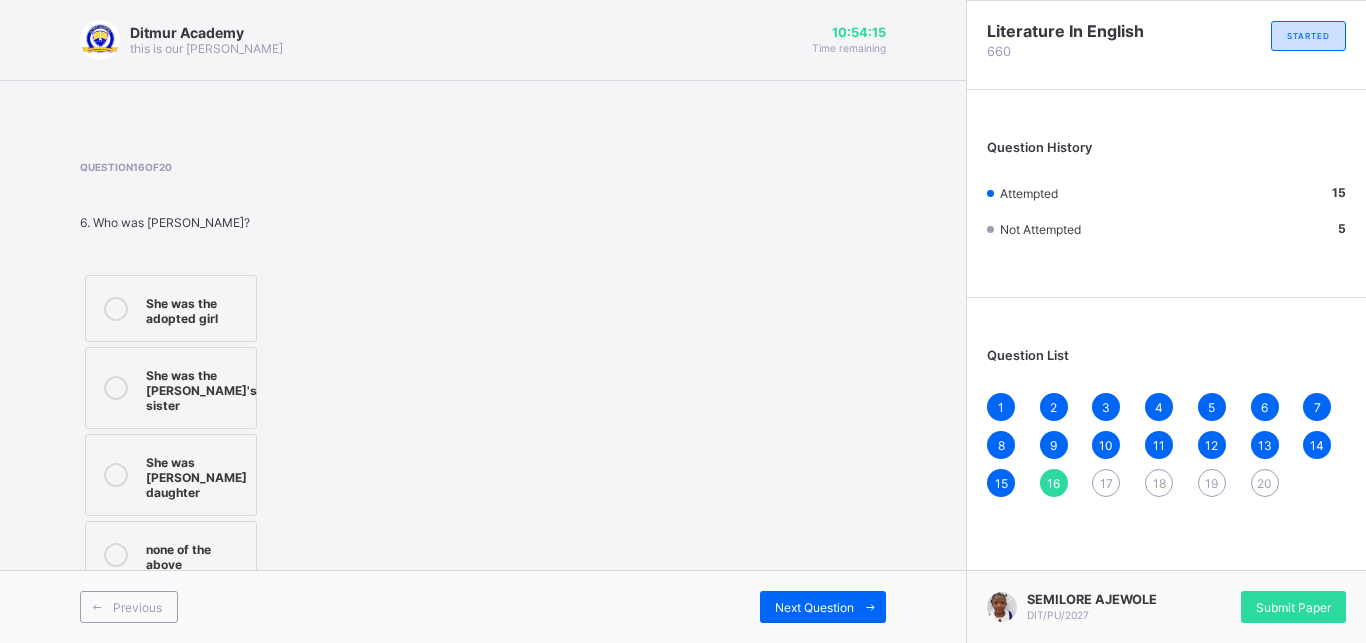 click on "She was the adopted girl" at bounding box center [196, 308] 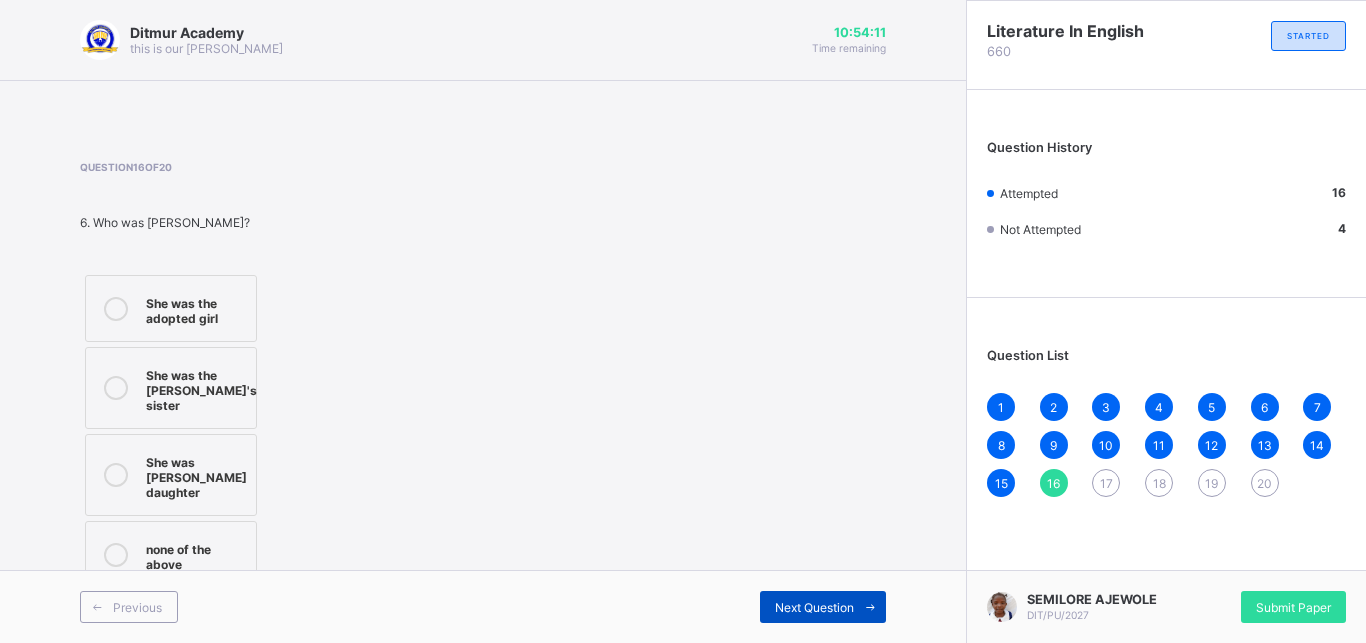 click on "Next Question" at bounding box center (814, 607) 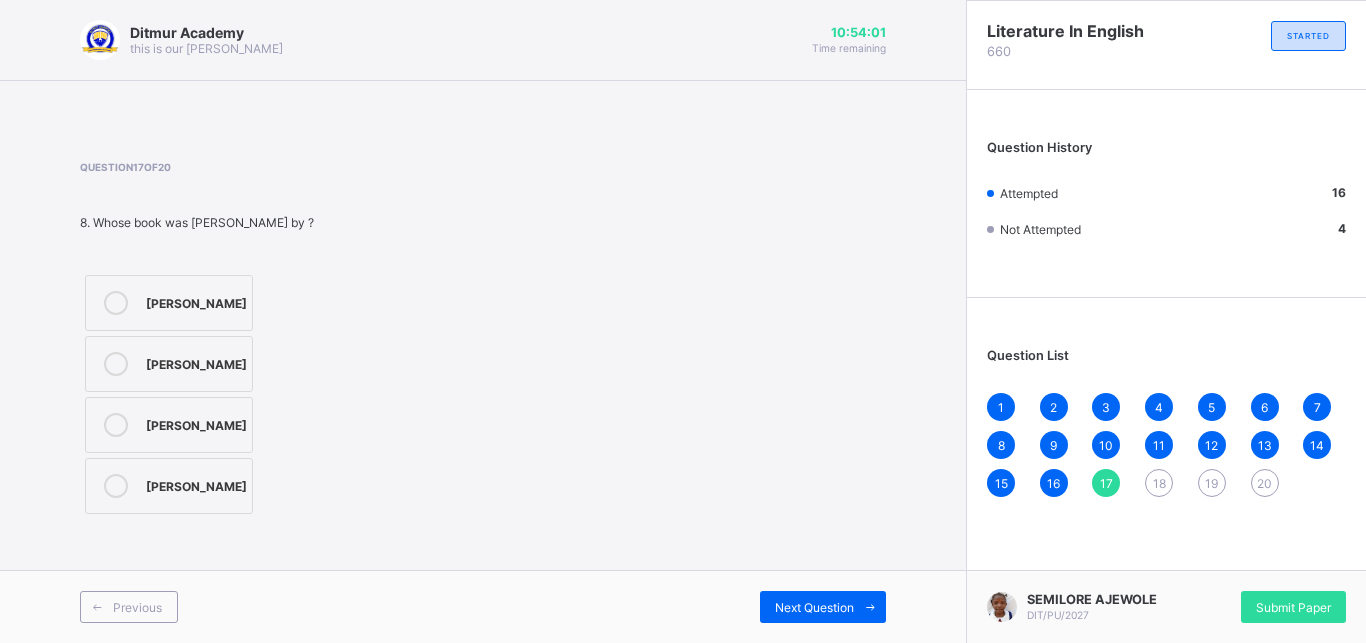 click at bounding box center (116, 303) 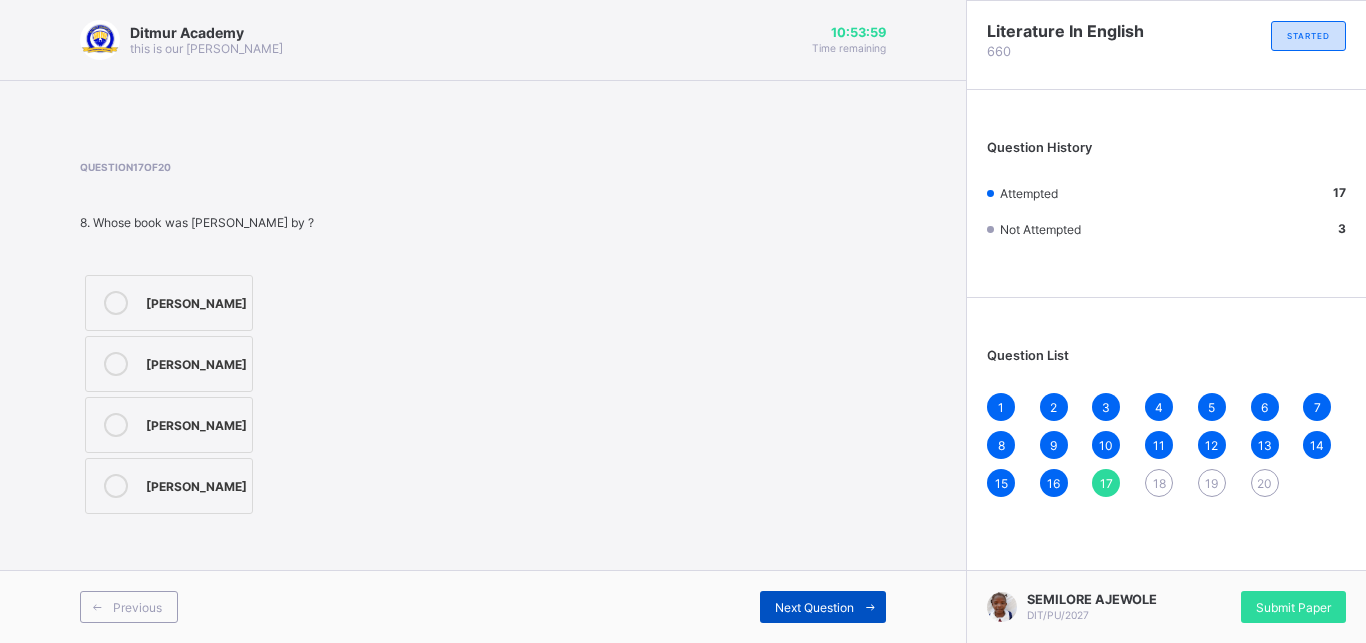 click at bounding box center (870, 607) 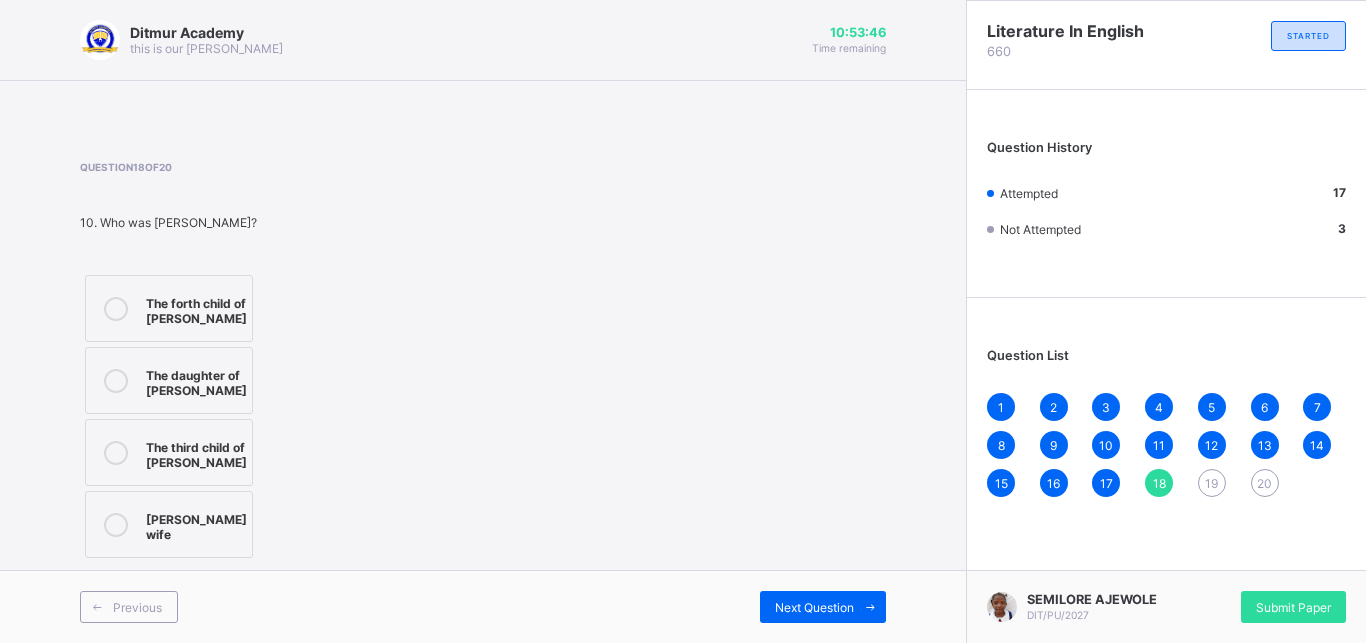 click on "The third child of [PERSON_NAME]" at bounding box center (196, 452) 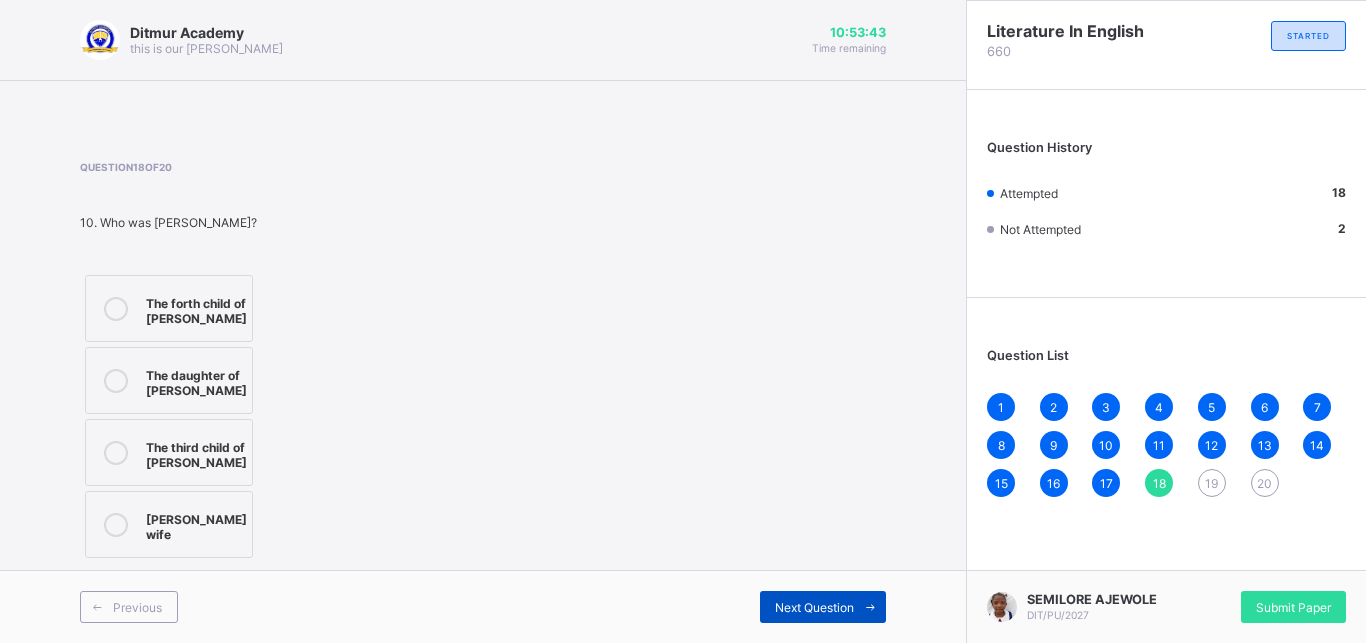 click on "Next Question" at bounding box center [823, 607] 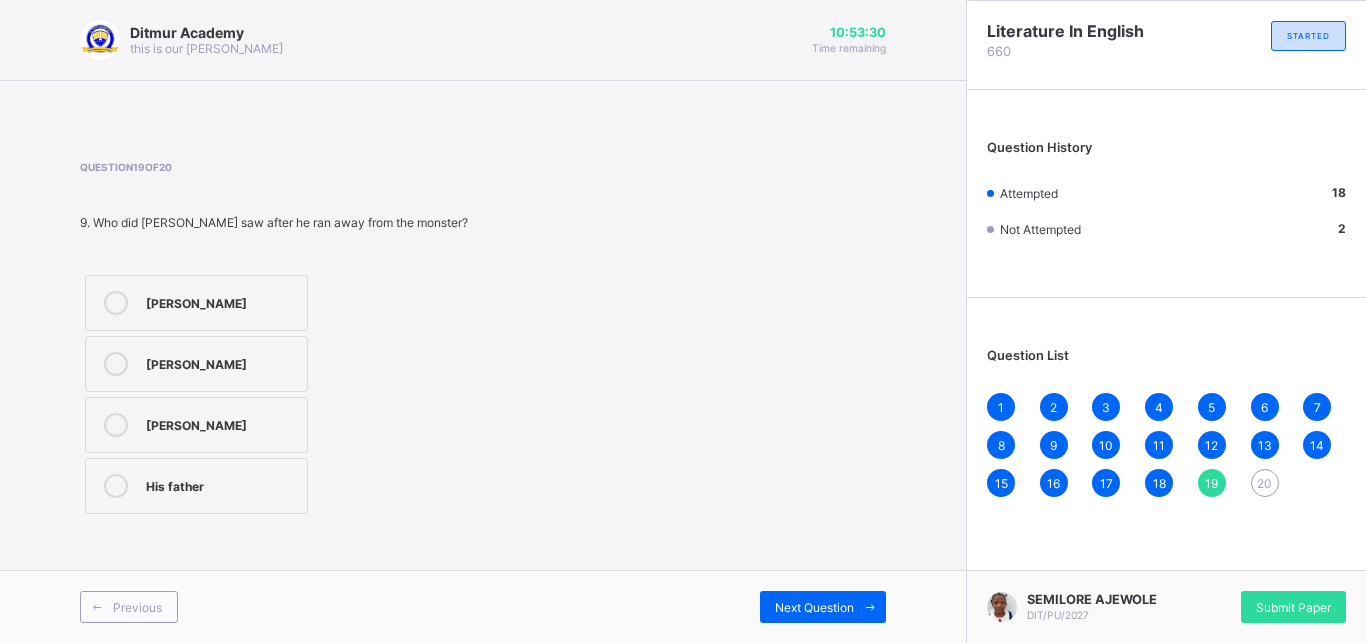 click on "[PERSON_NAME]" at bounding box center (221, 362) 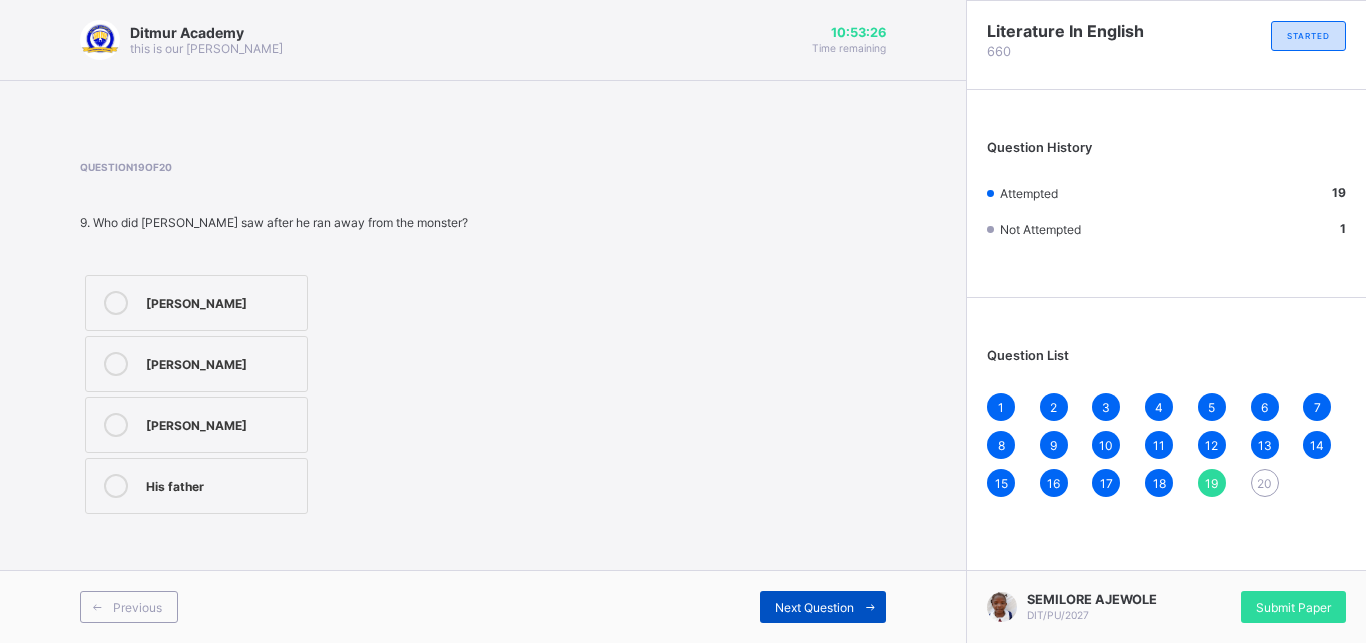 click on "Next Question" at bounding box center (814, 607) 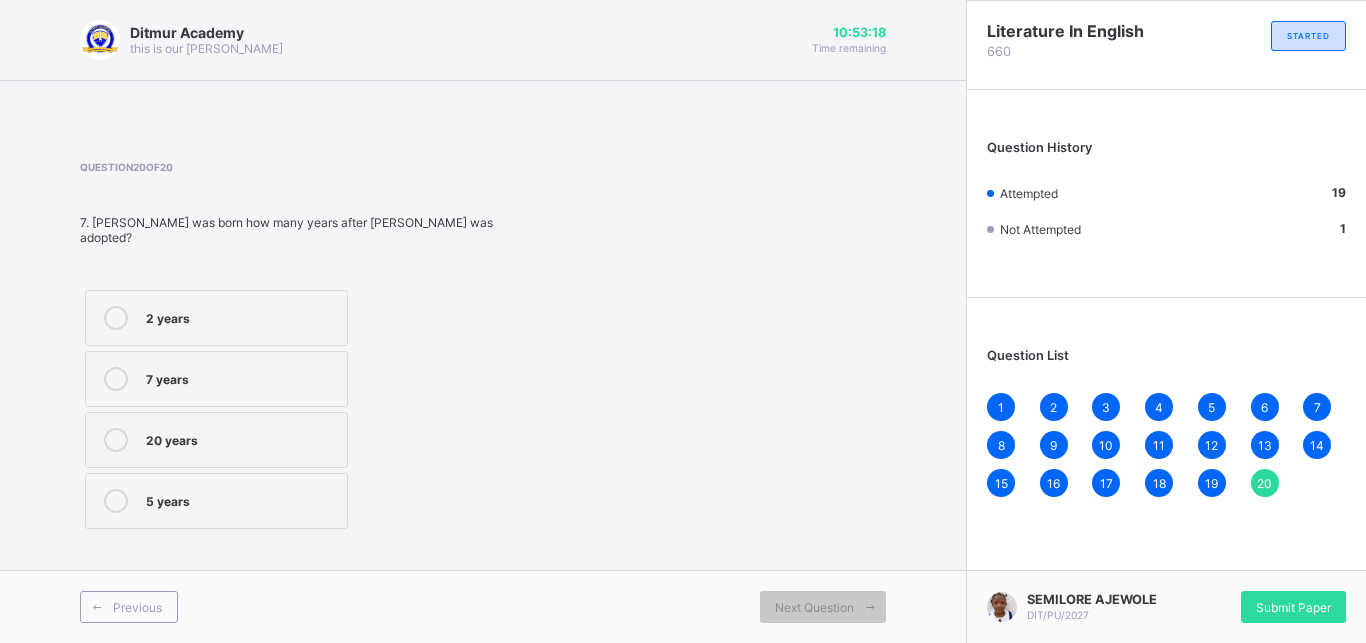 click on "2 years" at bounding box center [241, 316] 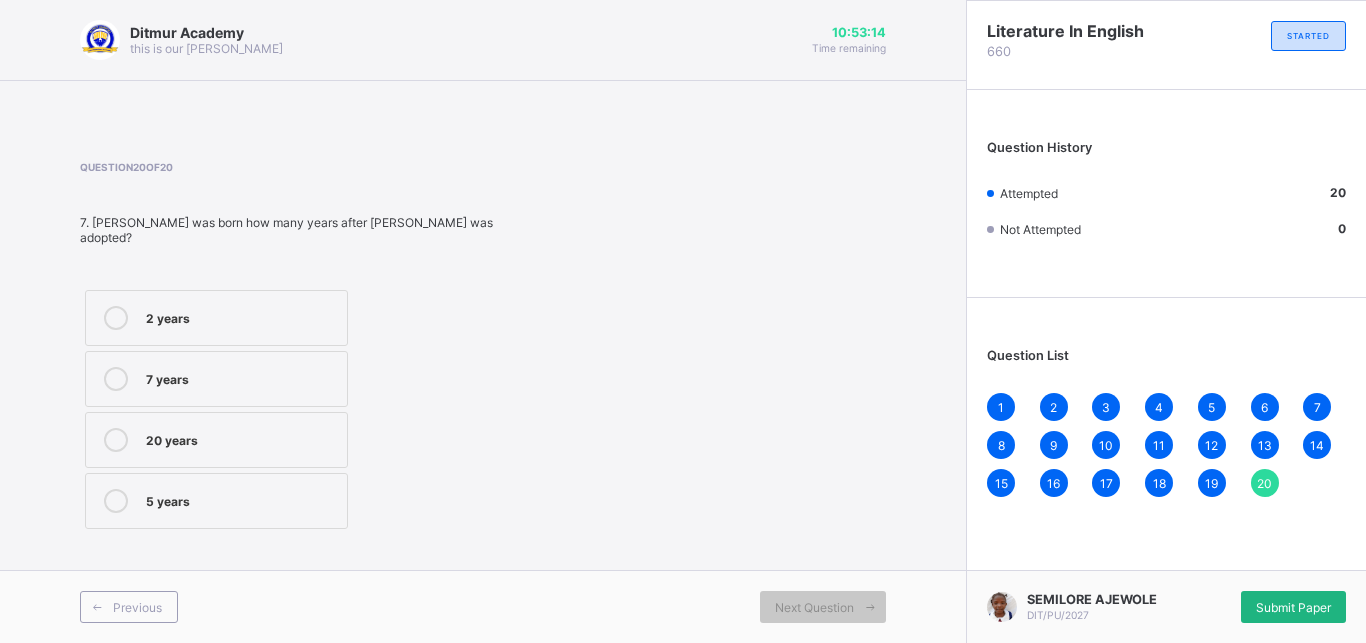 click on "Submit Paper" at bounding box center (1293, 607) 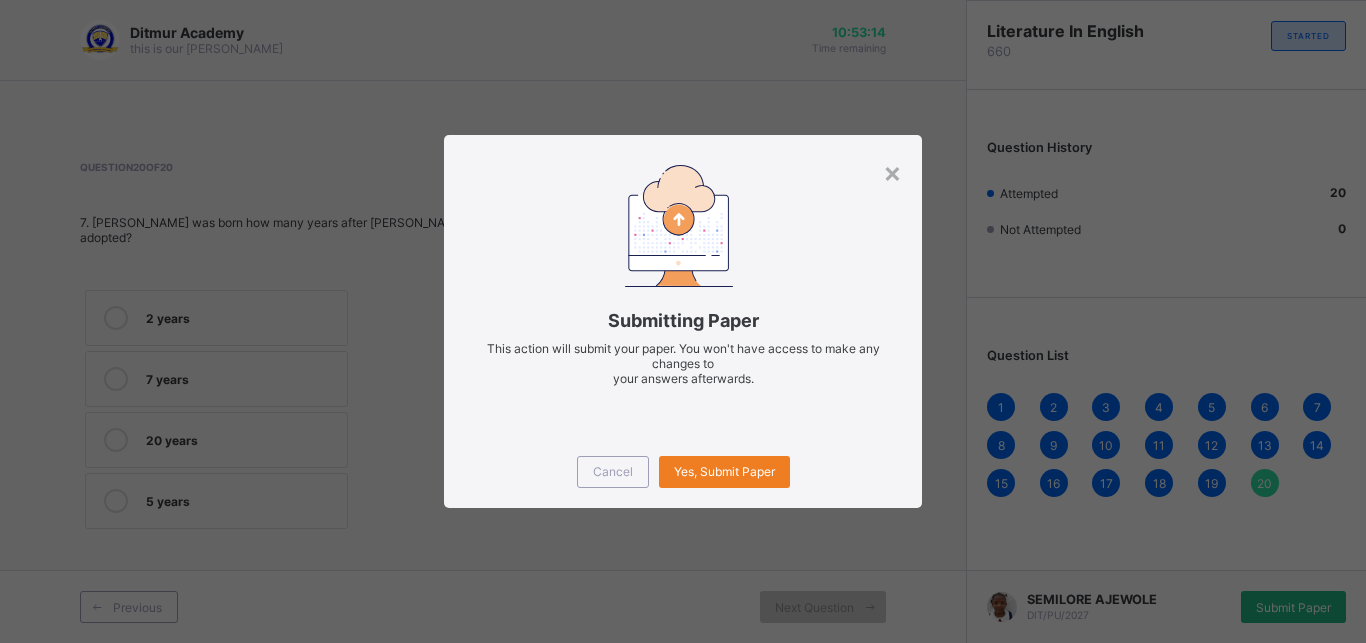 click on "× Submitting Paper This action will submit your paper. You won't have access to make any changes to    your answers afterwards. Cancel Yes, Submit Paper" at bounding box center [683, 321] 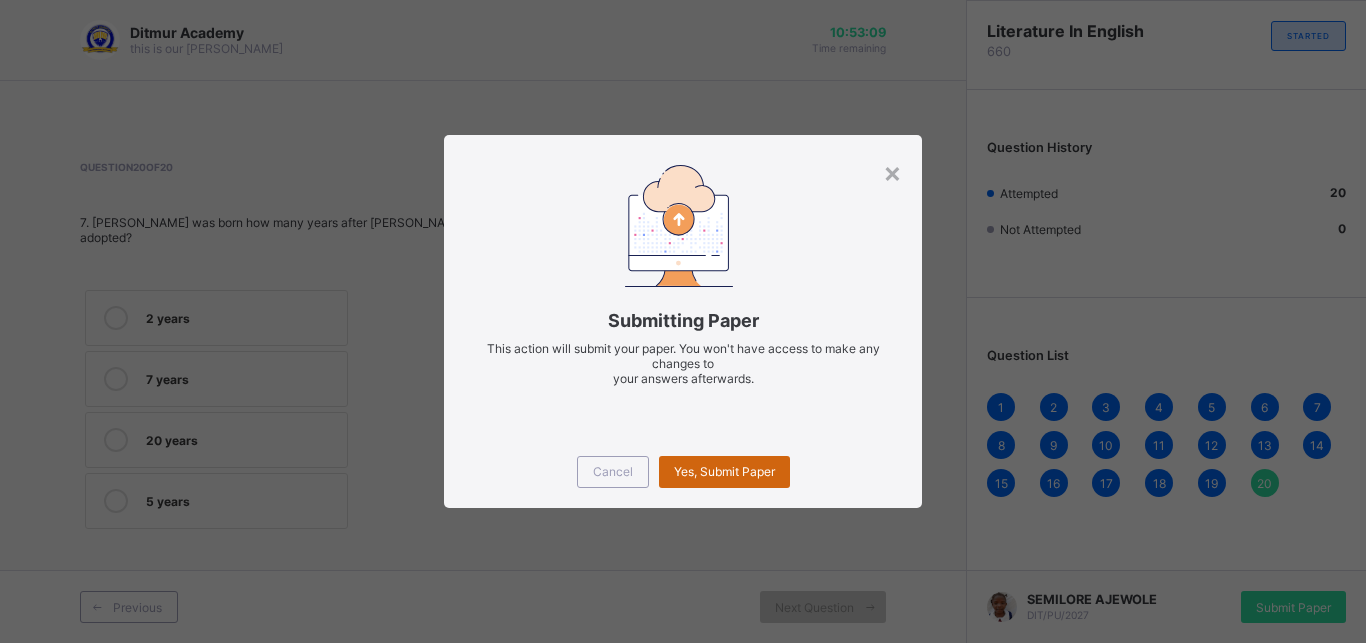 click on "Yes, Submit Paper" at bounding box center (724, 471) 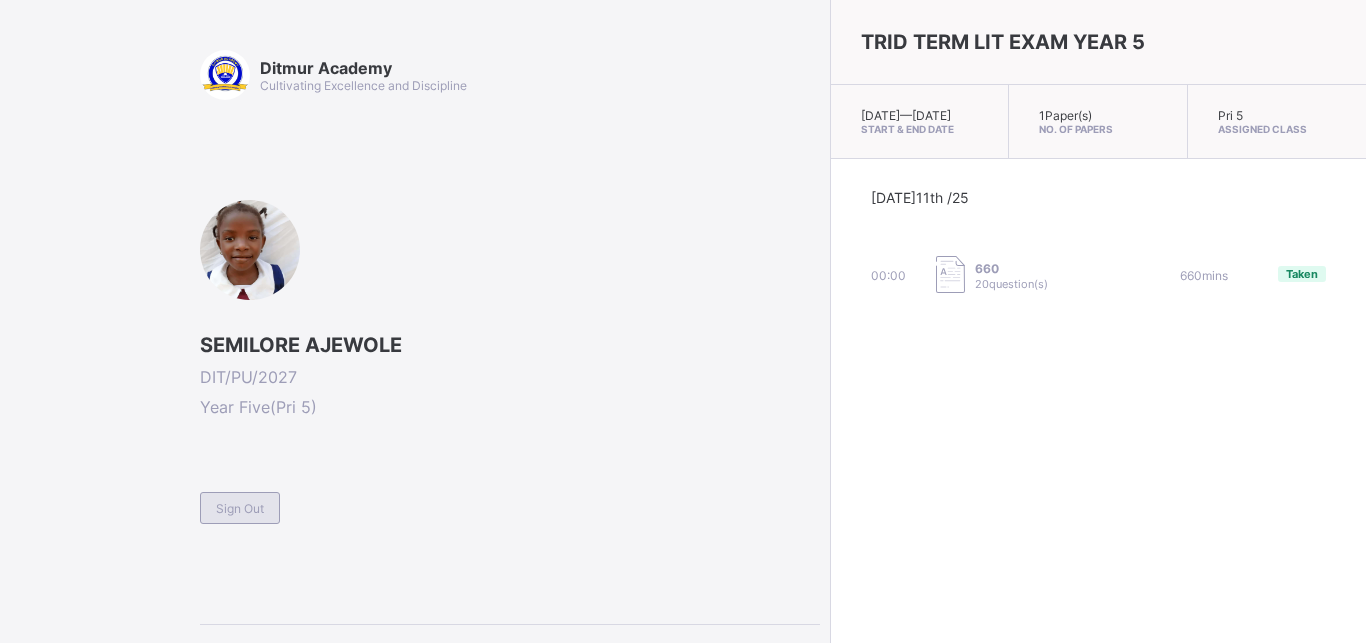 click on "Sign Out" at bounding box center (240, 508) 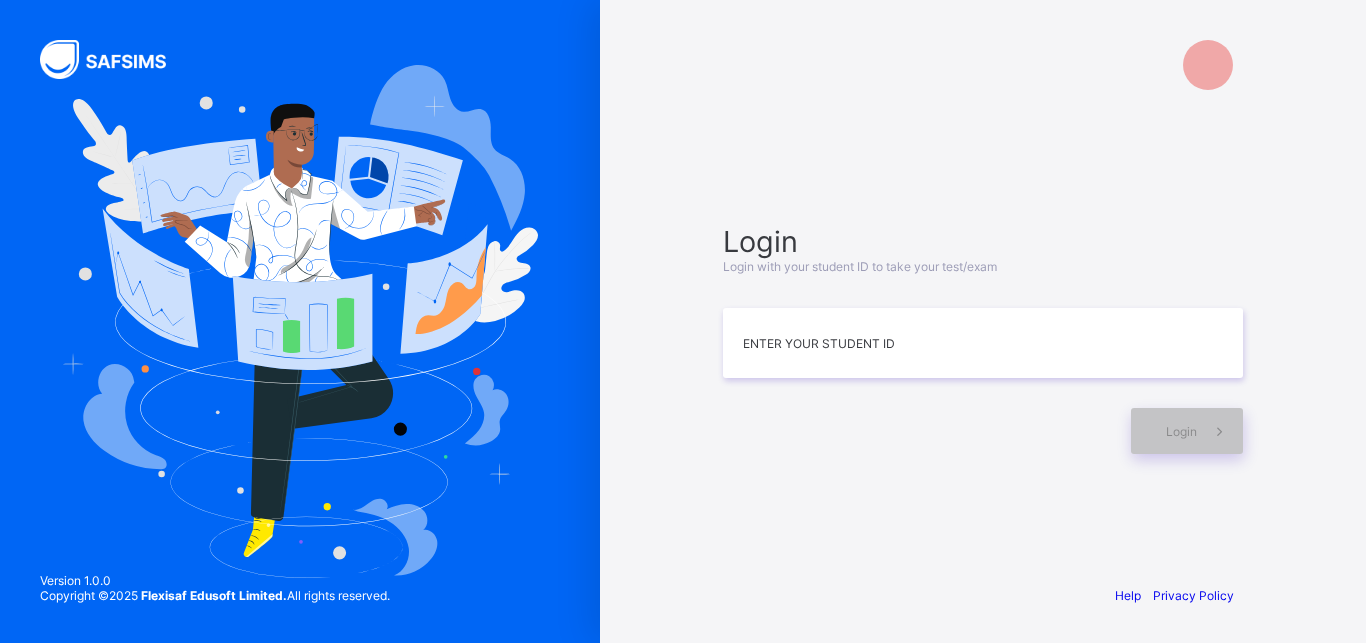 click at bounding box center [300, 321] 